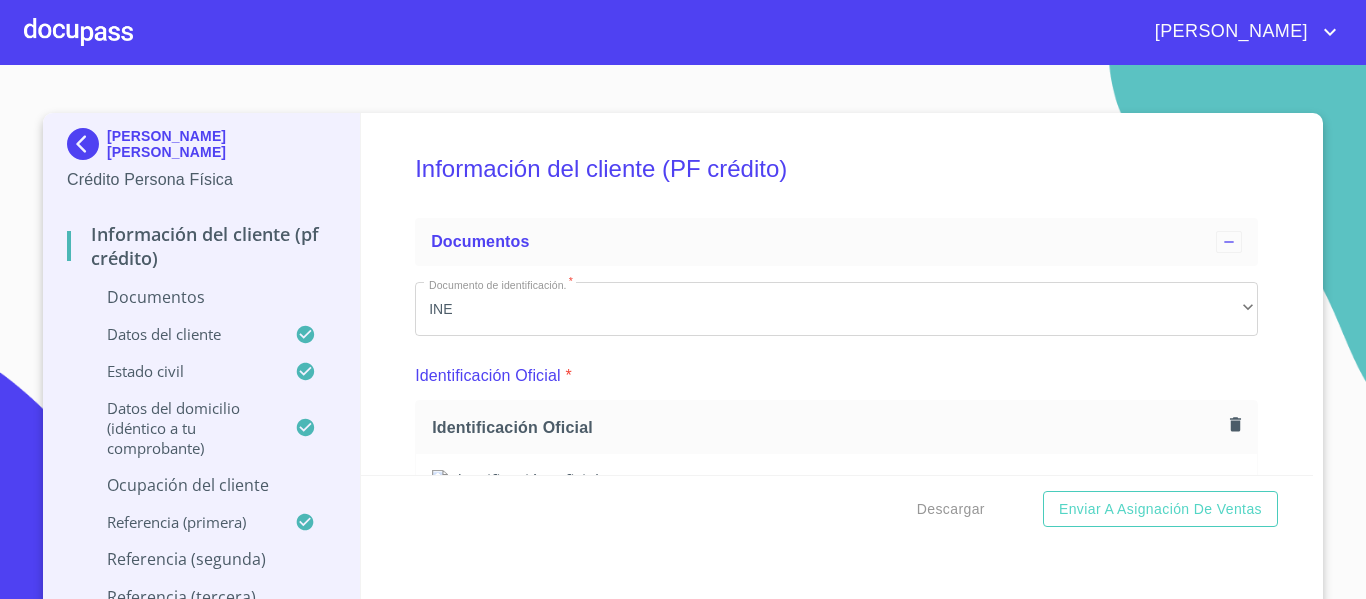 scroll, scrollTop: 0, scrollLeft: 0, axis: both 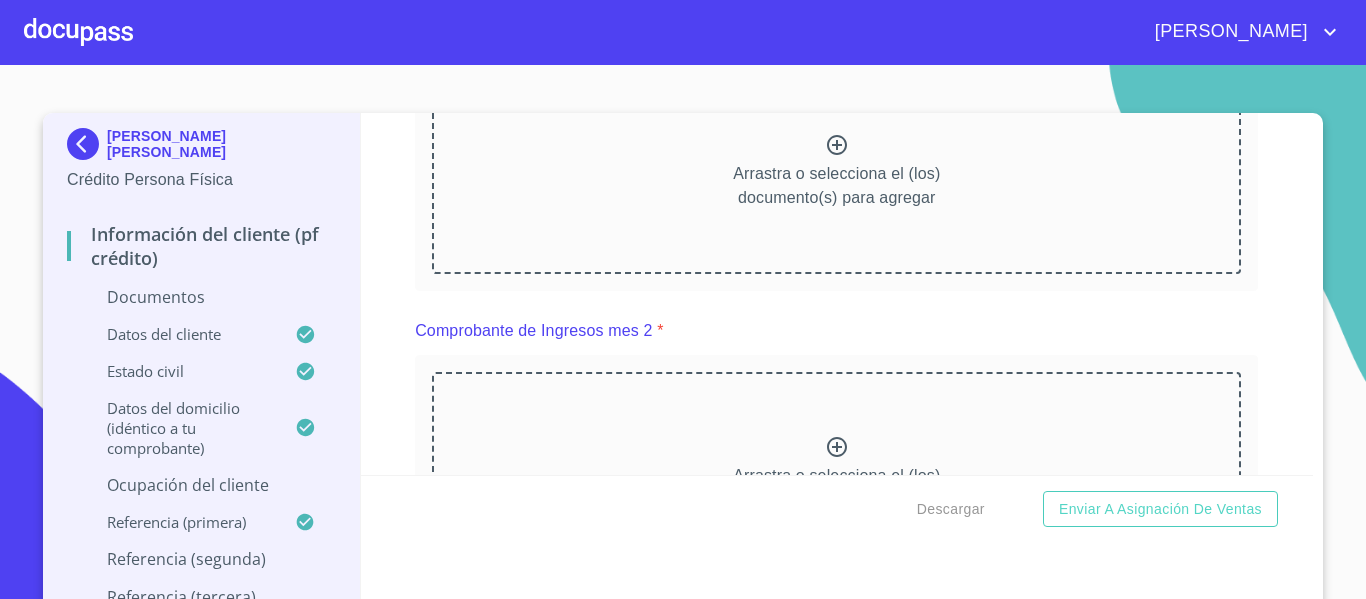 click at bounding box center (78, 32) 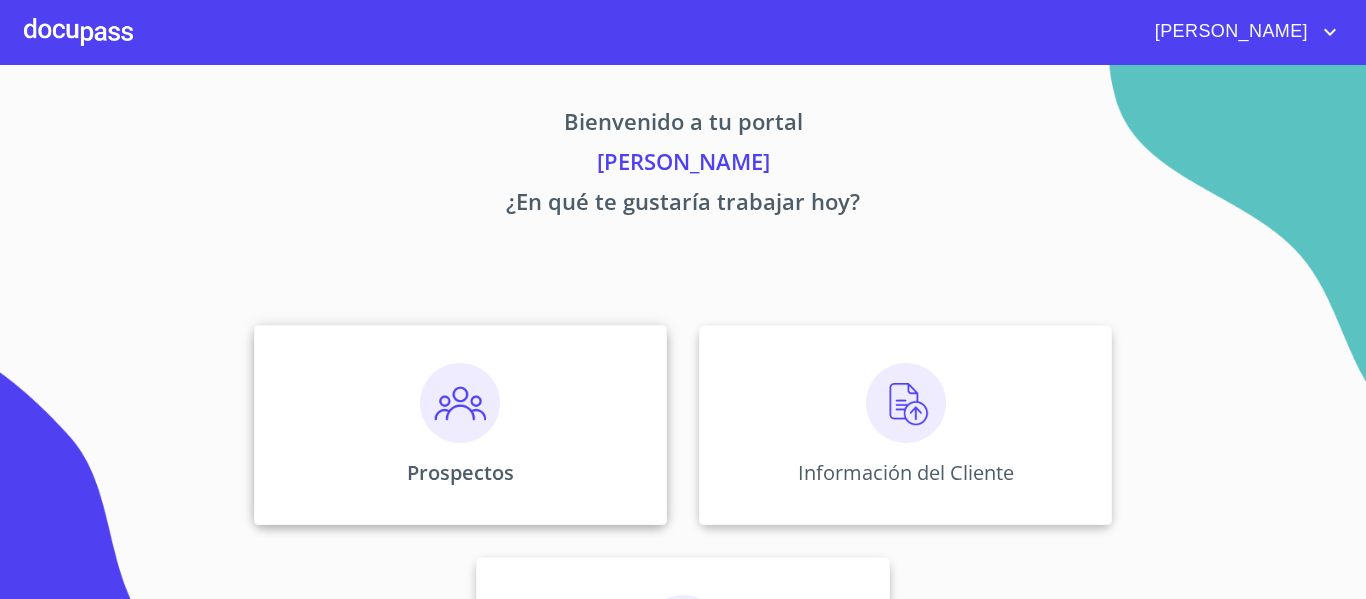 click at bounding box center [460, 403] 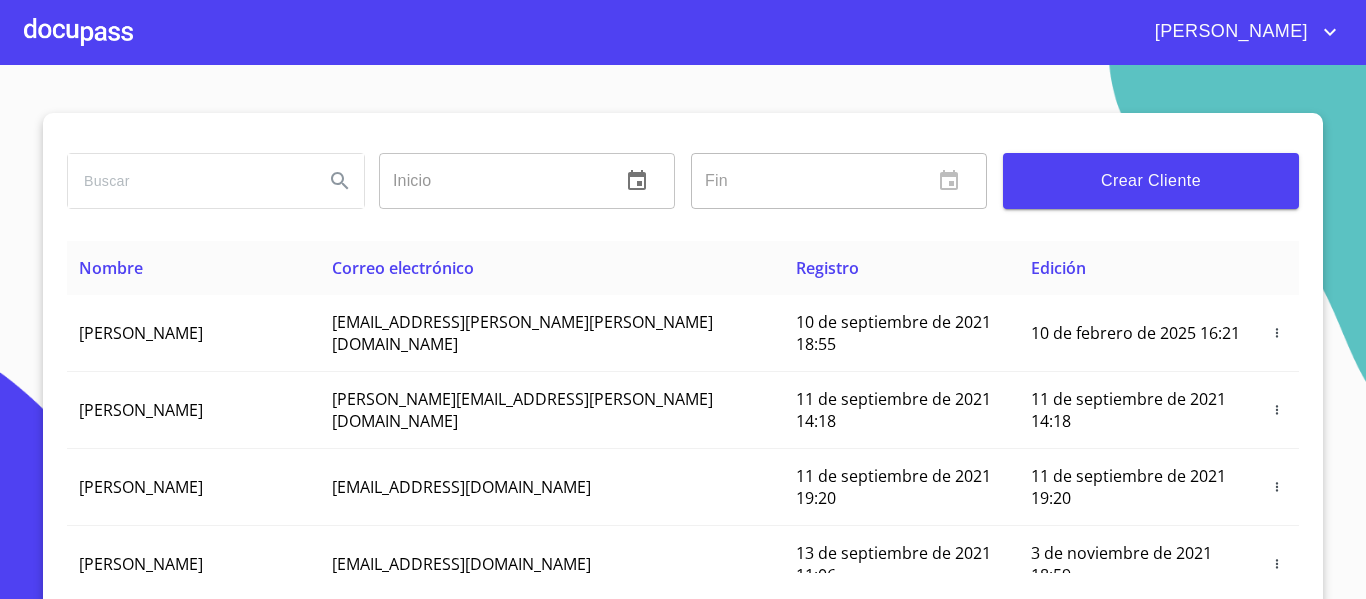 click on "Crear Cliente" at bounding box center [1151, 181] 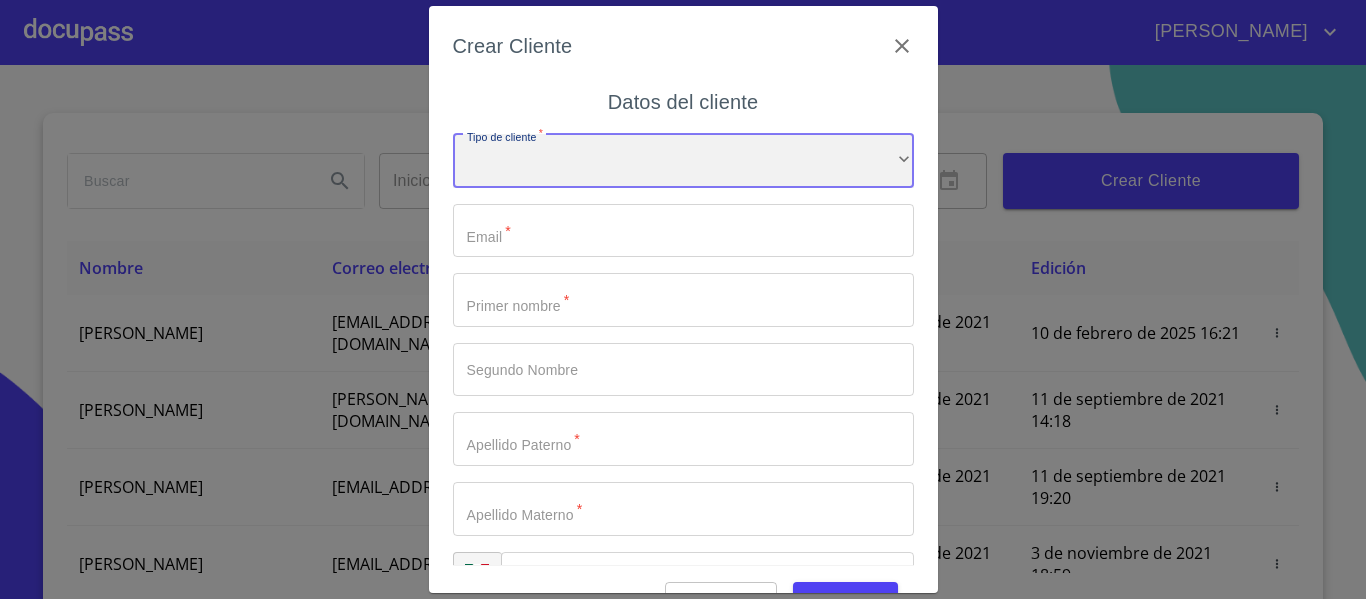 click on "​" at bounding box center (683, 161) 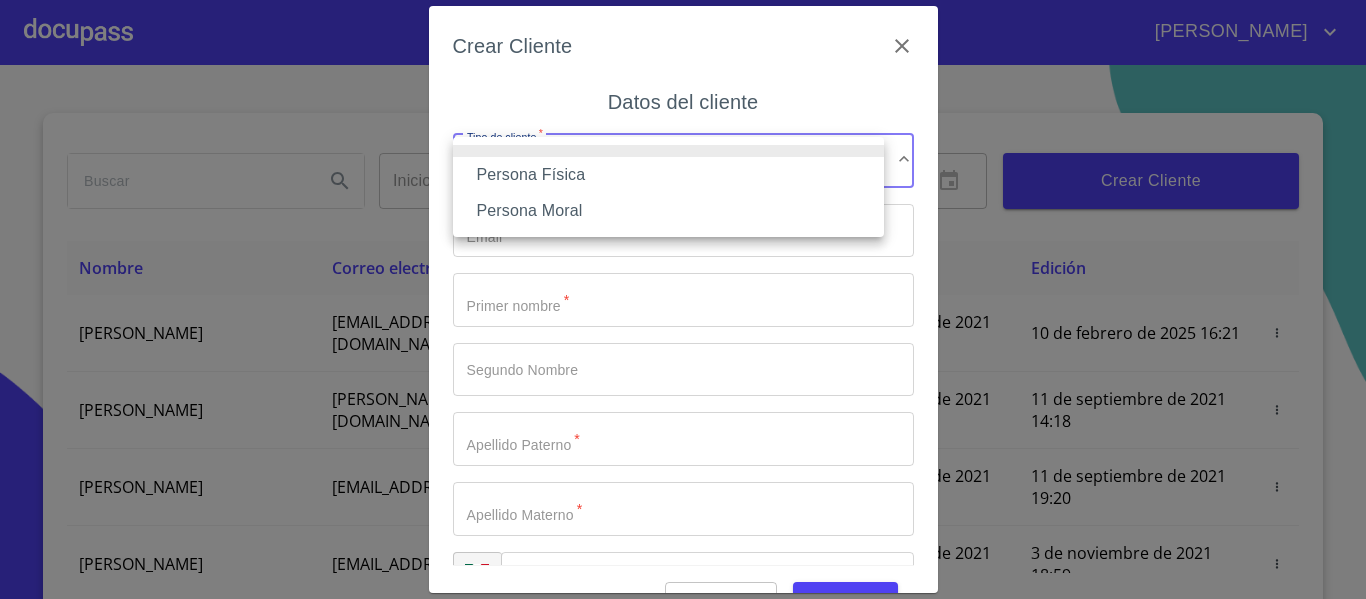 click on "Persona Física" at bounding box center [668, 175] 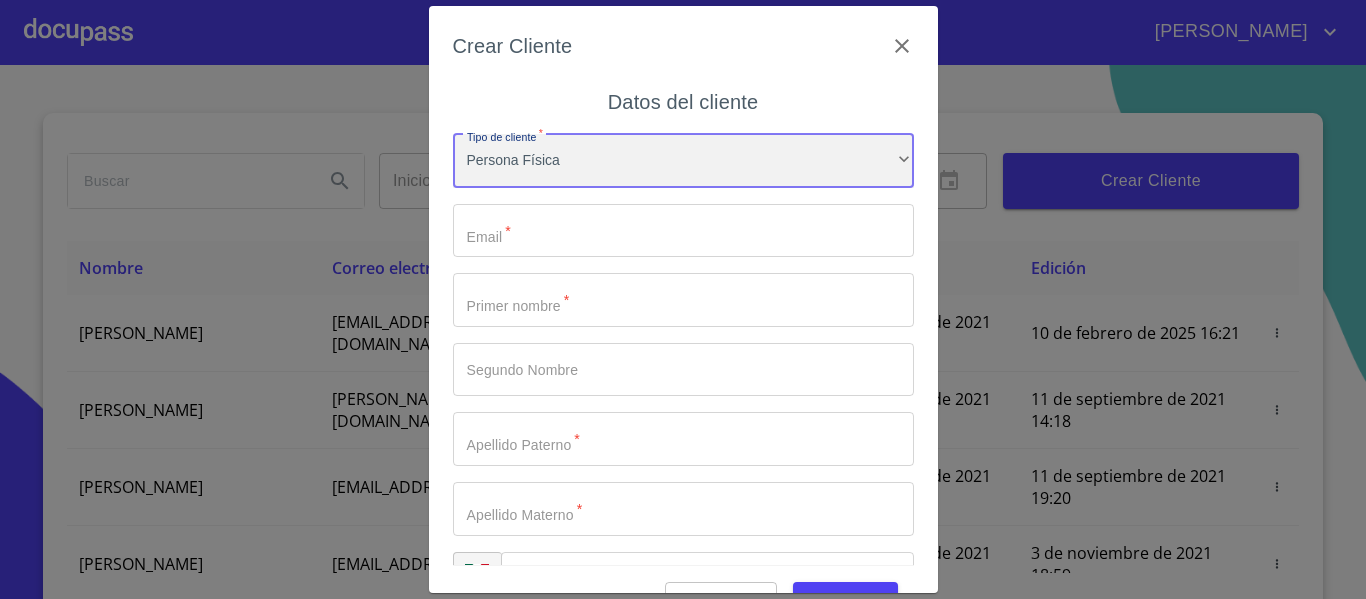 click on "Persona Física" at bounding box center (683, 161) 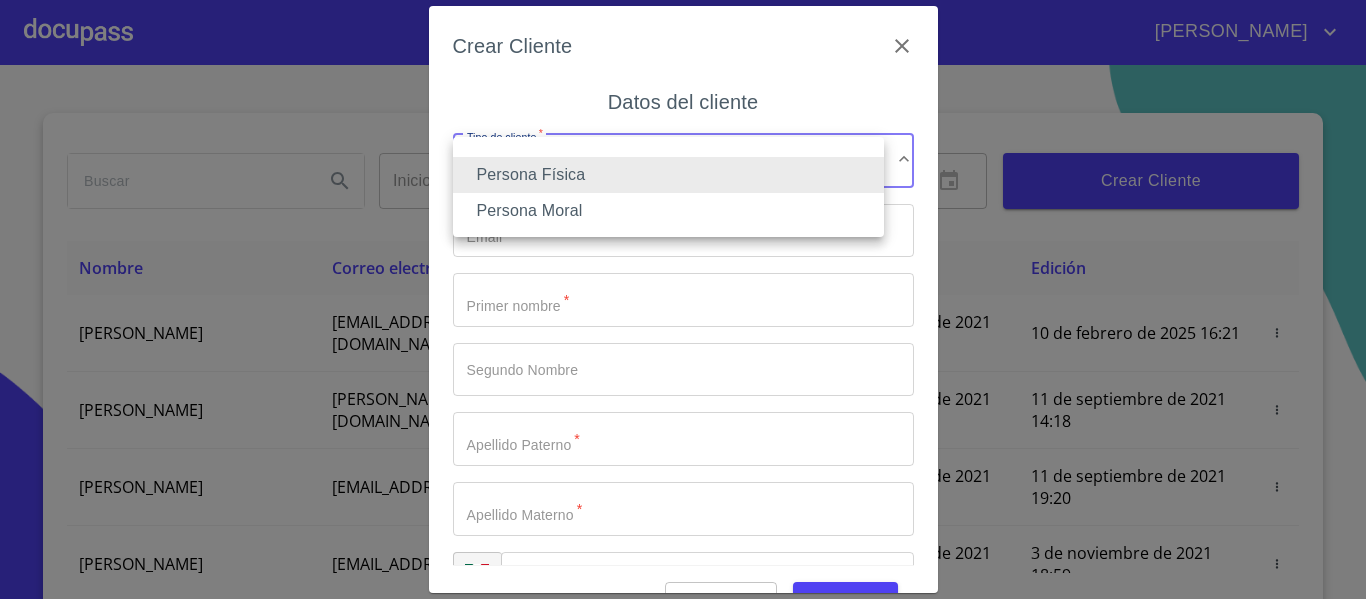 click on "Persona Física" at bounding box center (668, 175) 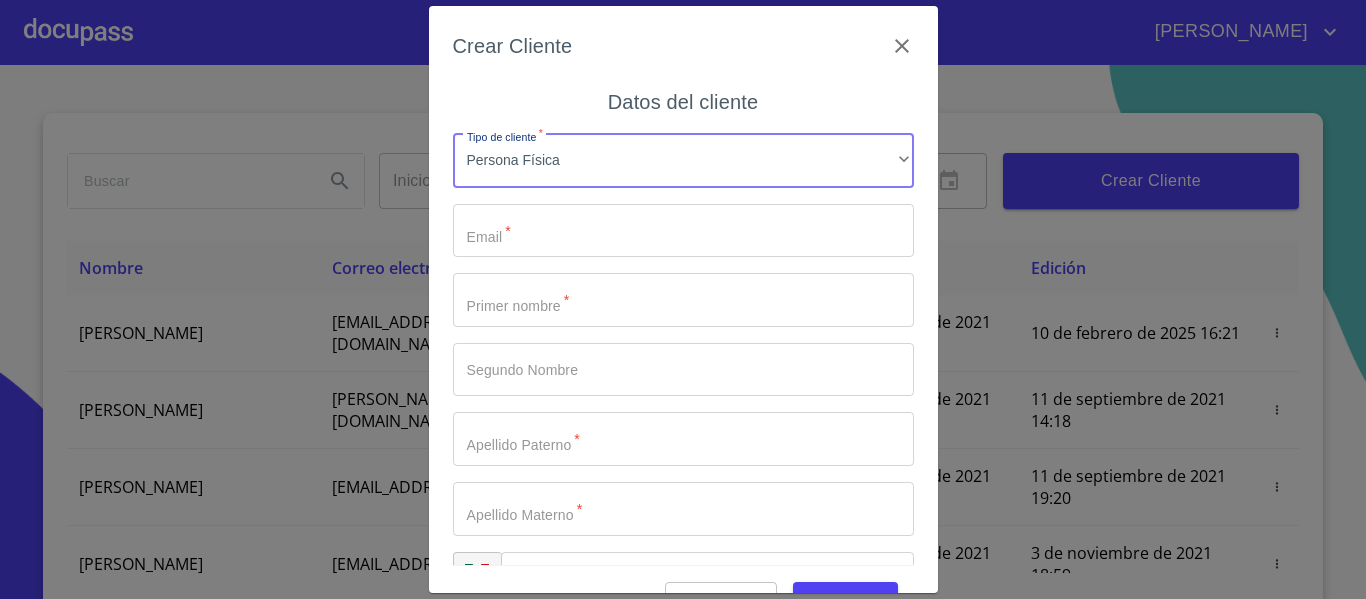 drag, startPoint x: 577, startPoint y: 223, endPoint x: 577, endPoint y: 242, distance: 19 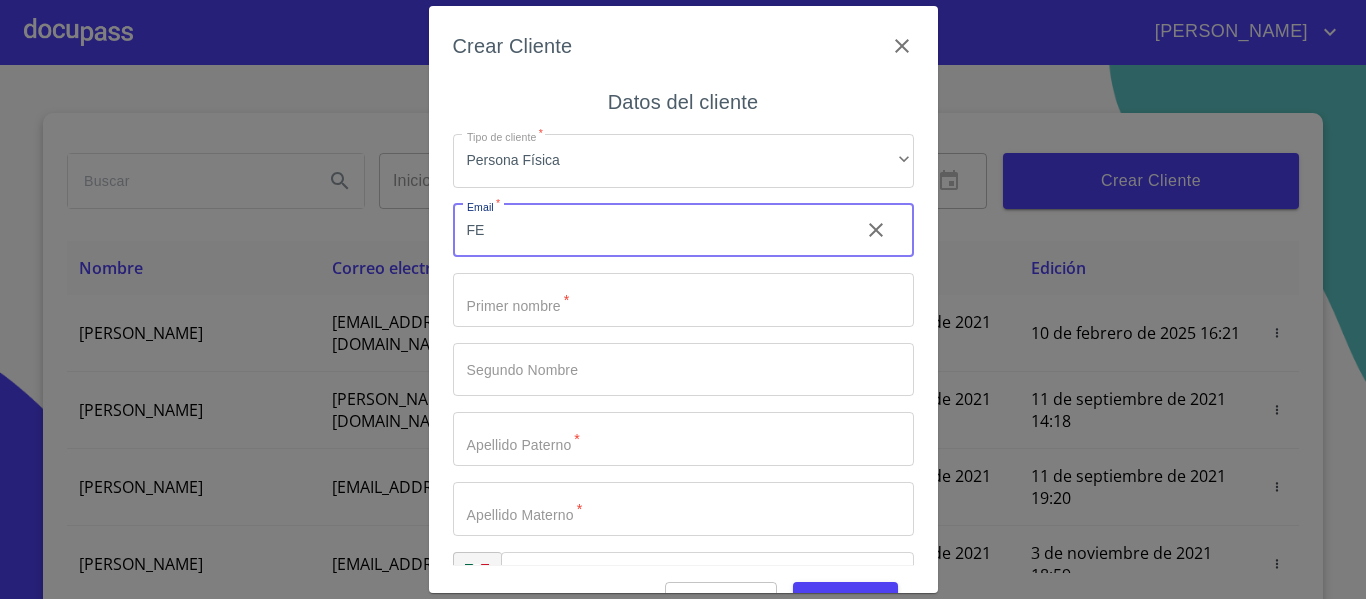 type on "F" 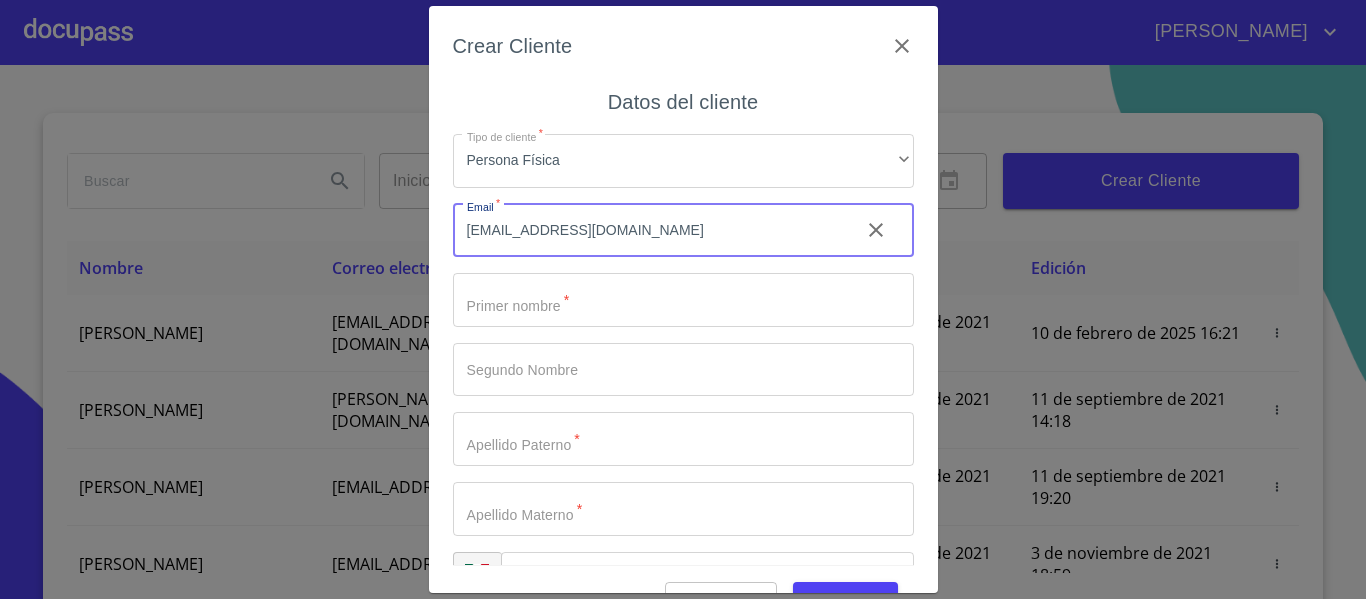 type on "[EMAIL_ADDRESS][DOMAIN_NAME]" 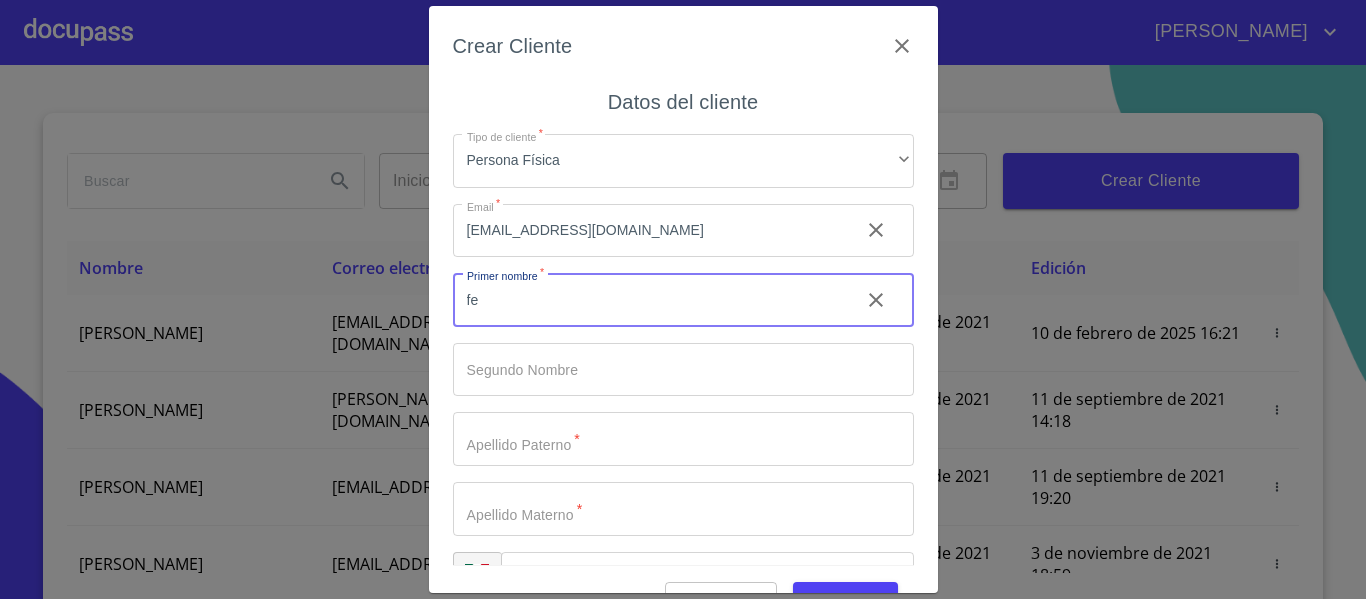 type on "f" 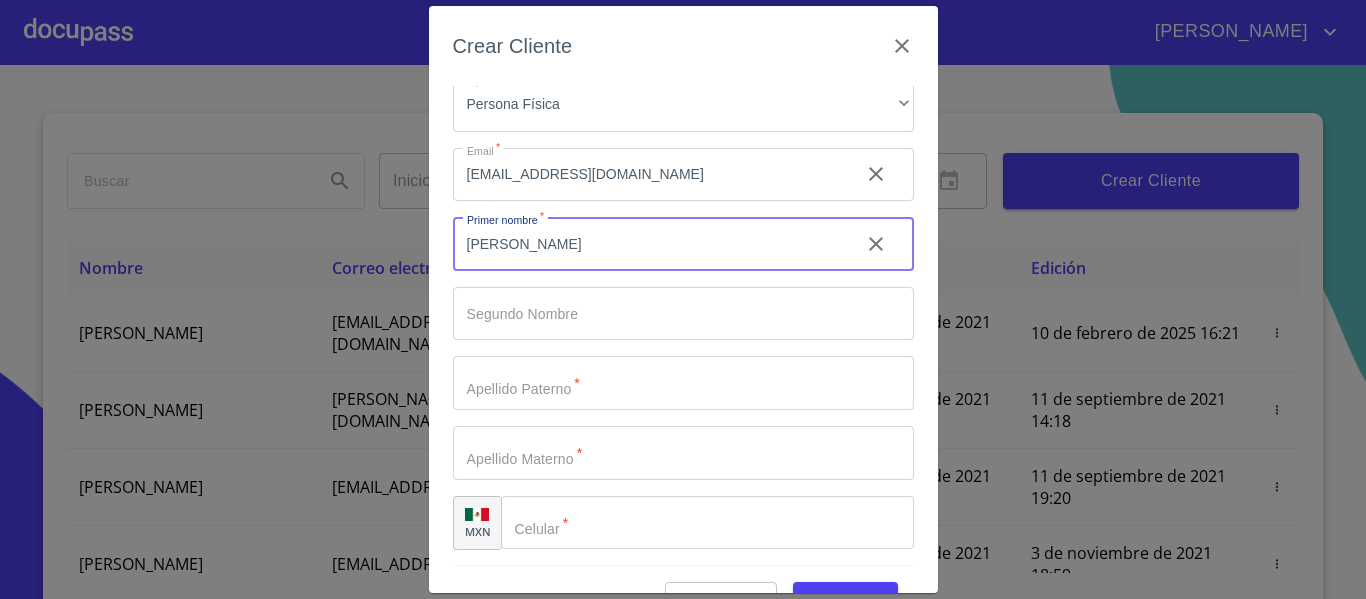 scroll, scrollTop: 57, scrollLeft: 0, axis: vertical 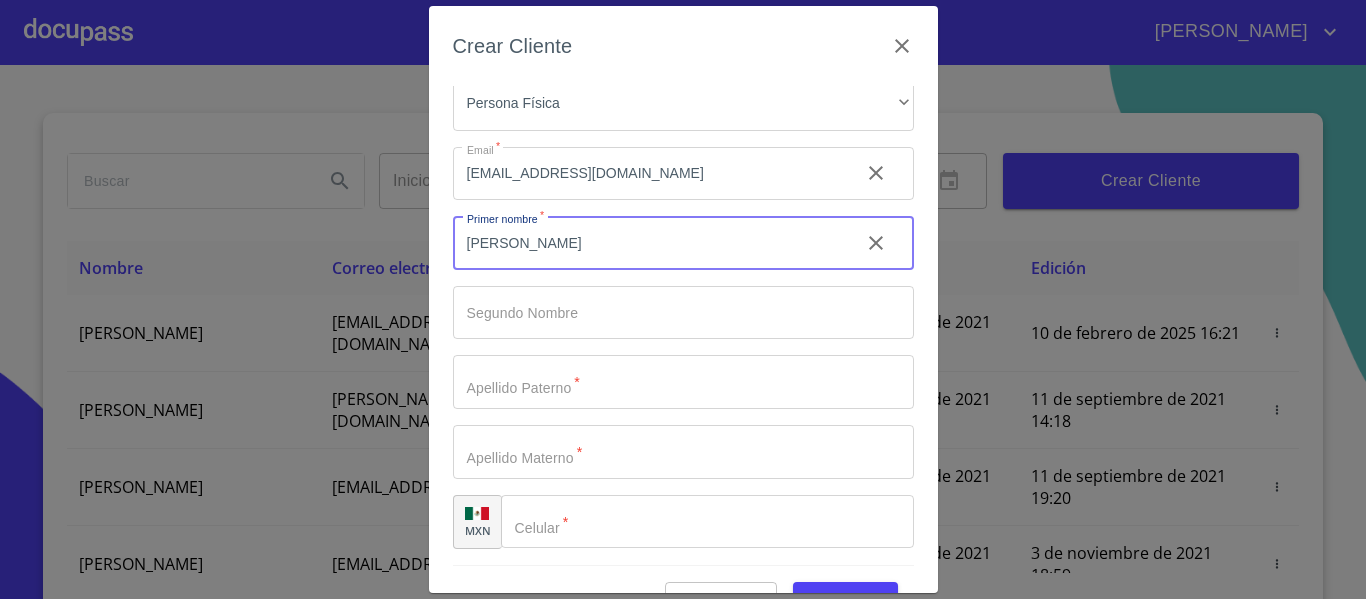 type on "[PERSON_NAME]" 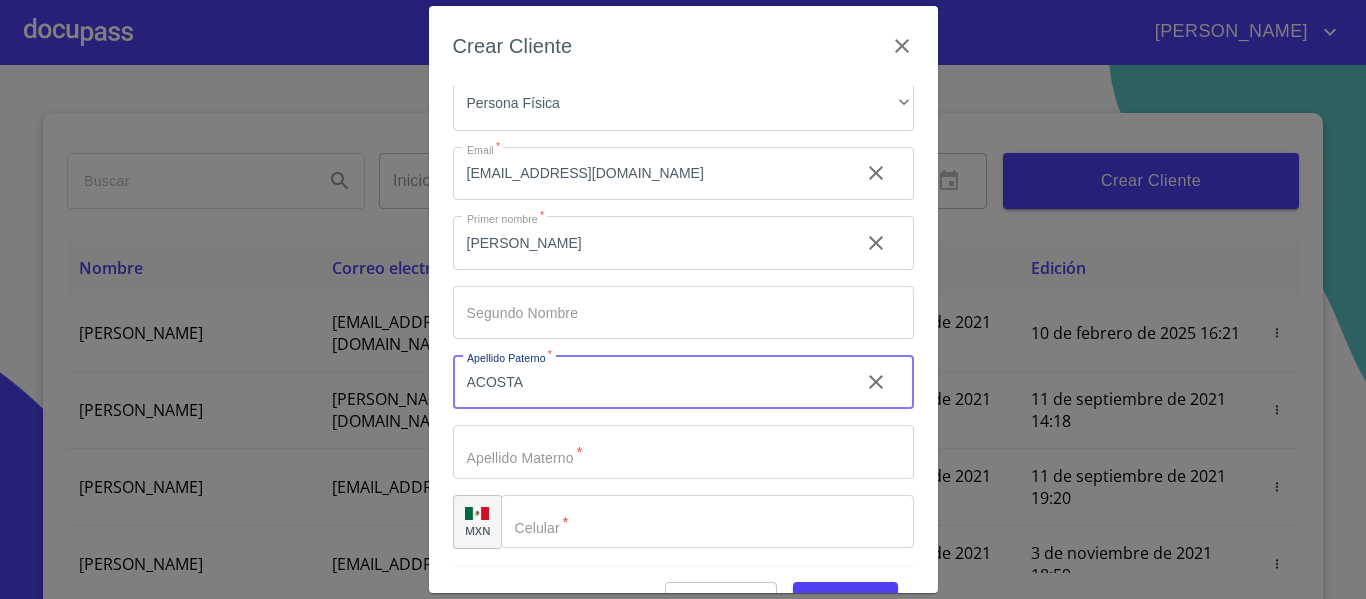 type on "ACOSTA" 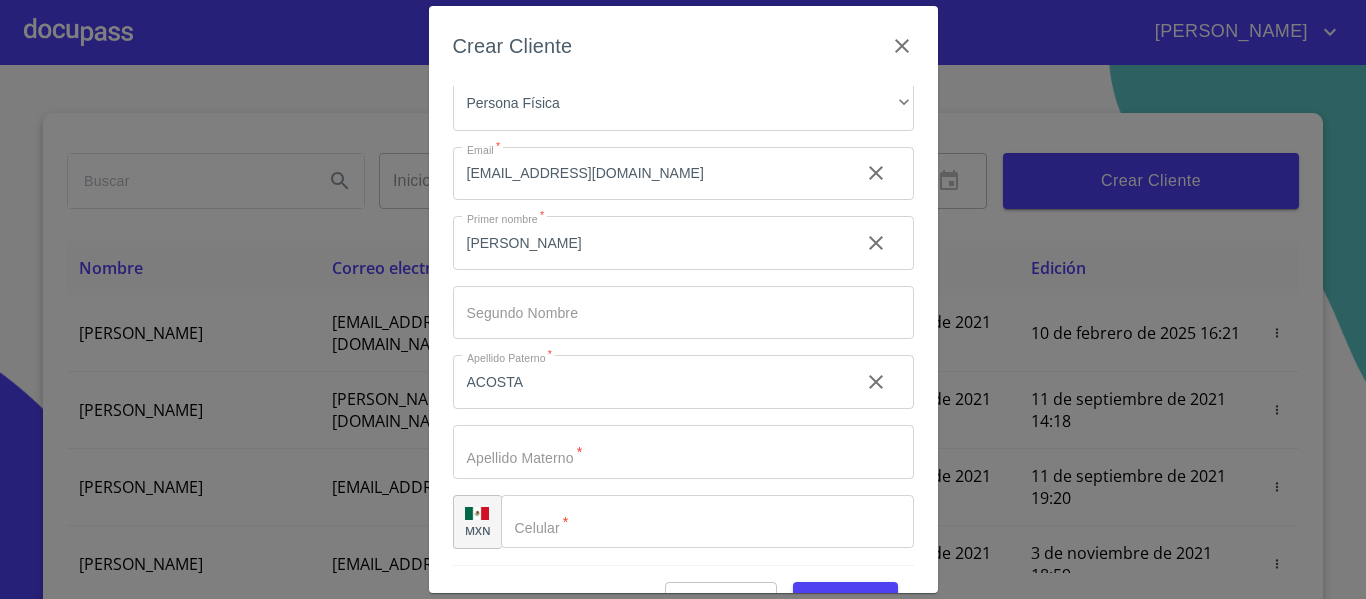click on "Tipo de cliente   *" at bounding box center (648, 243) 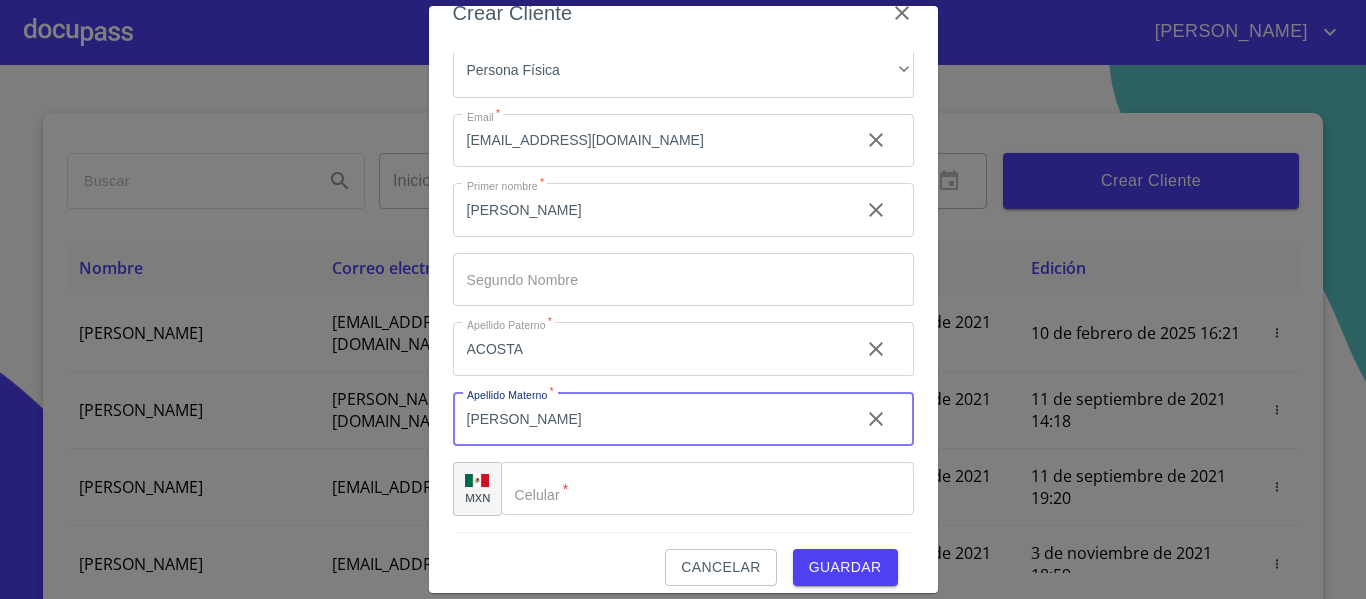scroll, scrollTop: 50, scrollLeft: 0, axis: vertical 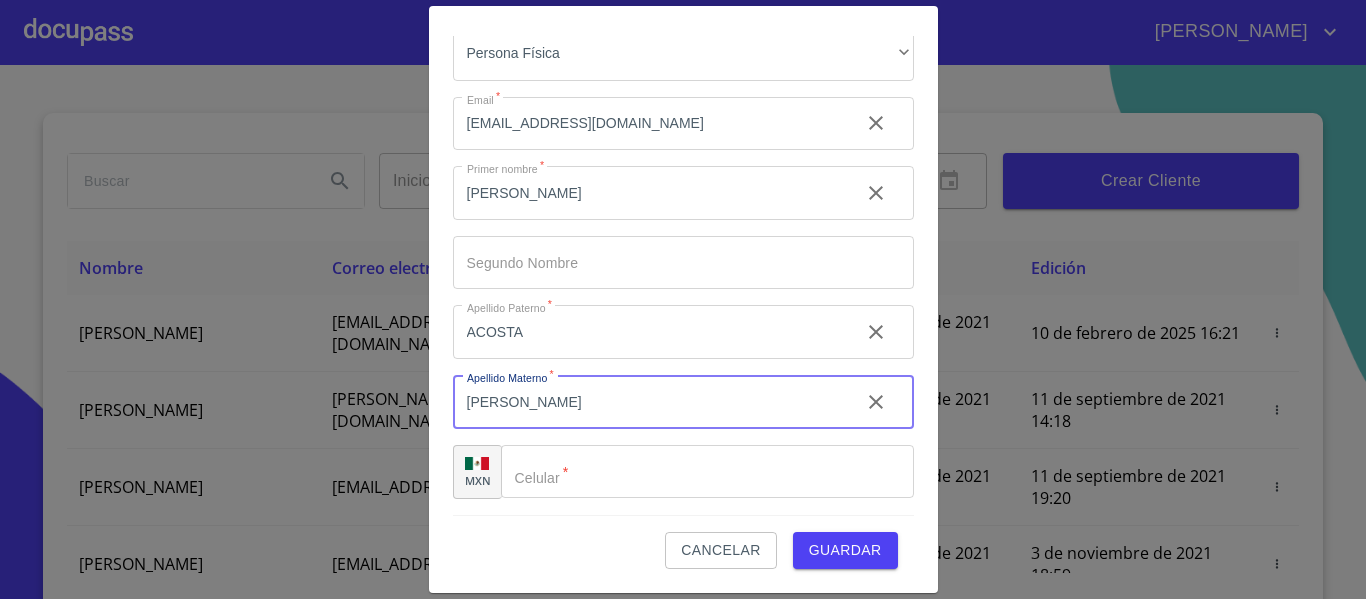 type on "[PERSON_NAME]" 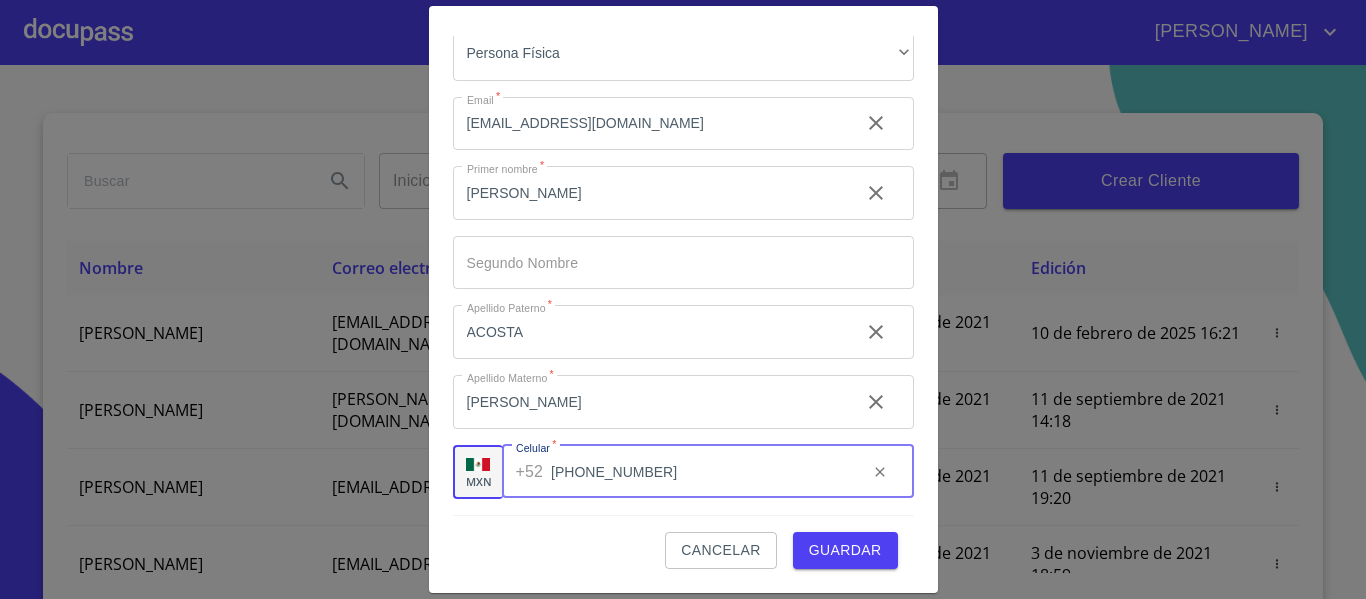 type on "[PHONE_NUMBER]" 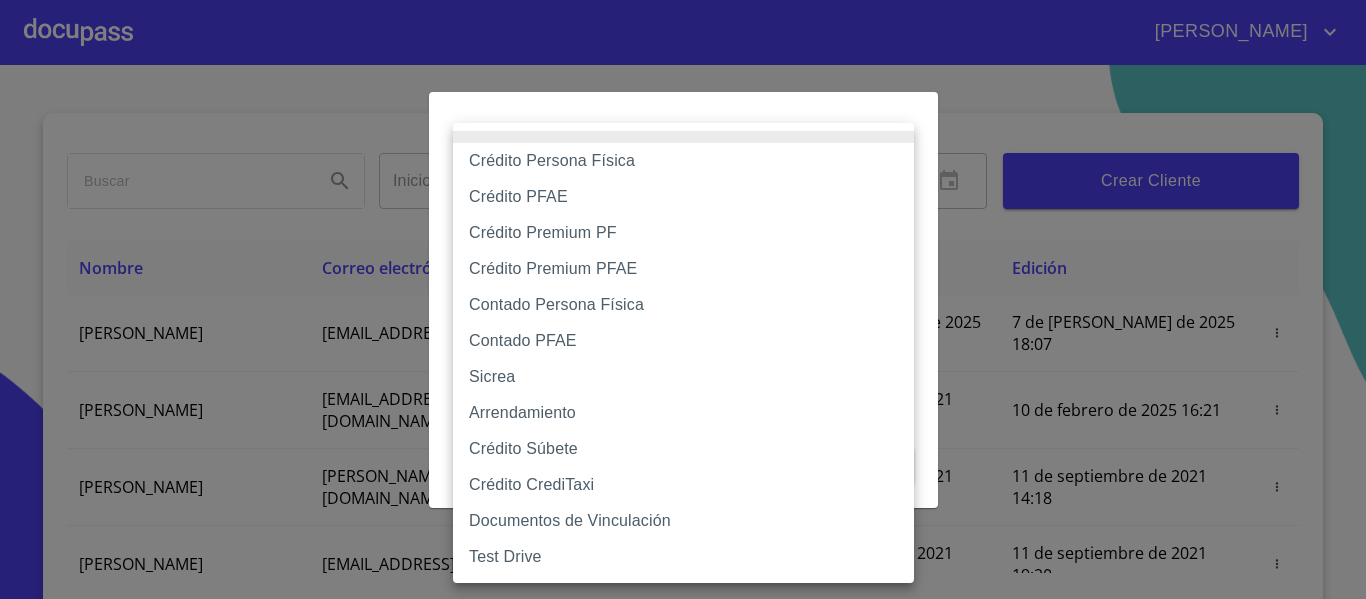 click on "[PERSON_NAME] ​ Fin ​ Crear Cliente Nombre   Correo electrónico   Registro   Edición     [PERSON_NAME]  [EMAIL_ADDRESS][DOMAIN_NAME] 7 de [PERSON_NAME] de 2025 18:07 7 de [PERSON_NAME] de 2025 18:07 [PERSON_NAME] GROVER [EMAIL_ADDRESS][PERSON_NAME][PERSON_NAME][DOMAIN_NAME] 10 de septiembre de 2021 18:55 10 de febrero de 2025 16:21 [PERSON_NAME] CELIS  [EMAIL_ADDRESS][PERSON_NAME][DOMAIN_NAME] 11 de septiembre de 2021 14:18 11 de septiembre de 2021 14:18 [PERSON_NAME] [PERSON_NAME][EMAIL_ADDRESS][DOMAIN_NAME] 11 de septiembre de 2021 19:20 11 de septiembre de 2021 19:20 [PERSON_NAME] [EMAIL_ADDRESS][DOMAIN_NAME] 13 de septiembre de 2021 11:06 3 de noviembre de 2021 18:59 [PERSON_NAME] [EMAIL_ADDRESS][DOMAIN_NAME] 14 de septiembre de 2021 12:26 14 de septiembre de 2021 12:26 [PERSON_NAME] [EMAIL_ADDRESS][DOMAIN_NAME] 14 de septiembre de 2021 16:35 14 de septiembre de 2021 16:35 [PERSON_NAME] [EMAIL_ADDRESS][DOMAIN_NAME] 14 de septiembre de 2021 18:24 14 de septiembre de 2021 18:24 [PERSON_NAME]  [EMAIL_ADDRESS][DOMAIN_NAME] 15 de septiembre de 2021 13:18 [PERSON_NAME] [PERSON_NAME] 1" at bounding box center [683, 299] 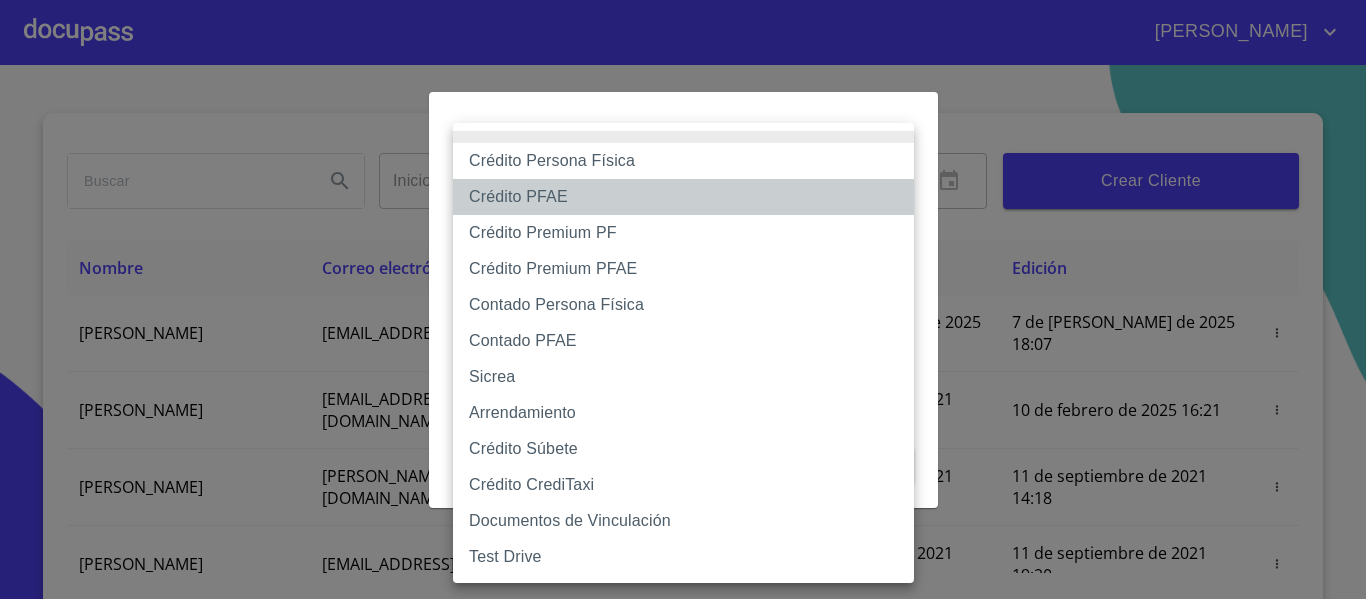 click on "Crédito PFAE" at bounding box center [683, 197] 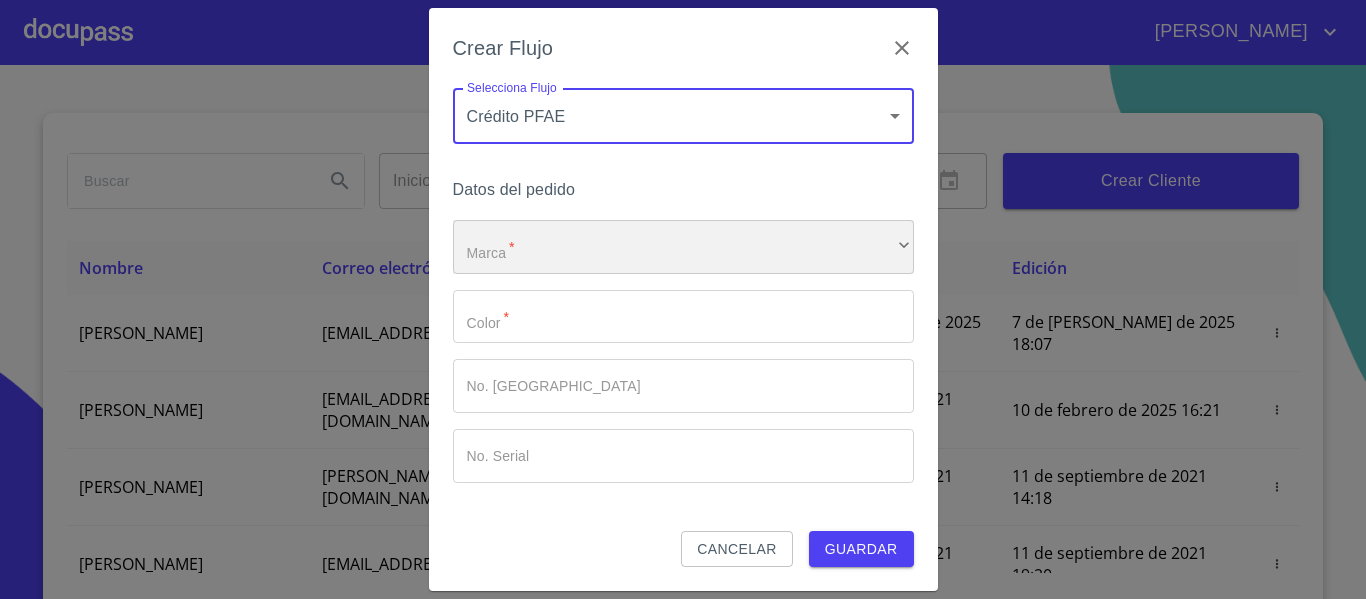 click on "​" at bounding box center [683, 247] 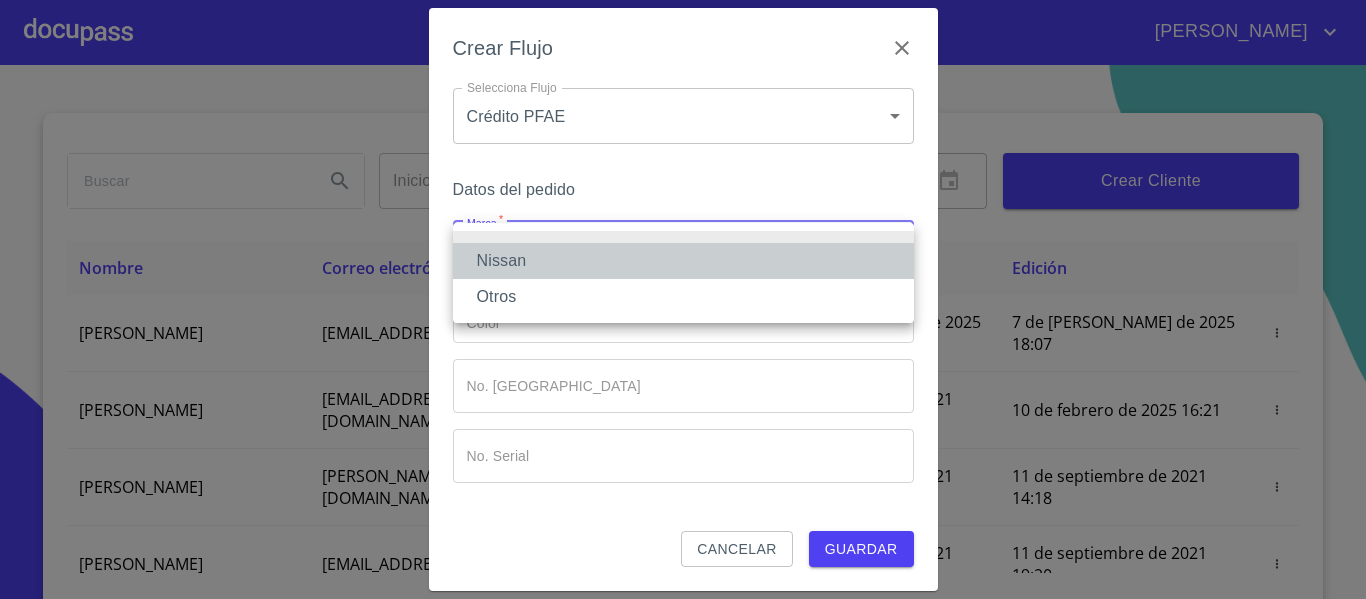click on "Nissan" at bounding box center (683, 261) 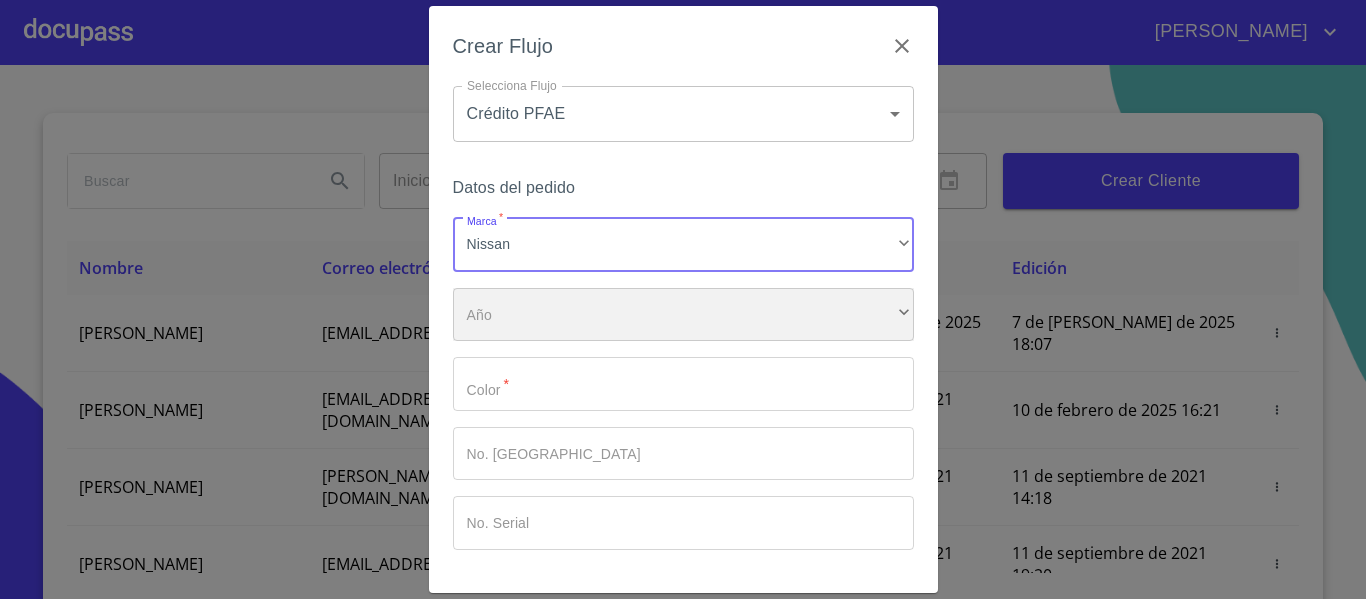 click on "​" at bounding box center [683, 315] 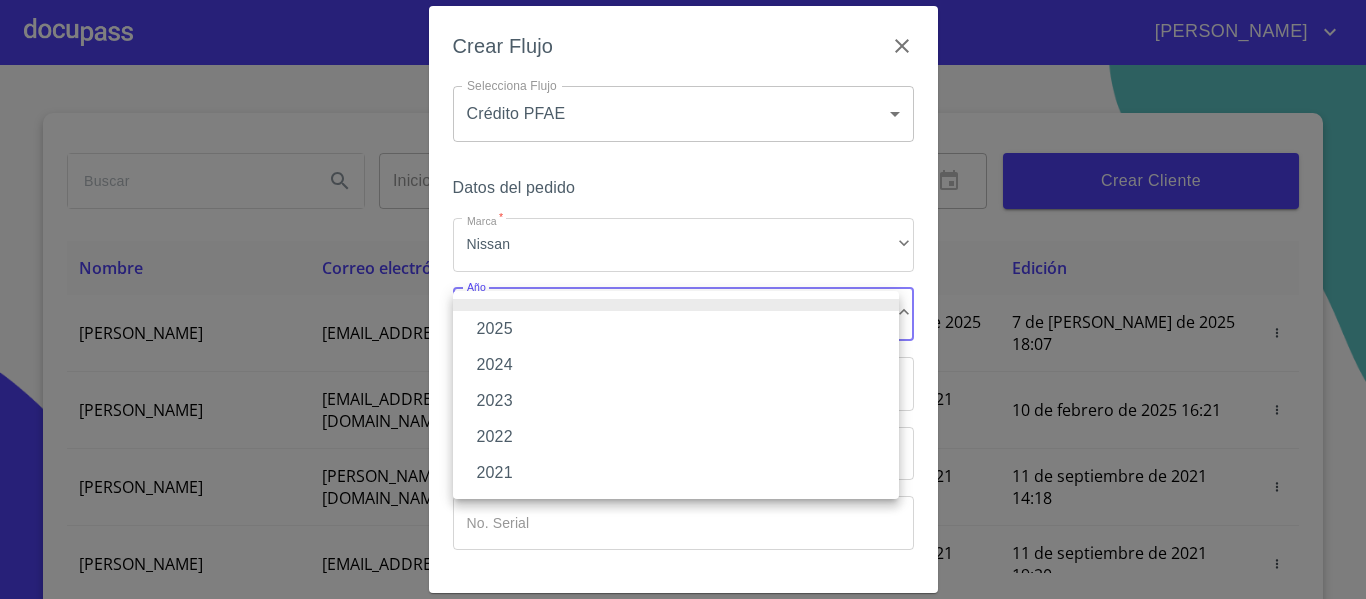 click on "2025" at bounding box center [676, 329] 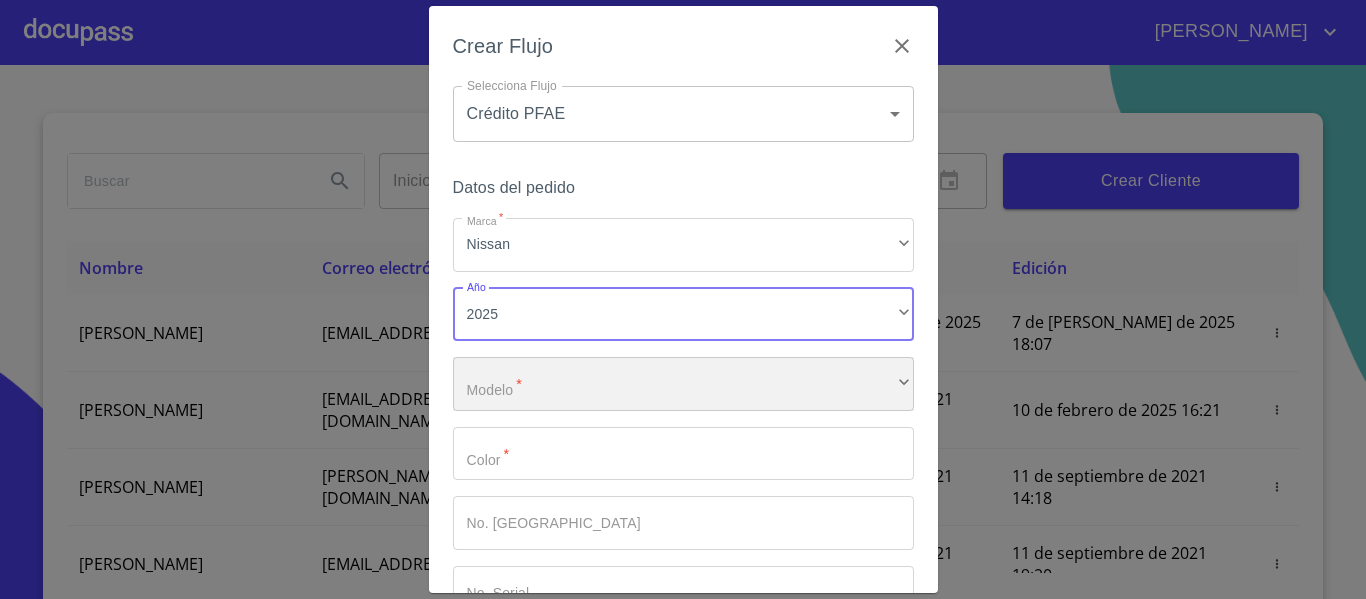 click on "​" at bounding box center (683, 384) 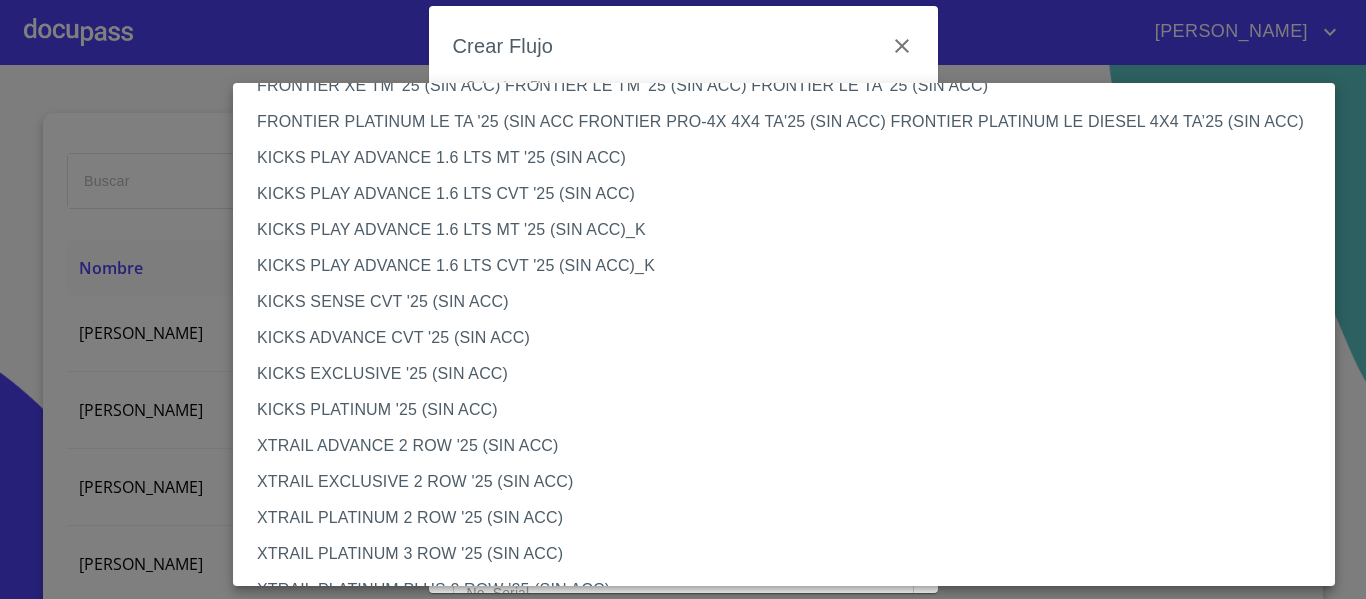 scroll, scrollTop: 1685, scrollLeft: 0, axis: vertical 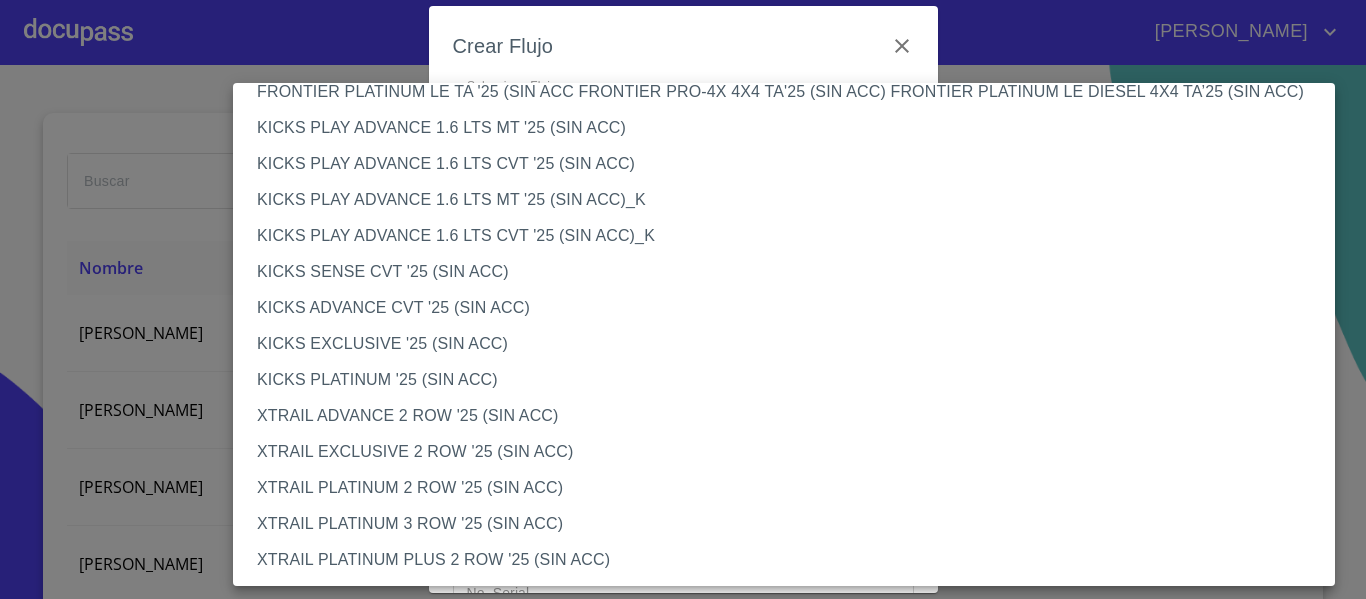click on "XTRAIL ADVANCE 2 ROW '25 (SIN ACC)" at bounding box center [791, 416] 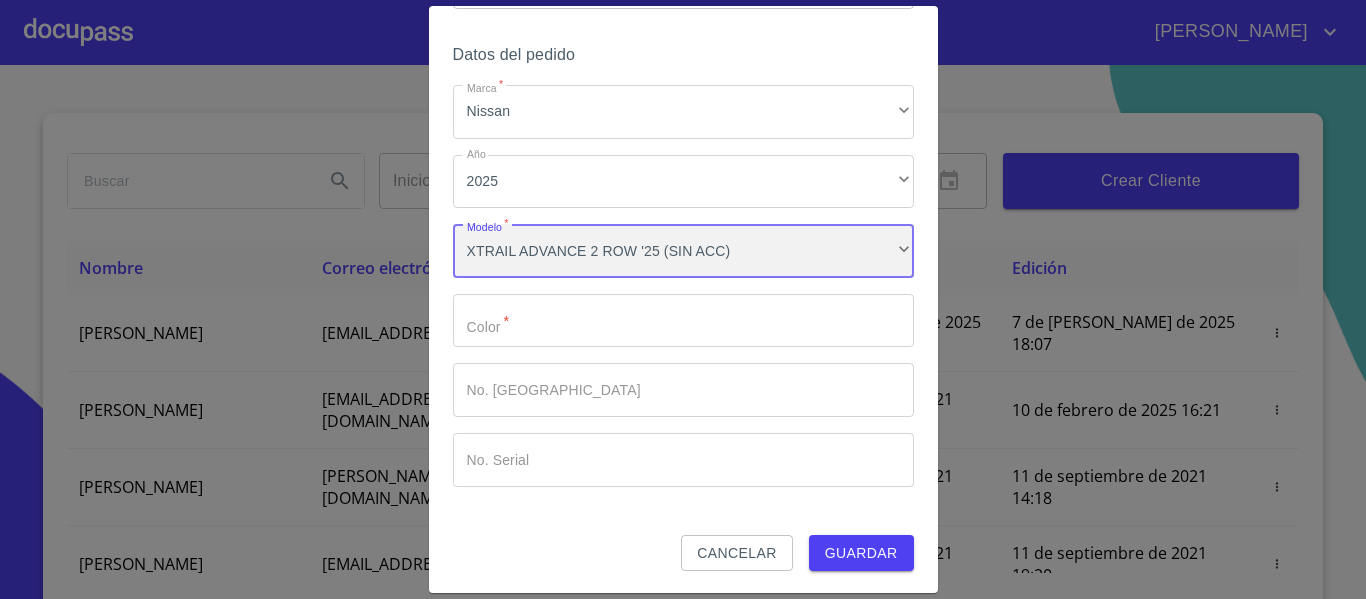 scroll, scrollTop: 135, scrollLeft: 0, axis: vertical 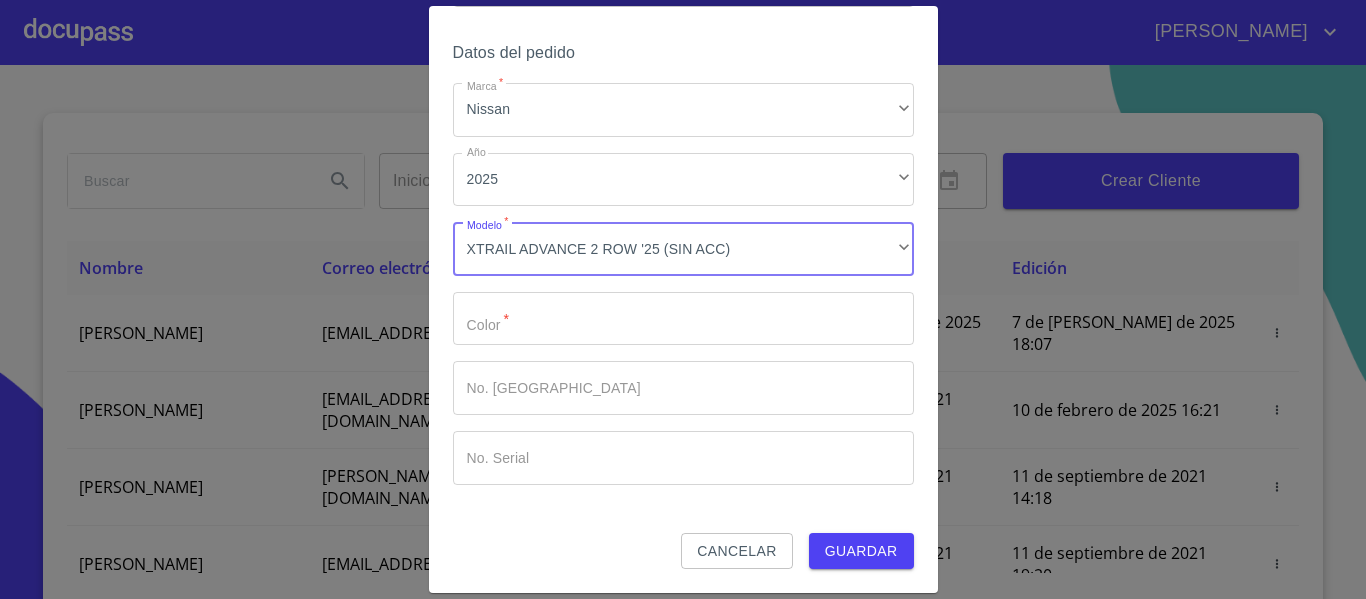 click on "Marca   *" at bounding box center (683, 319) 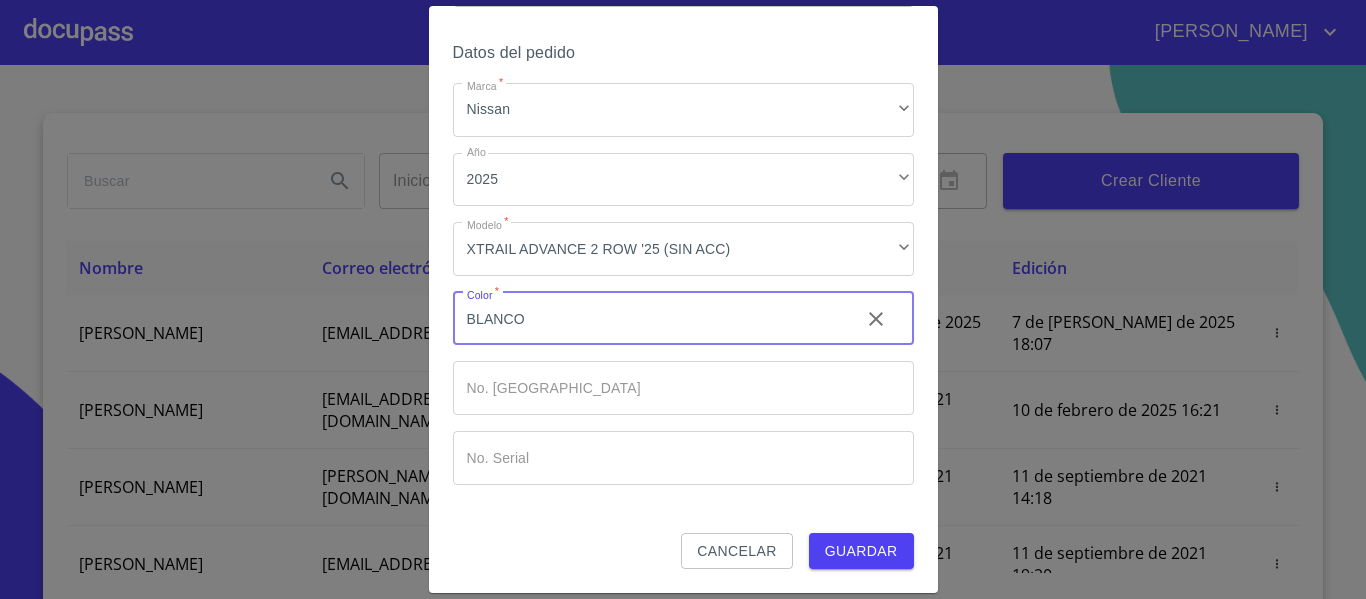 type on "BLANCO" 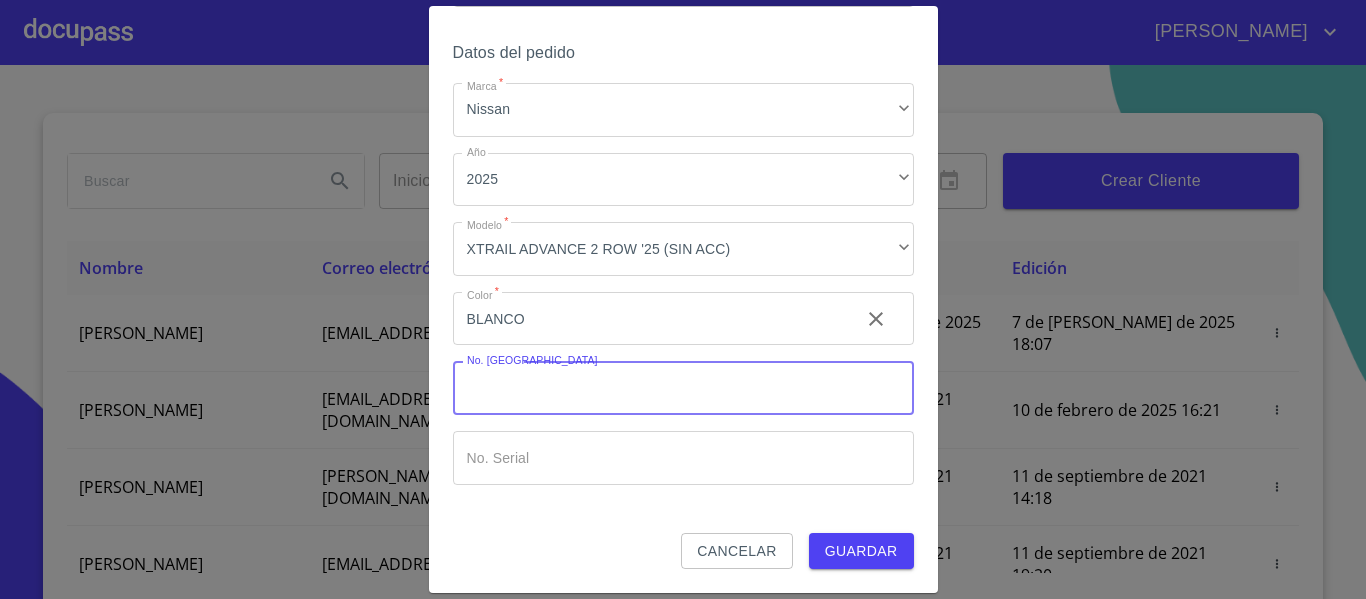 click on "Marca   *" at bounding box center [683, 388] 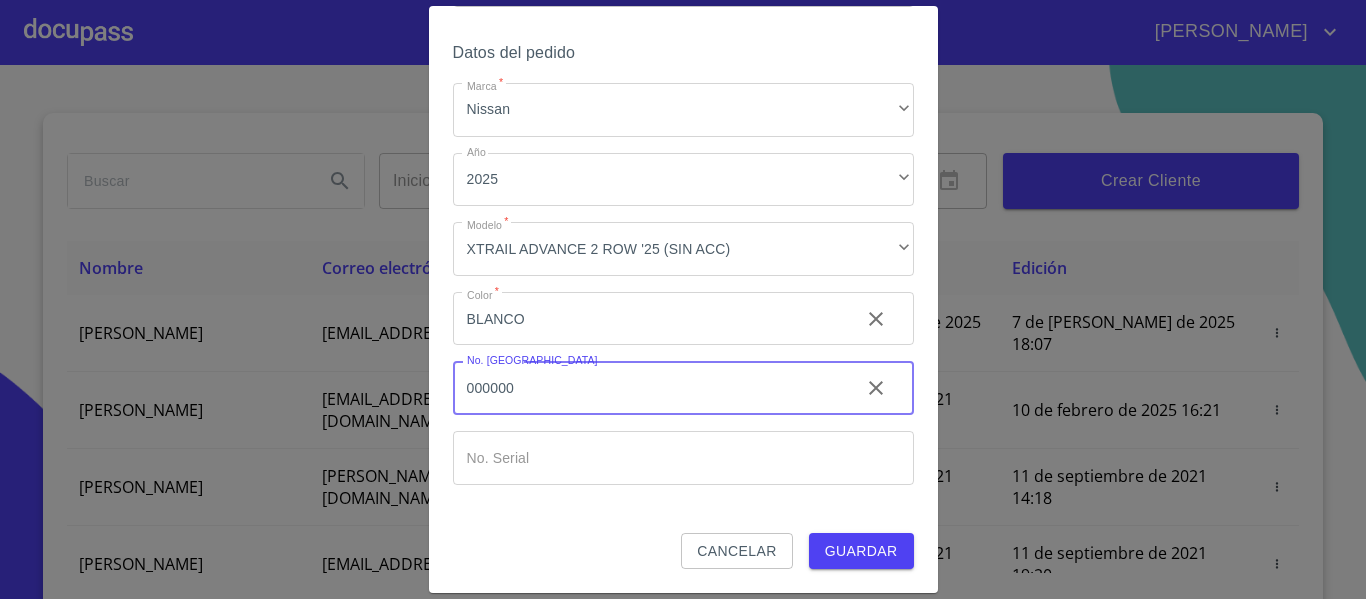 type on "000000" 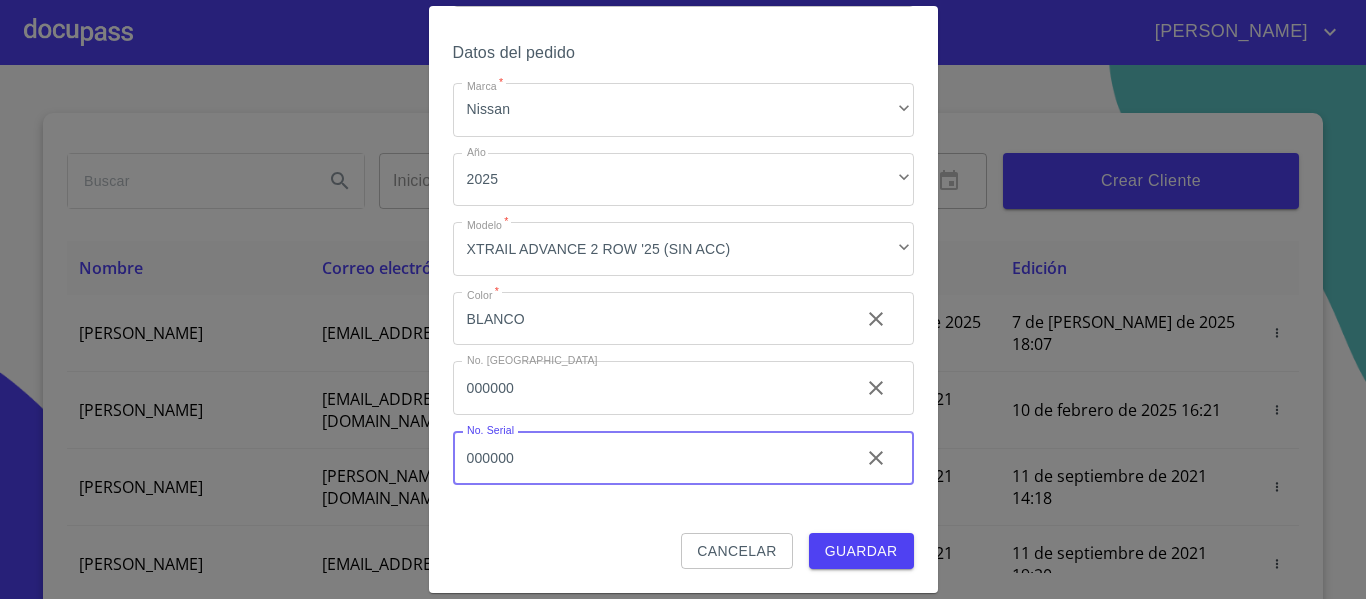 type on "000000" 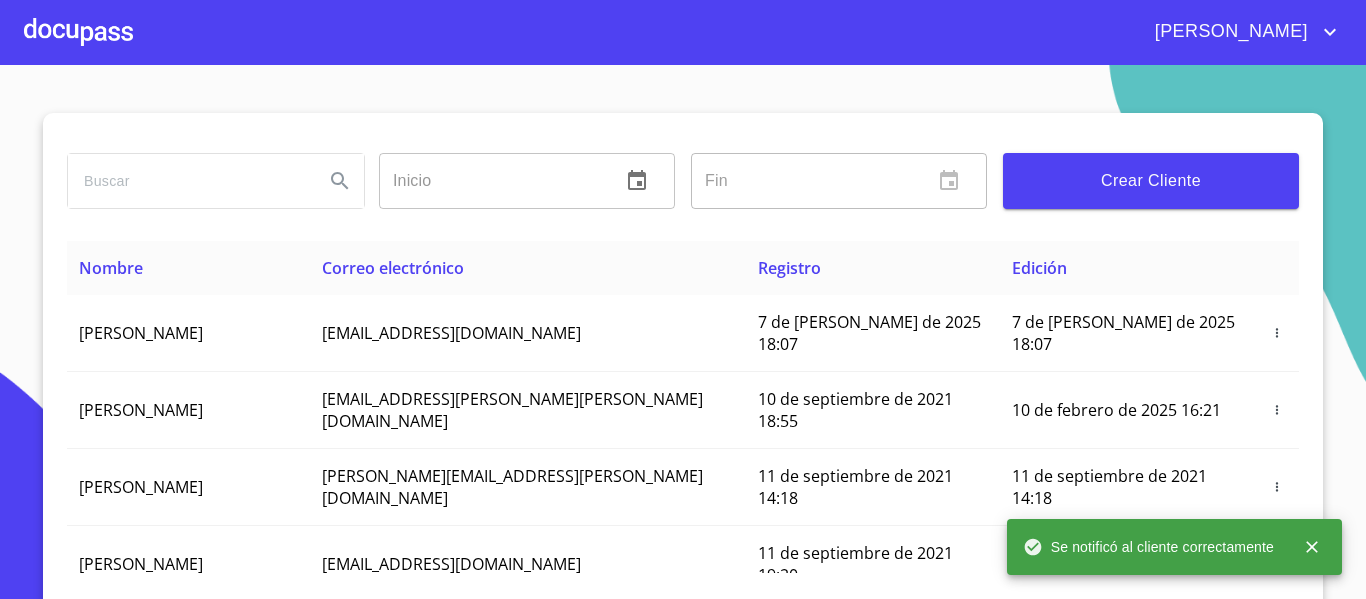 click at bounding box center (78, 32) 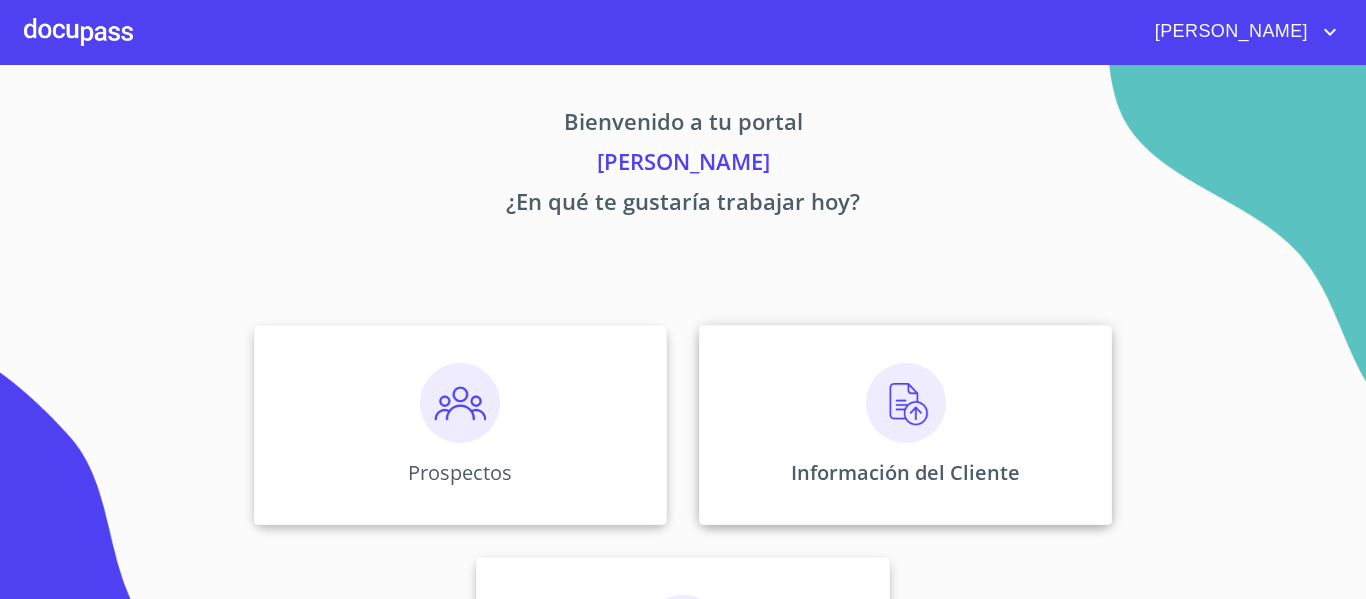 click at bounding box center (906, 403) 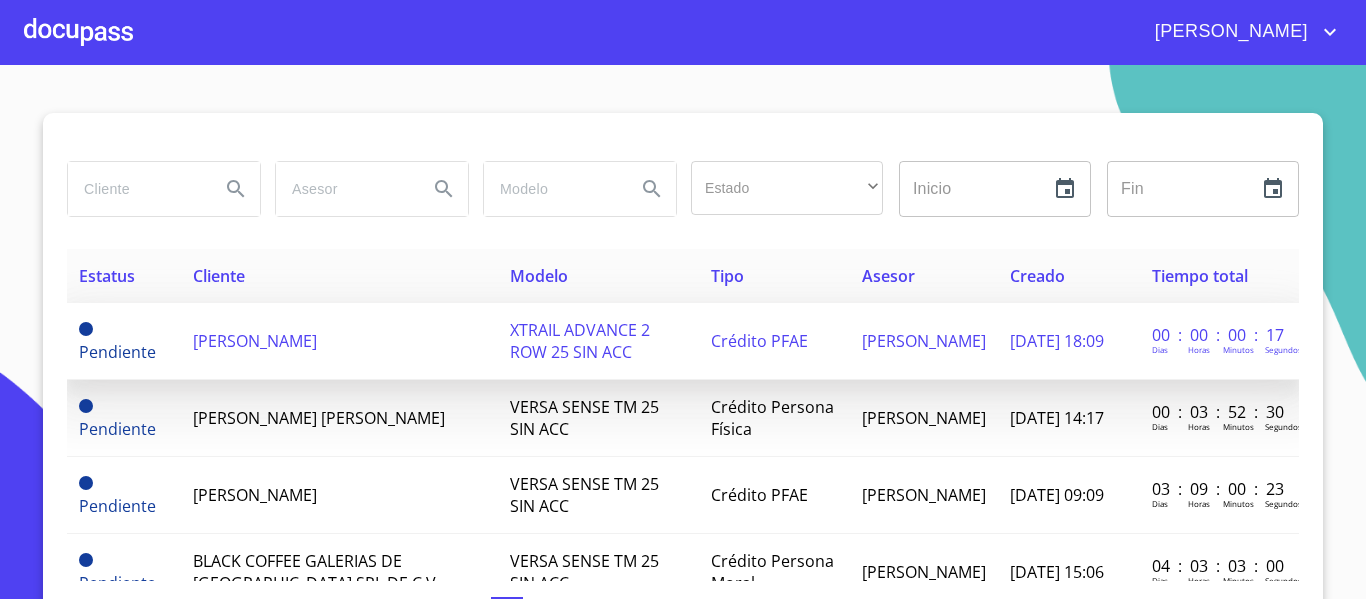 click on "[PERSON_NAME]" at bounding box center (255, 341) 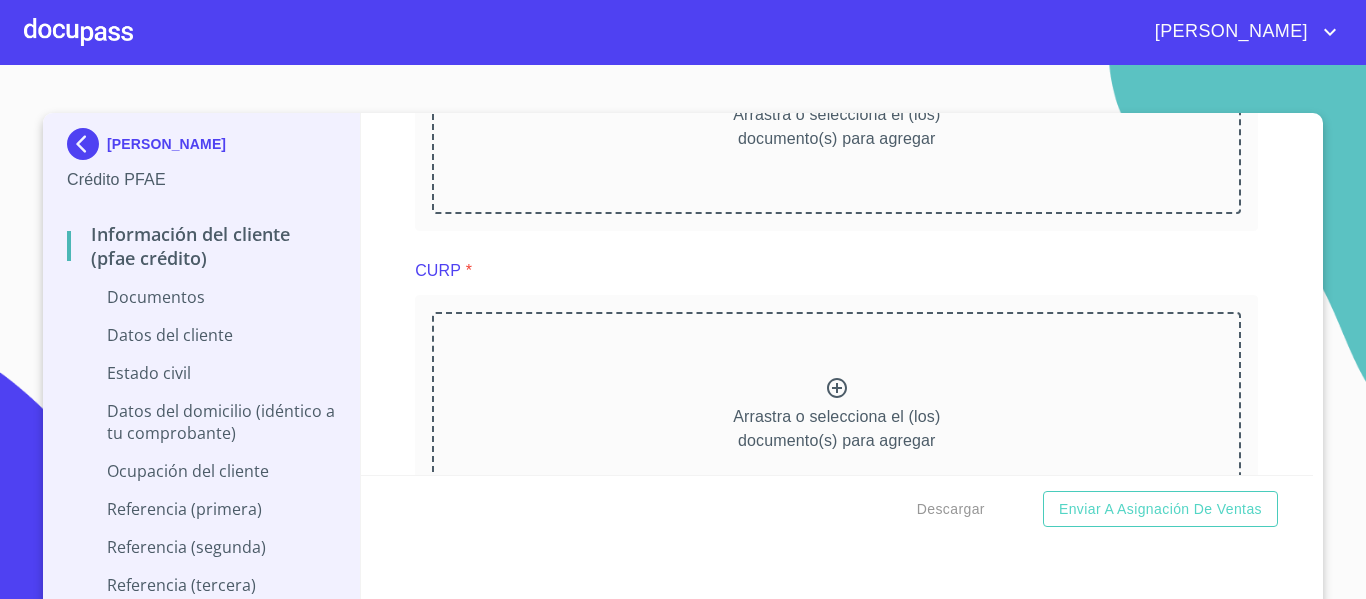 scroll, scrollTop: 1600, scrollLeft: 0, axis: vertical 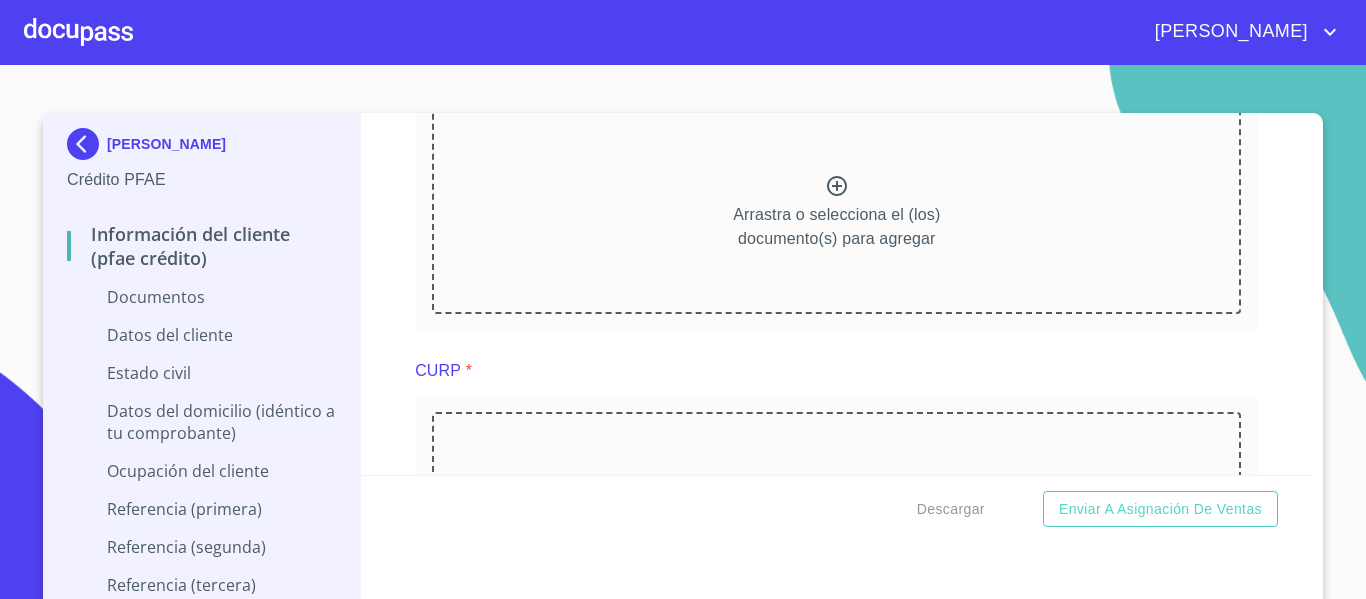 click on "Información del cliente (PFAE crédito)   Documentos Documento de identificación.   * INE ​ Identificación Oficial * Identificación Oficial Identificación Oficial Identificación Oficial Comprobante de Domicilio * Arrastra o selecciona el (los) documento(s) para agregar Fuente de ingresos   * Independiente/Dueño de negocio/Persona Moral ​ Comprobante de Ingresos mes 1 * Arrastra o selecciona el (los) documento(s) para agregar Comprobante de Ingresos mes 2 * [GEOGRAPHIC_DATA] o selecciona el (los) documento(s) para agregar Comprobante de Ingresos mes 3 * [GEOGRAPHIC_DATA] o selecciona el (los) documento(s) para agregar CURP * [GEOGRAPHIC_DATA] o selecciona el (los) documento(s) para agregar [PERSON_NAME] de situación fiscal Arrastra o selecciona el (los) documento(s) para agregar Datos del cliente Apellido [PERSON_NAME]   * [PERSON_NAME] ​ Apellido Materno   * [PERSON_NAME] ​ Primer nombre   * [PERSON_NAME] ​ [PERSON_NAME] Nombre ​ Fecha de nacimiento * ​ RFC   * ​ CURP   * ​ ID de Identificación ​ Nacionalidad   * ​ ​ *" at bounding box center [837, 294] 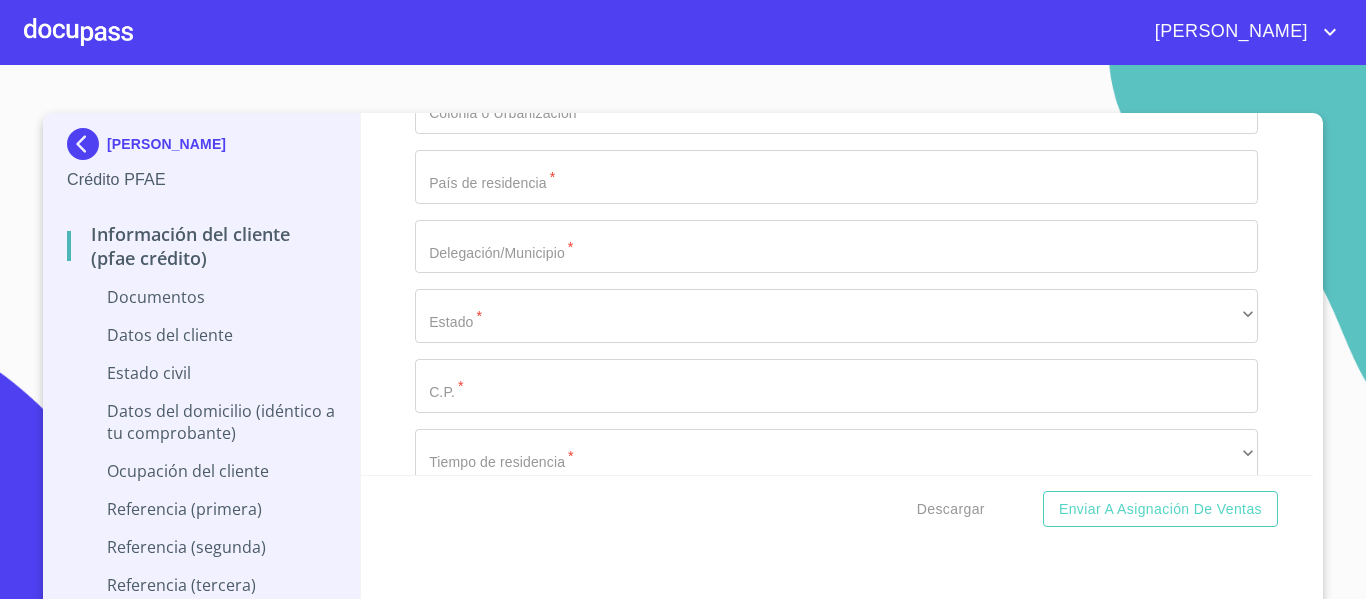 scroll, scrollTop: 4000, scrollLeft: 0, axis: vertical 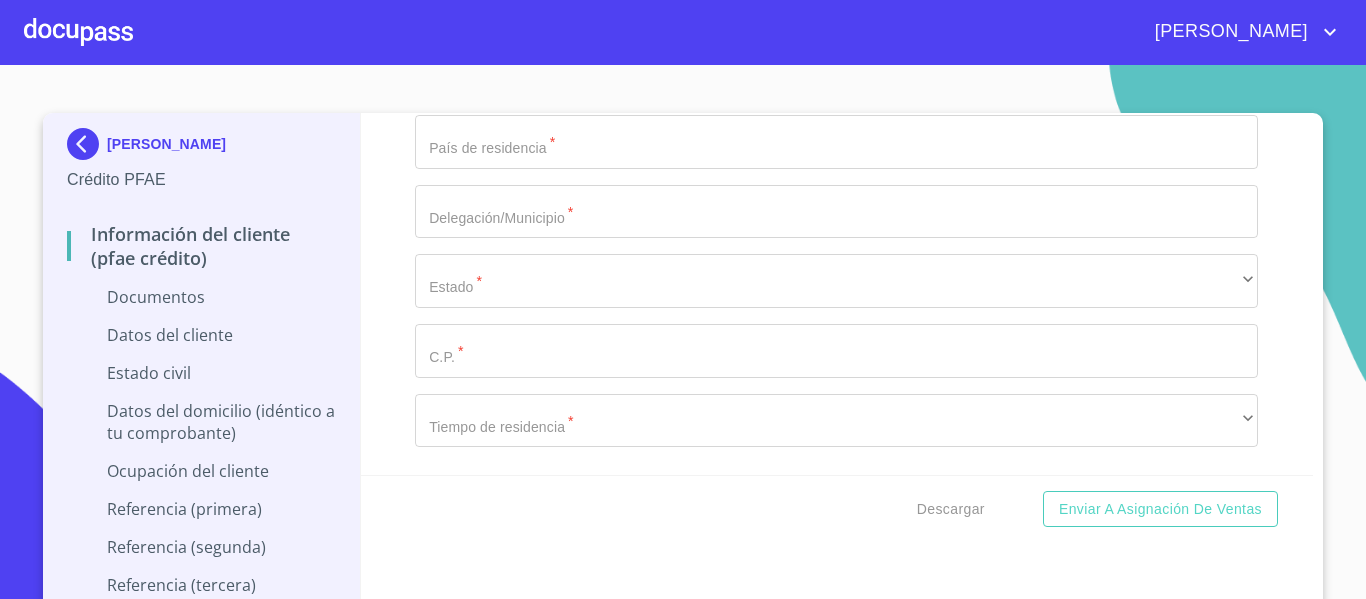 click 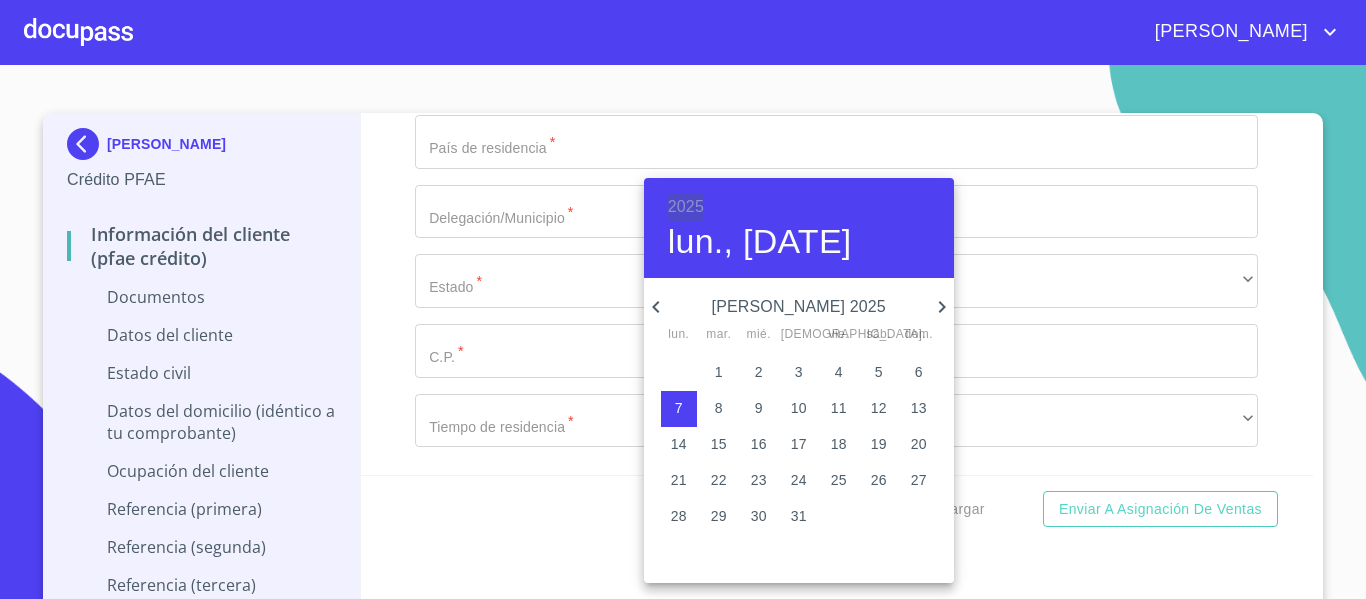 click on "2025" at bounding box center [686, 207] 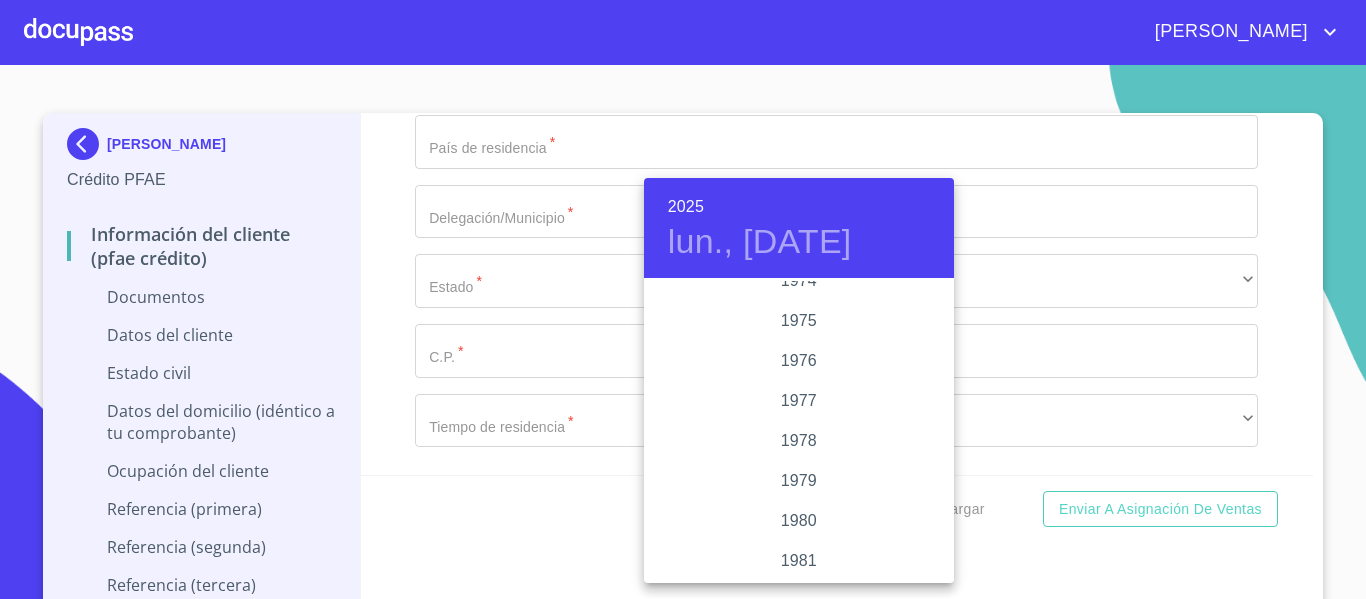 scroll, scrollTop: 2080, scrollLeft: 0, axis: vertical 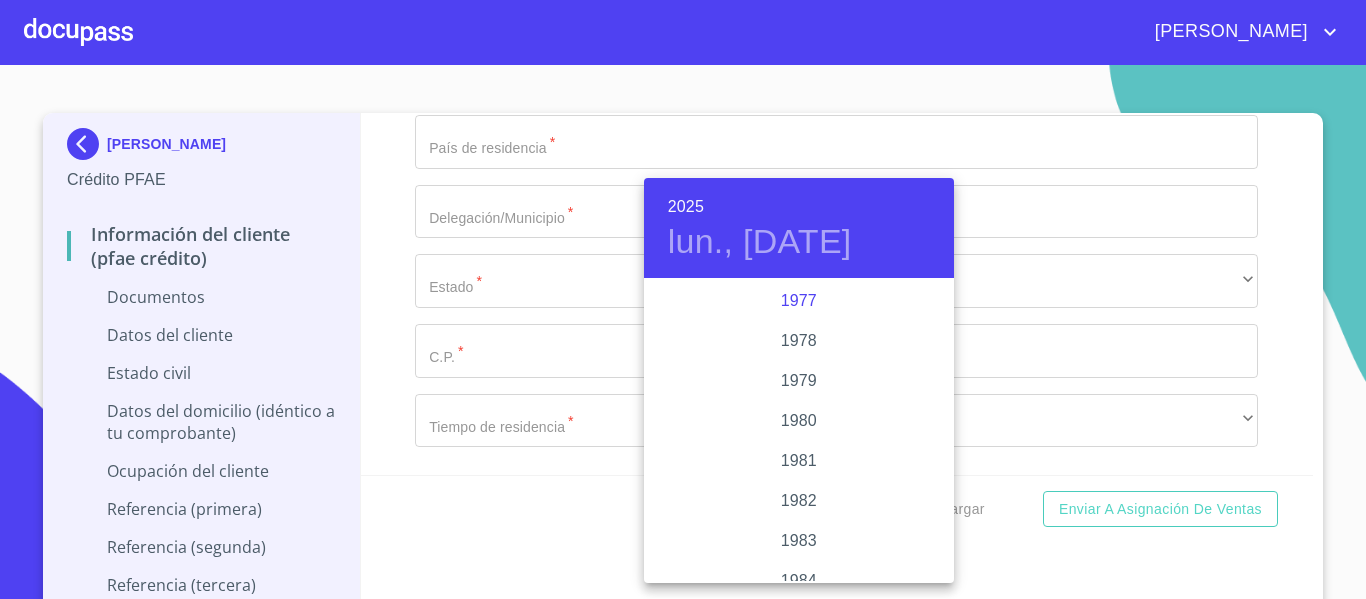 click on "1977" at bounding box center [799, 301] 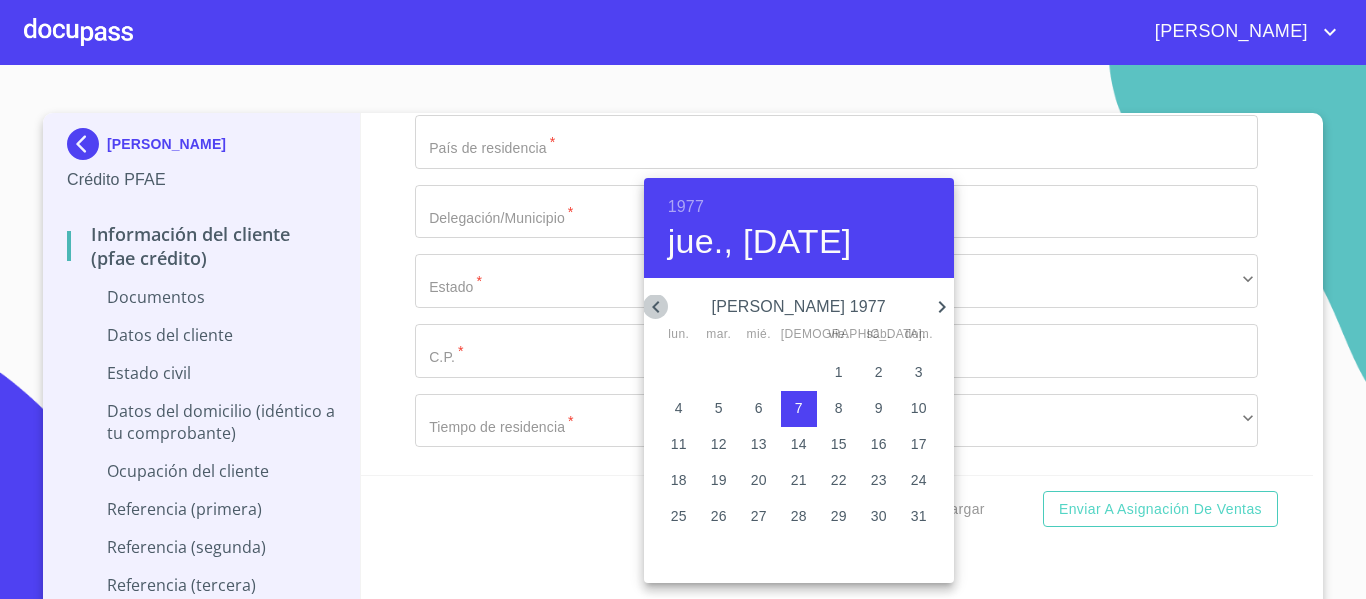 click 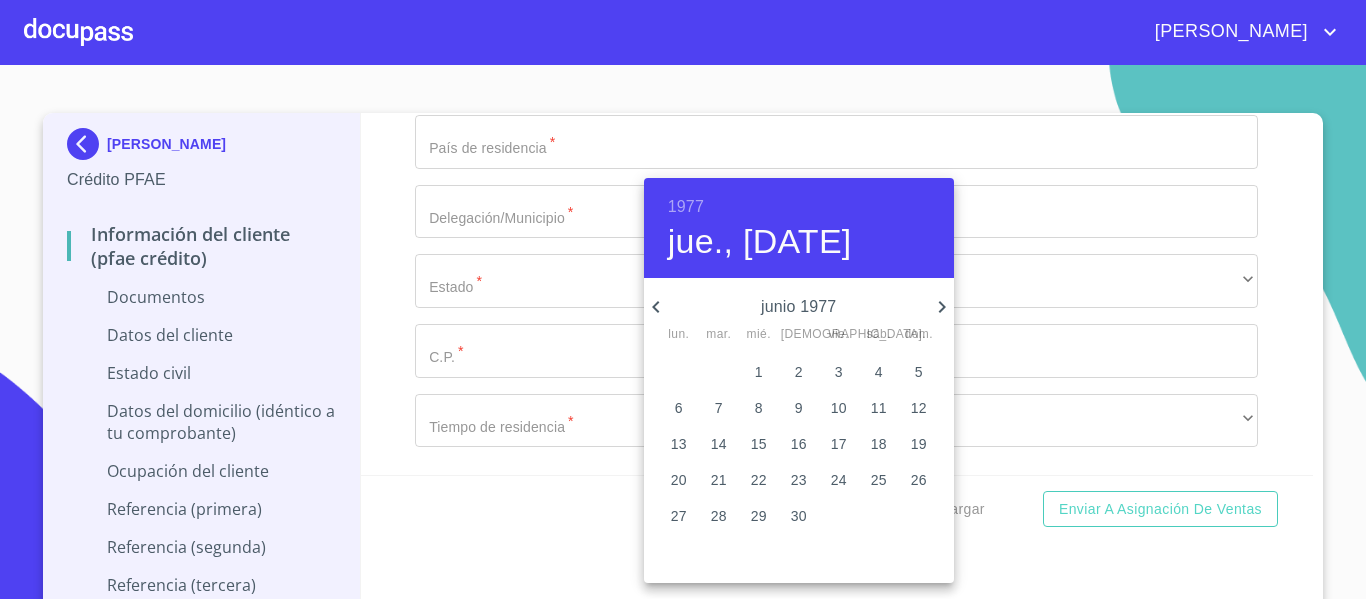 click 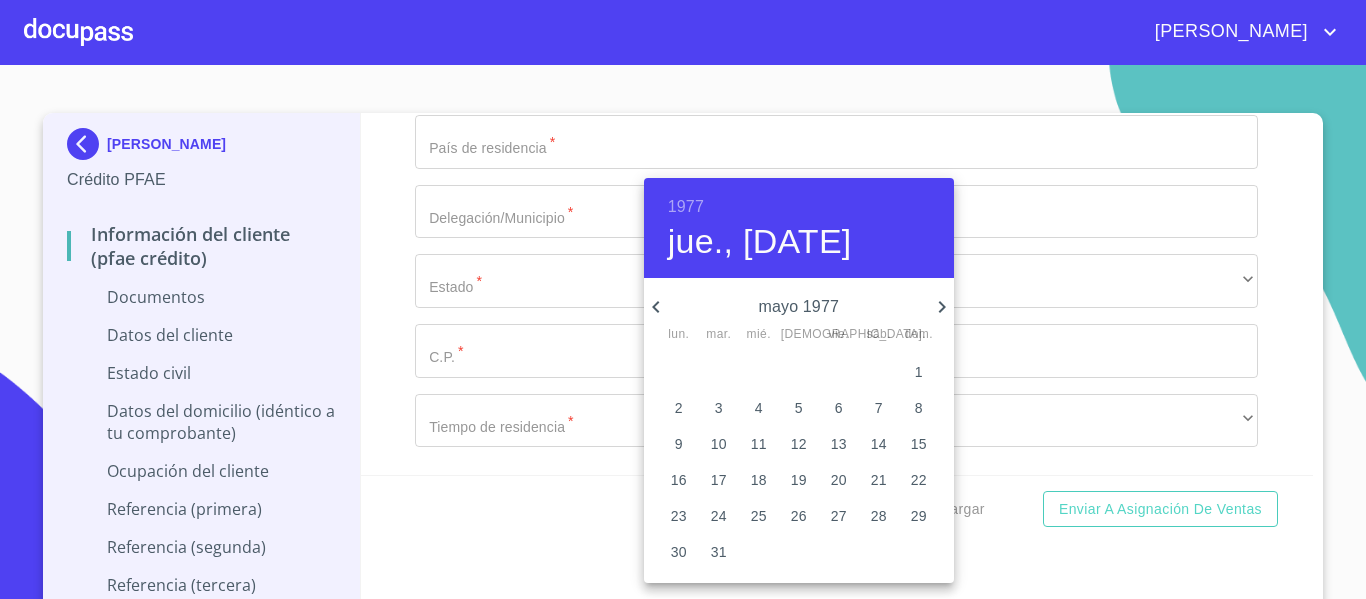 click on "27" at bounding box center [839, 516] 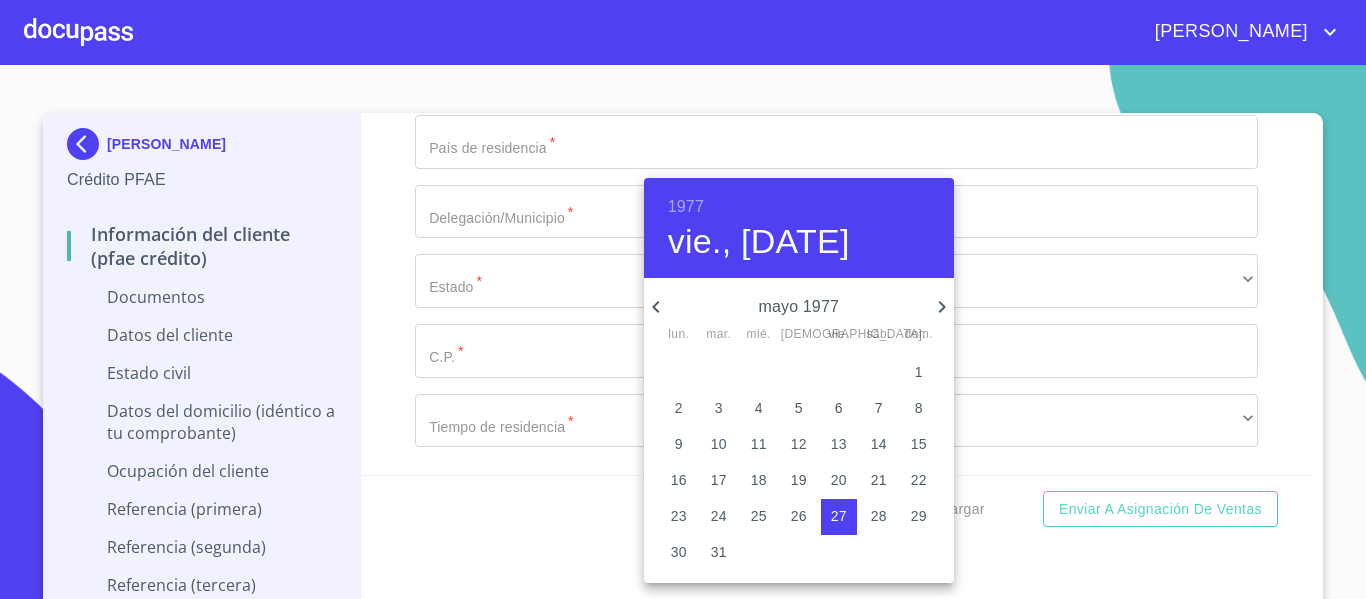 type on "27 de may. de 1977" 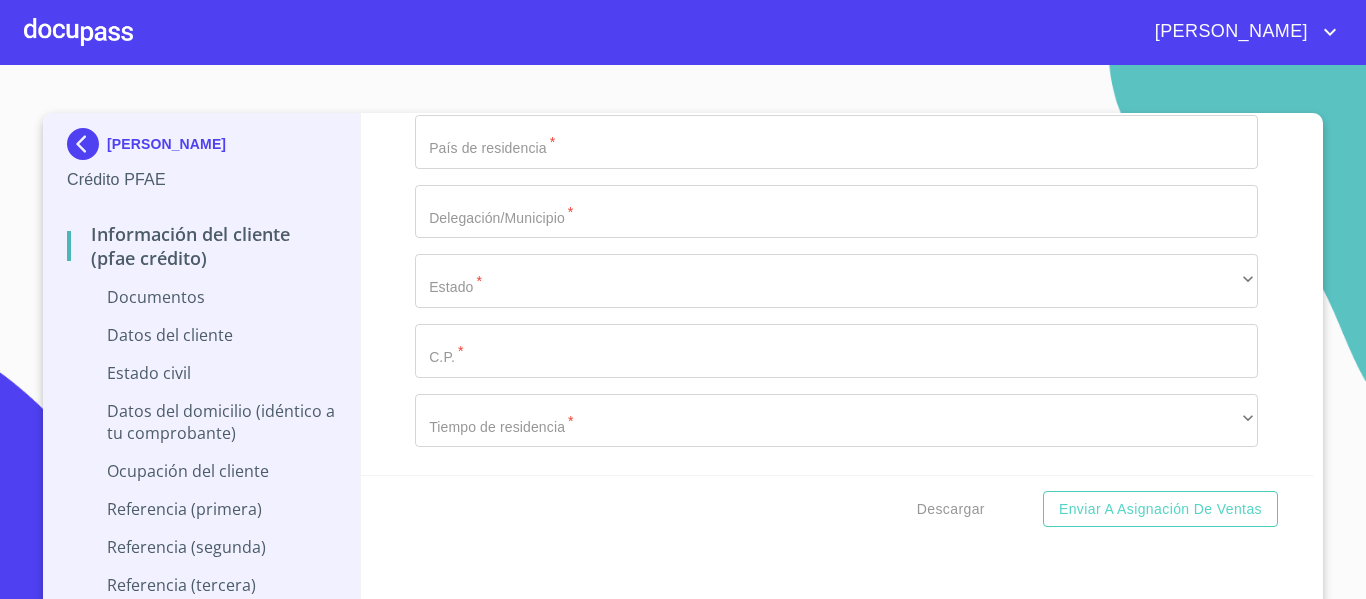drag, startPoint x: 543, startPoint y: 422, endPoint x: 494, endPoint y: 415, distance: 49.497475 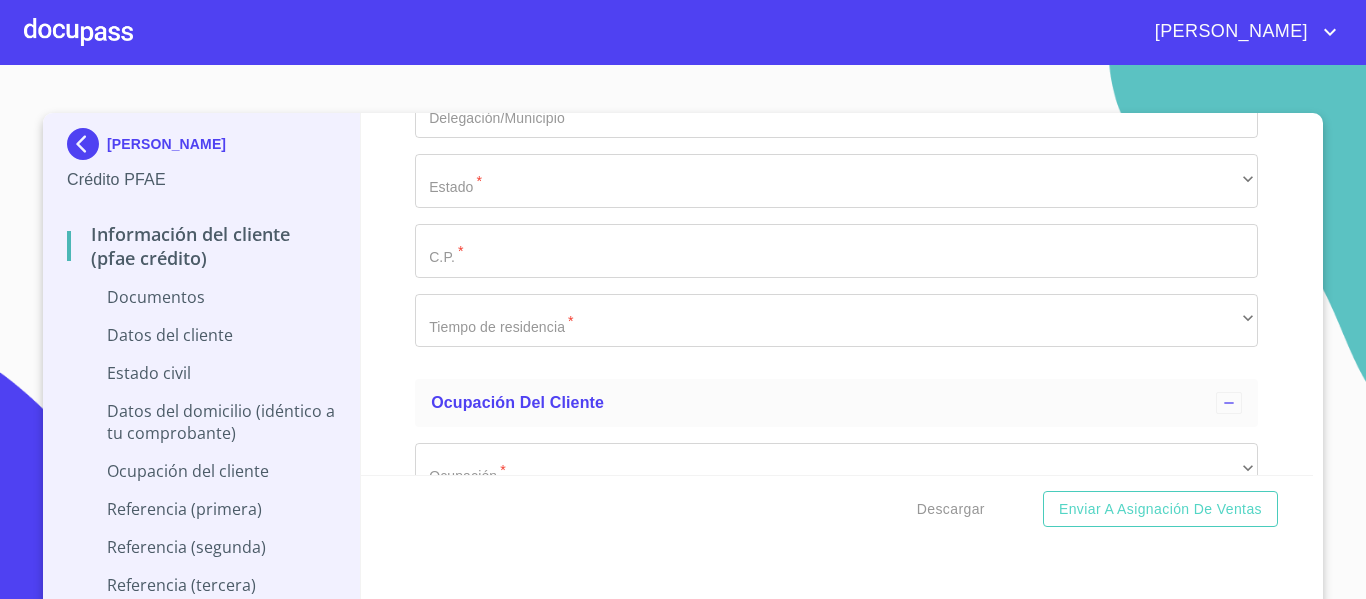 click on "AOMF770527" at bounding box center [813, -1093] 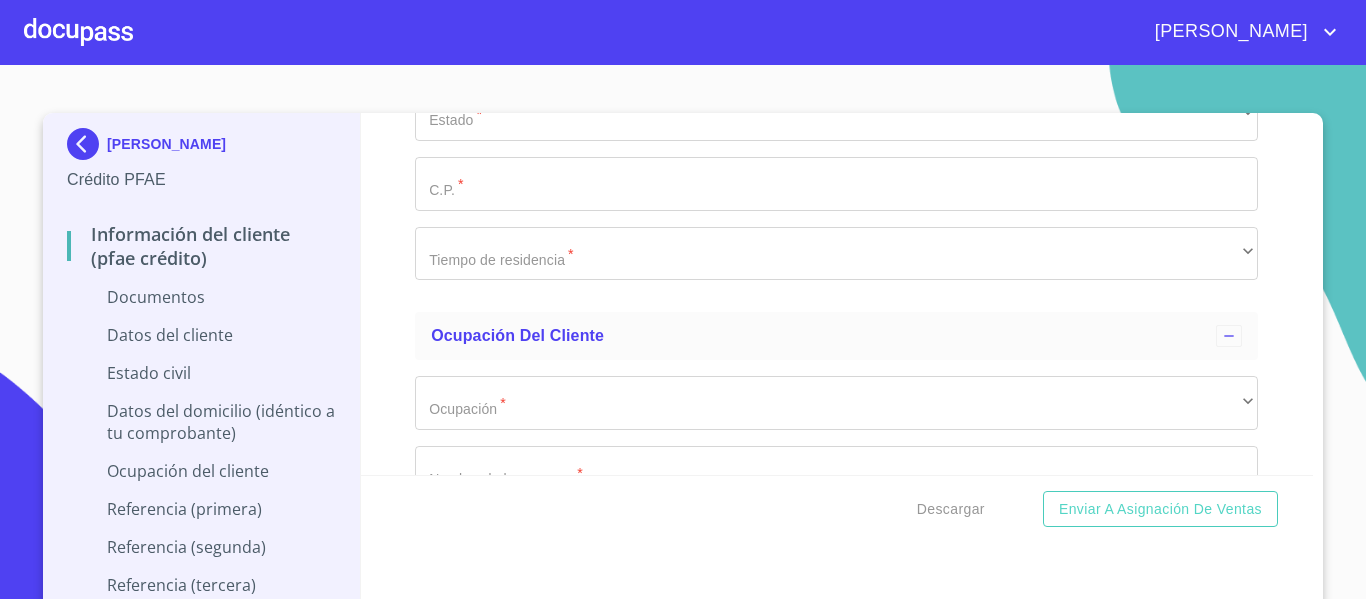 scroll, scrollTop: 4200, scrollLeft: 0, axis: vertical 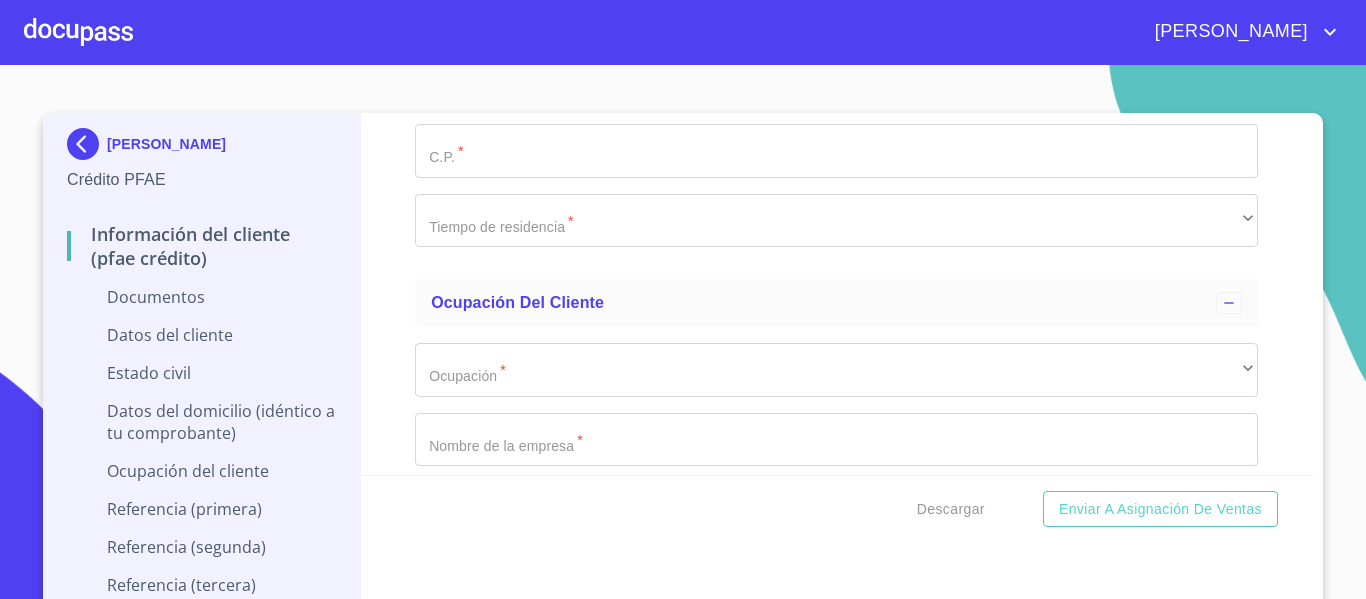 click on "Documento de identificación.   *" at bounding box center (836, -1054) 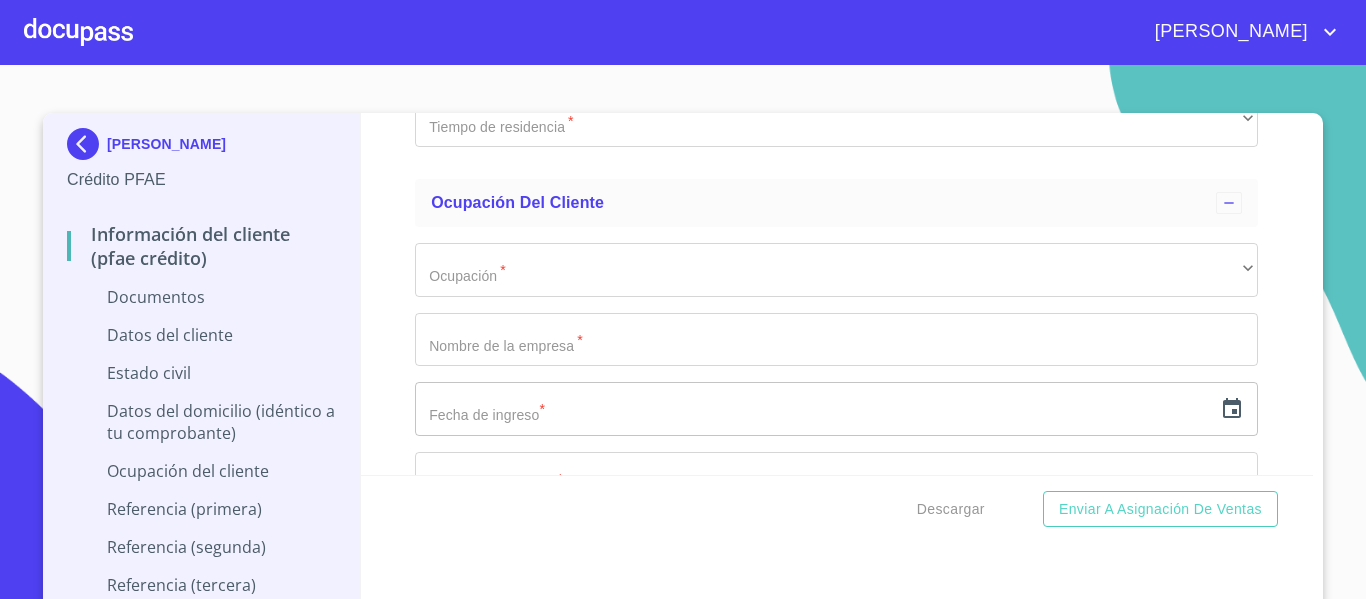click on "​" at bounding box center (836, -1084) 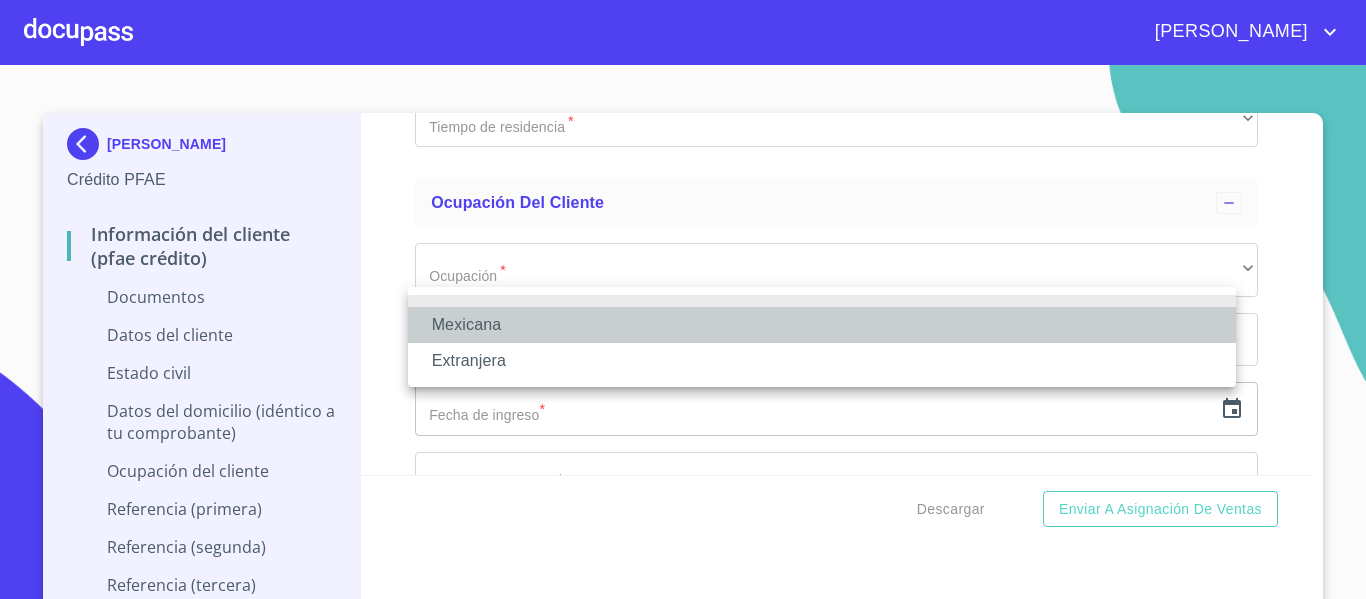 drag, startPoint x: 484, startPoint y: 322, endPoint x: 463, endPoint y: 331, distance: 22.847319 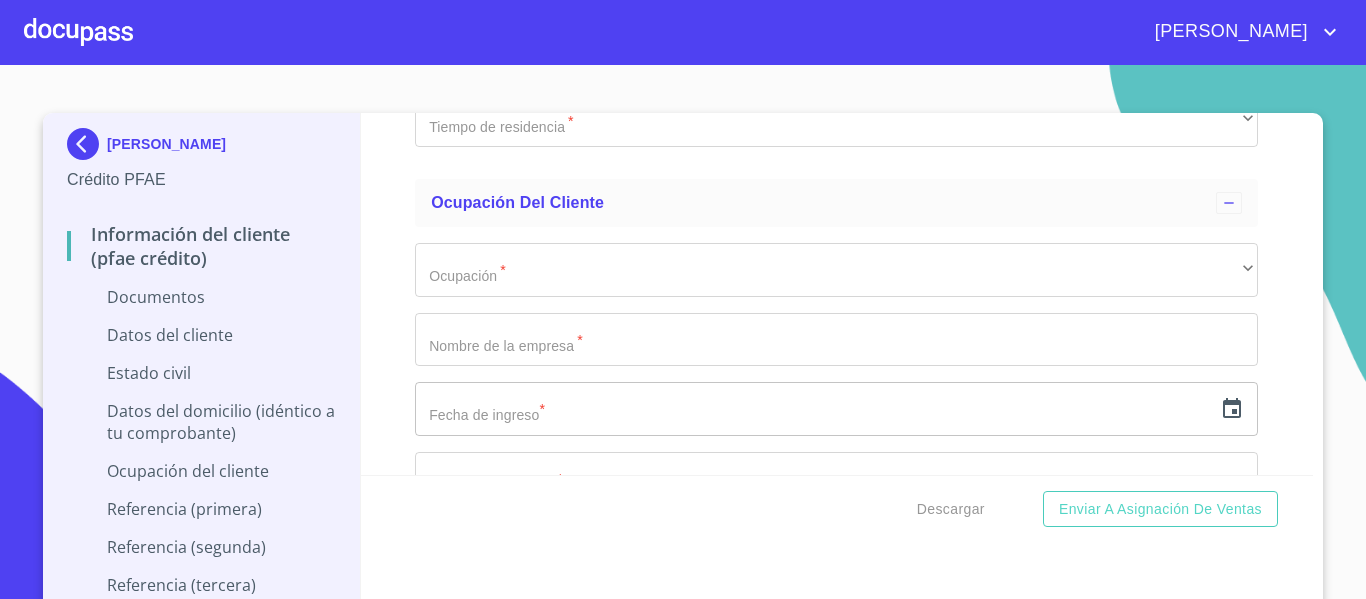 scroll, scrollTop: 26, scrollLeft: 0, axis: vertical 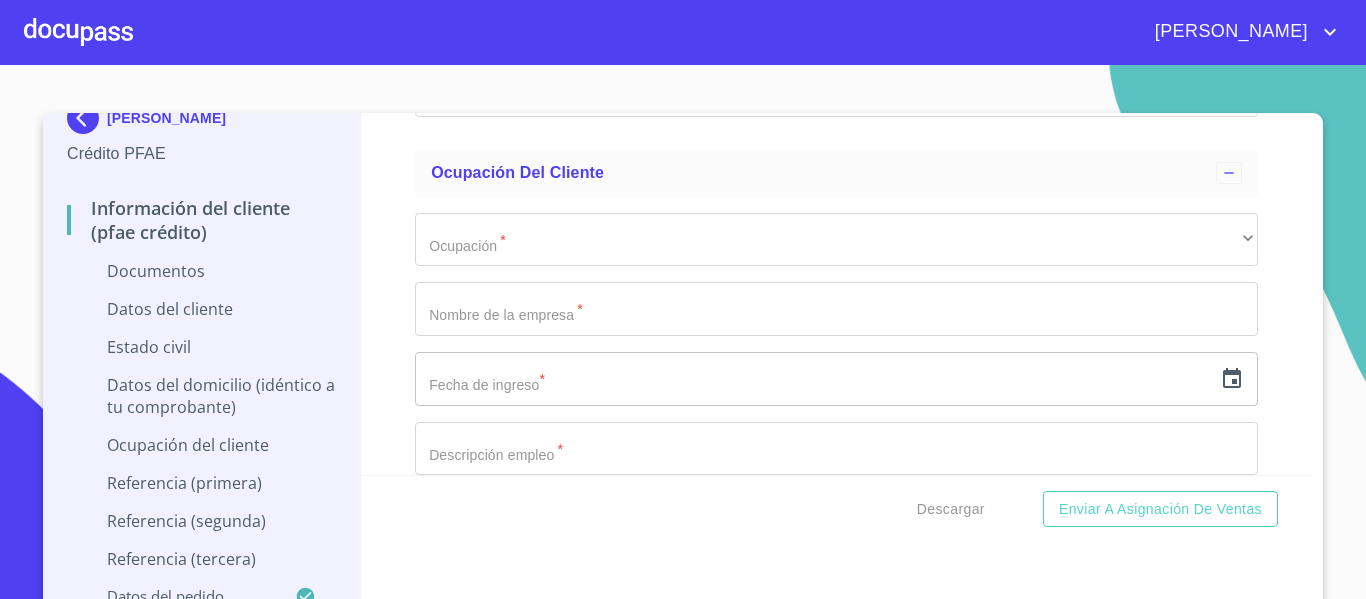 click on "Documento de identificación.   *" at bounding box center [836, -1115] 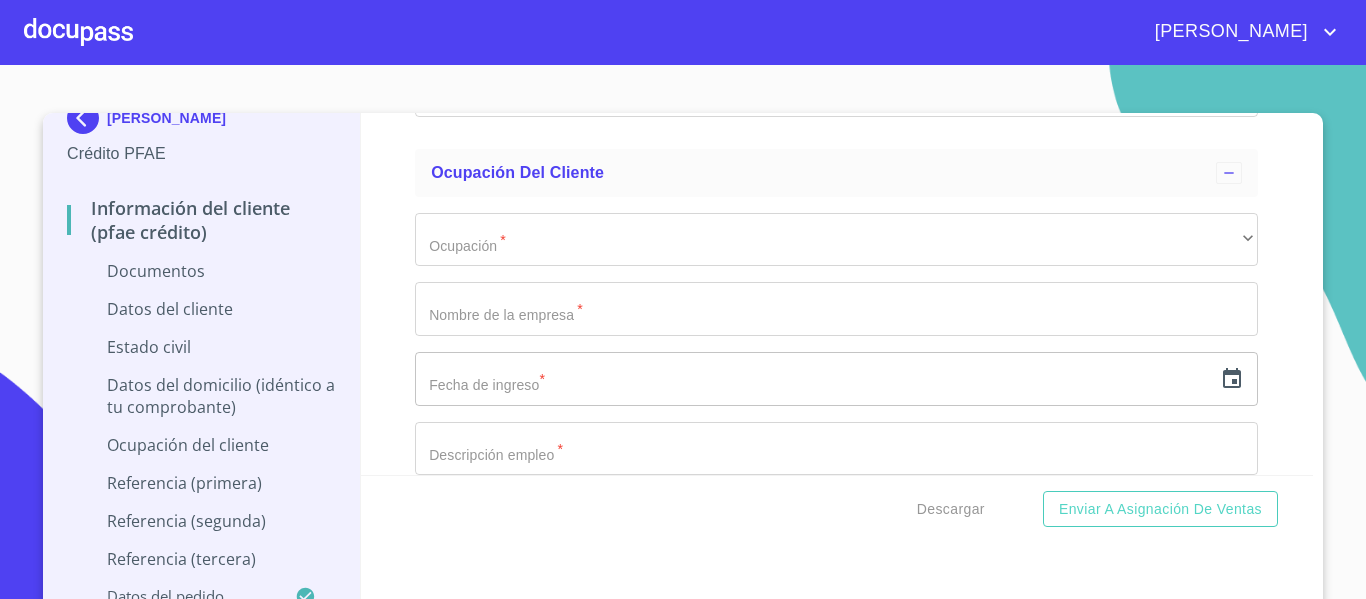 scroll, scrollTop: 4500, scrollLeft: 0, axis: vertical 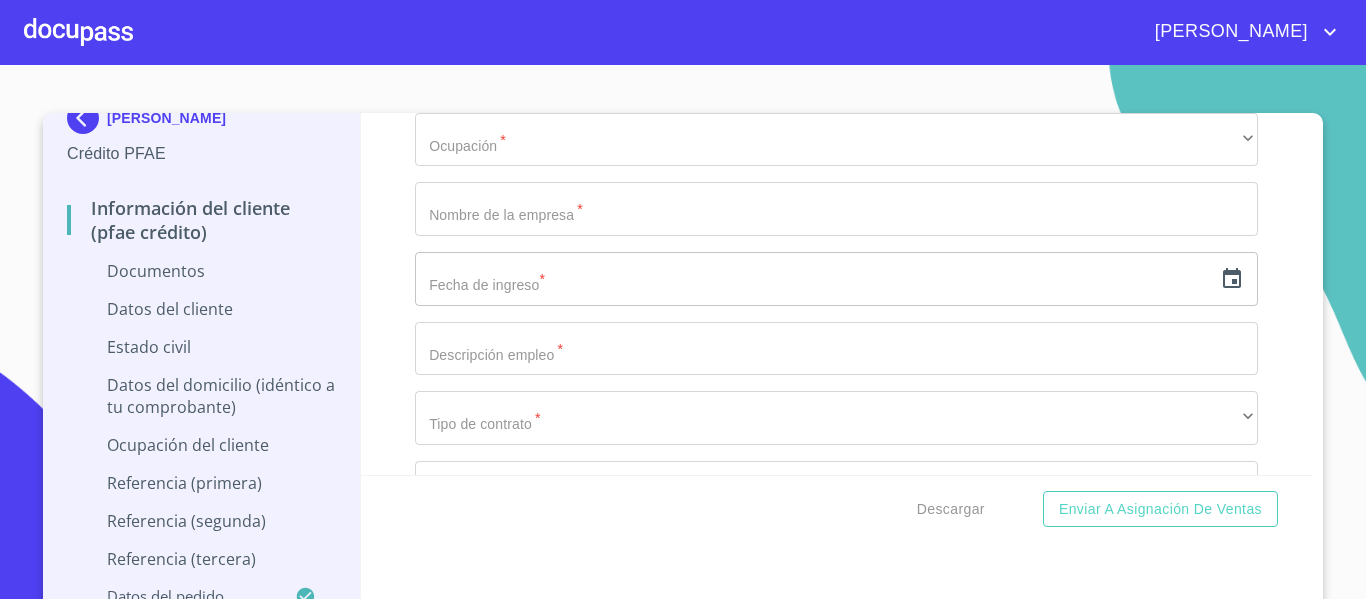type on "[GEOGRAPHIC_DATA]" 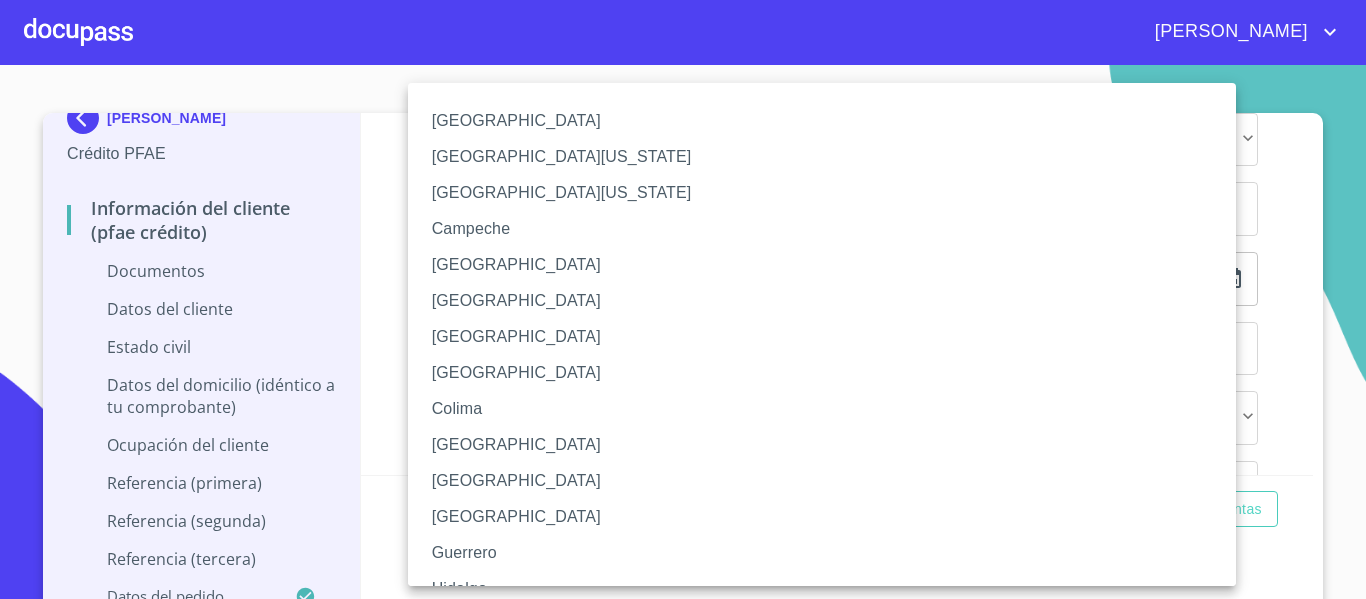 scroll, scrollTop: 100, scrollLeft: 0, axis: vertical 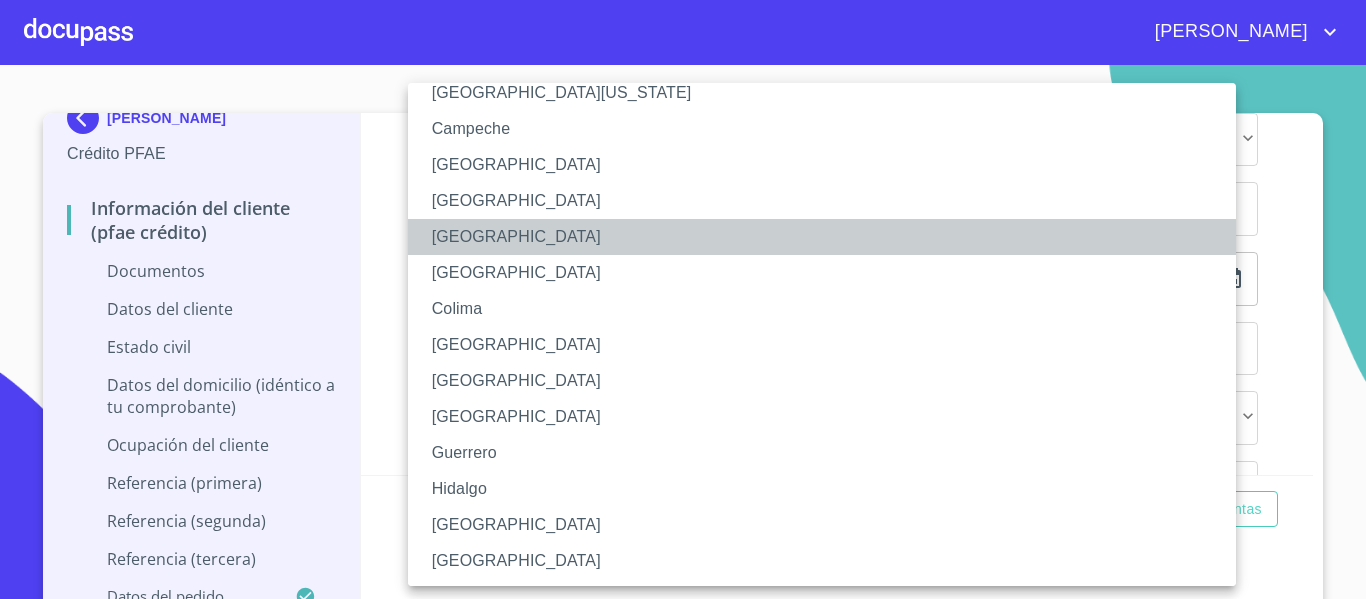 click on "[GEOGRAPHIC_DATA]" at bounding box center [829, 237] 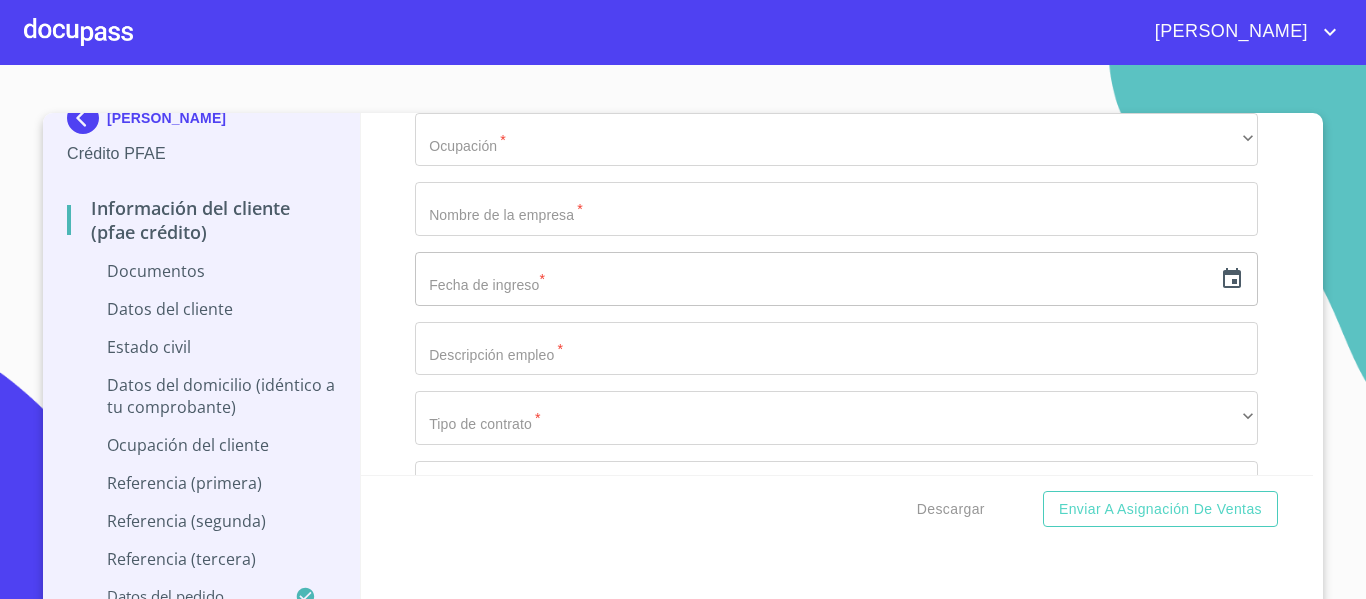 click on "​" at bounding box center (836, -1075) 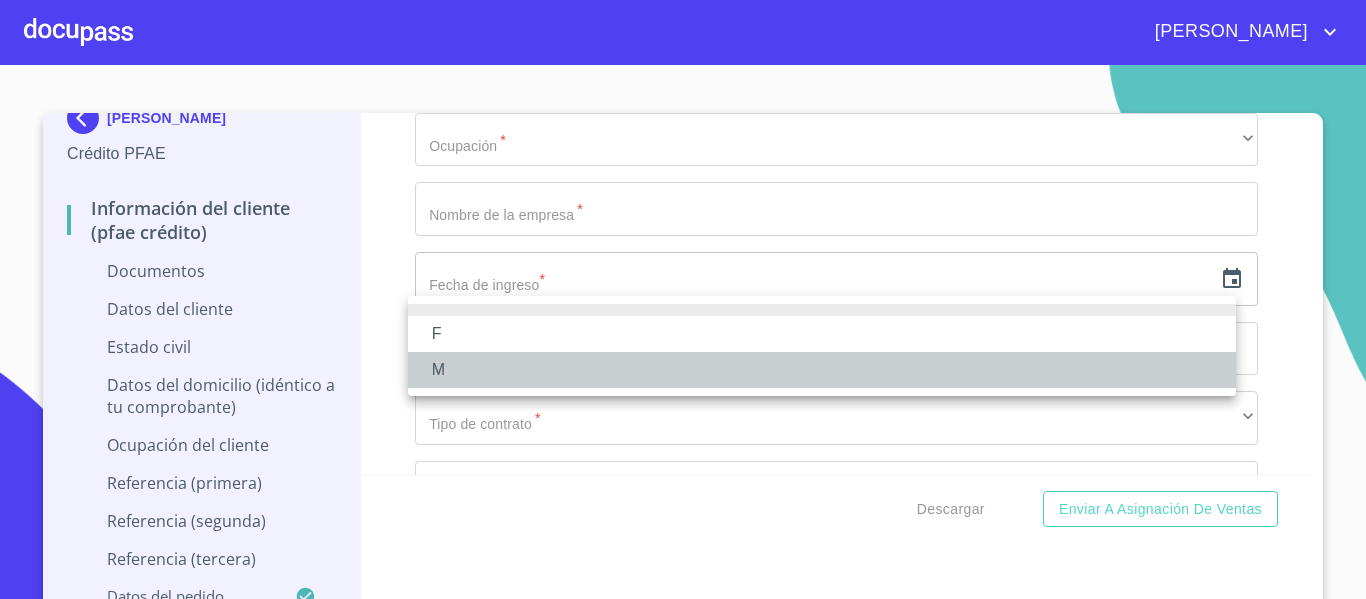 click on "M" at bounding box center (822, 370) 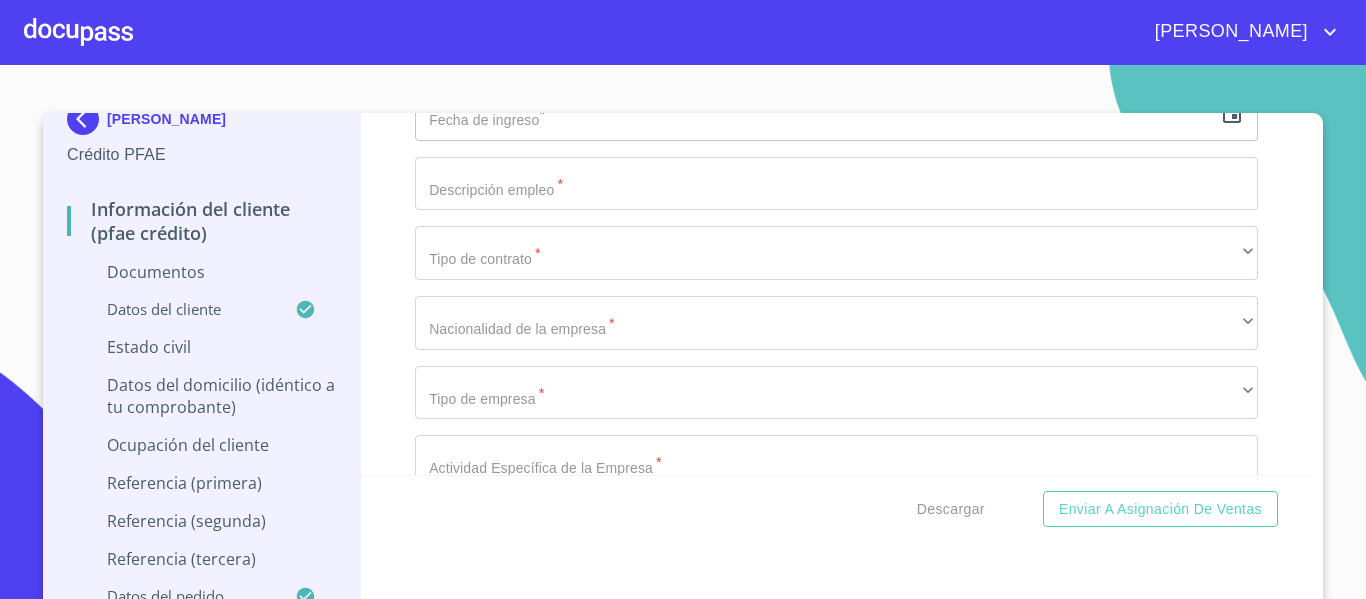 scroll, scrollTop: 4700, scrollLeft: 0, axis: vertical 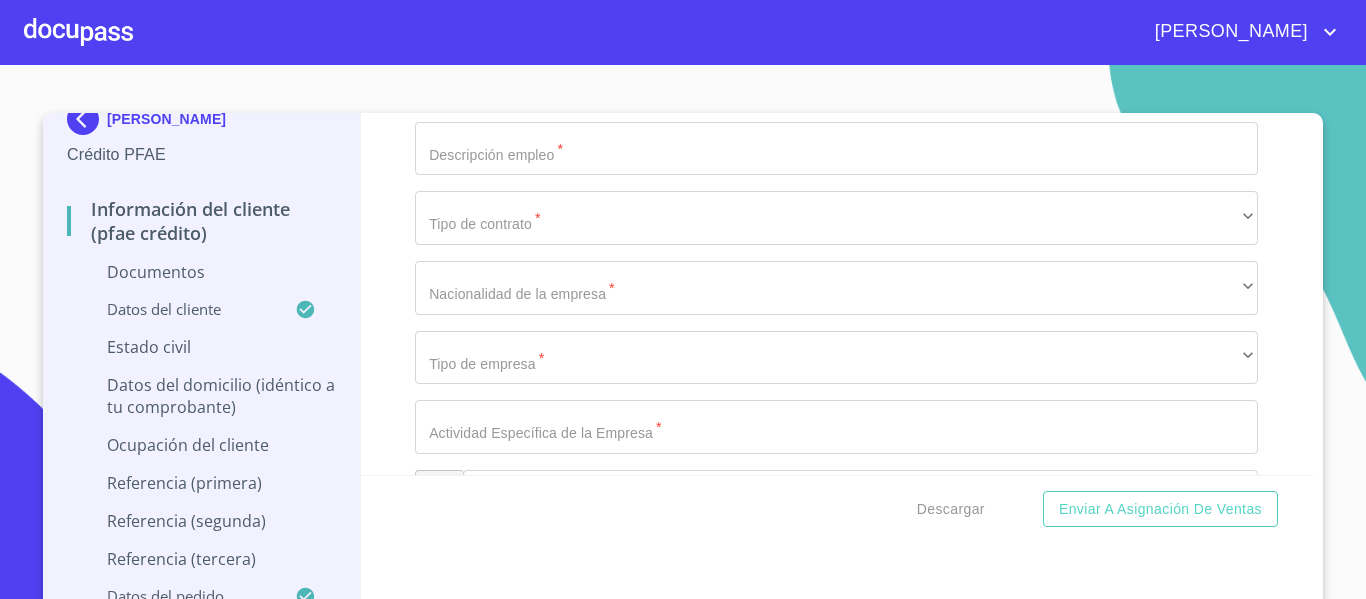 click on "​" at bounding box center (836, -1056) 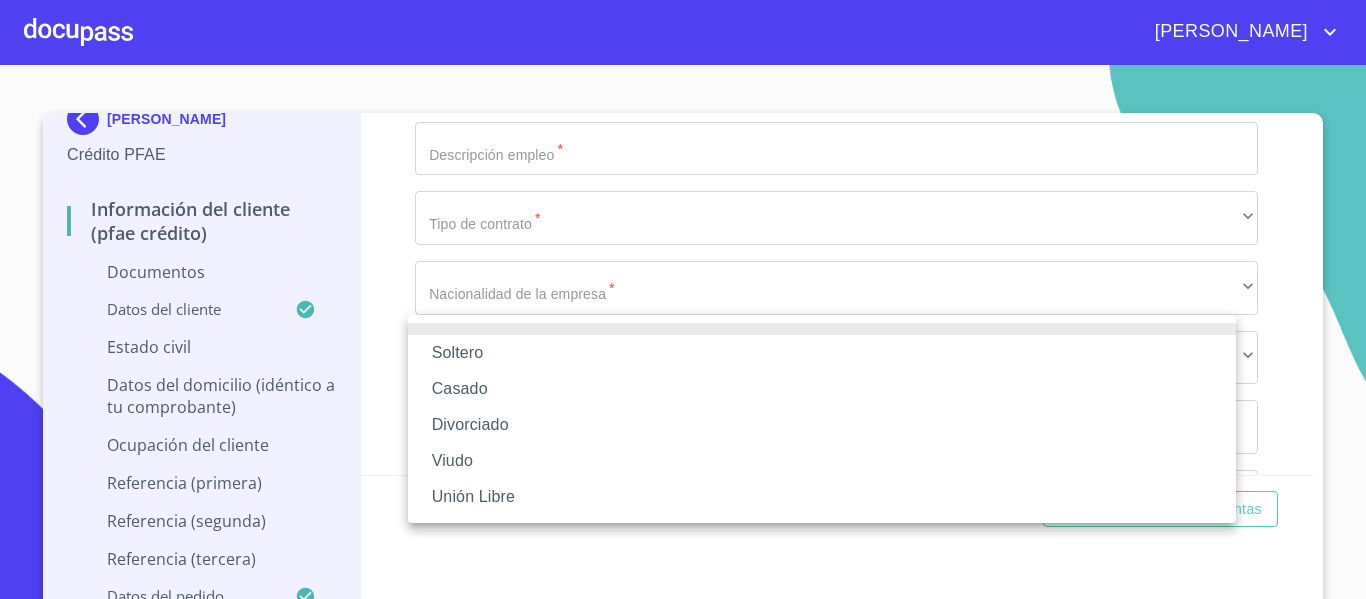 click on "Casado" at bounding box center [822, 389] 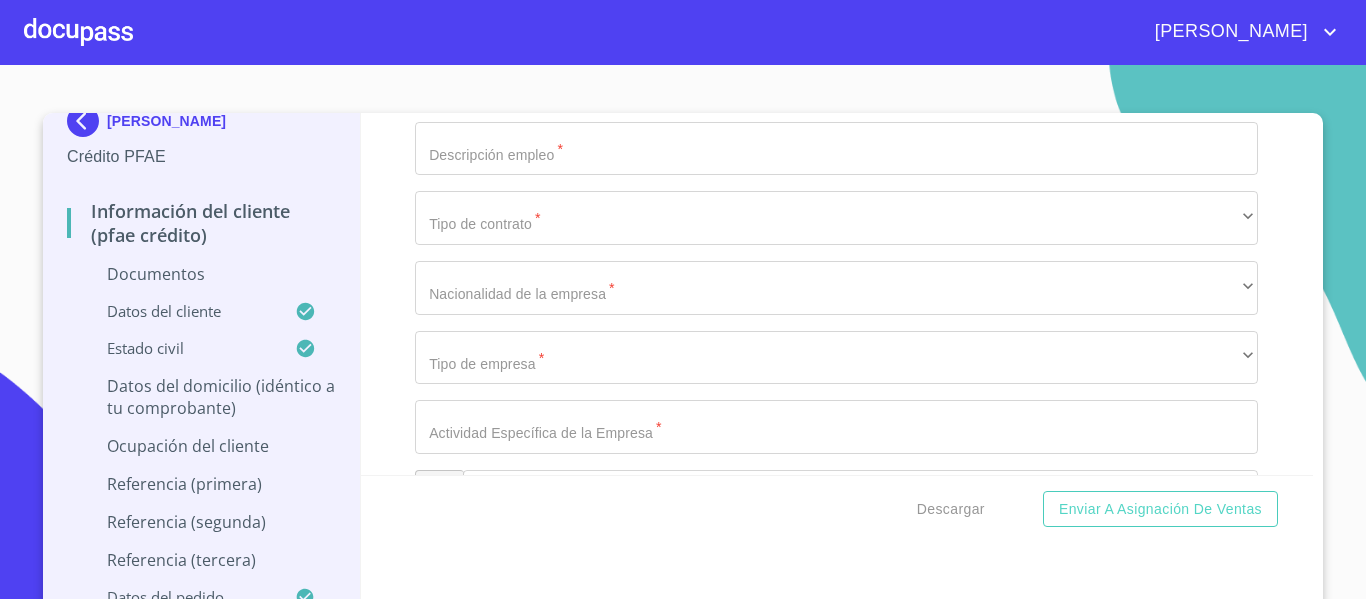 scroll, scrollTop: 23, scrollLeft: 0, axis: vertical 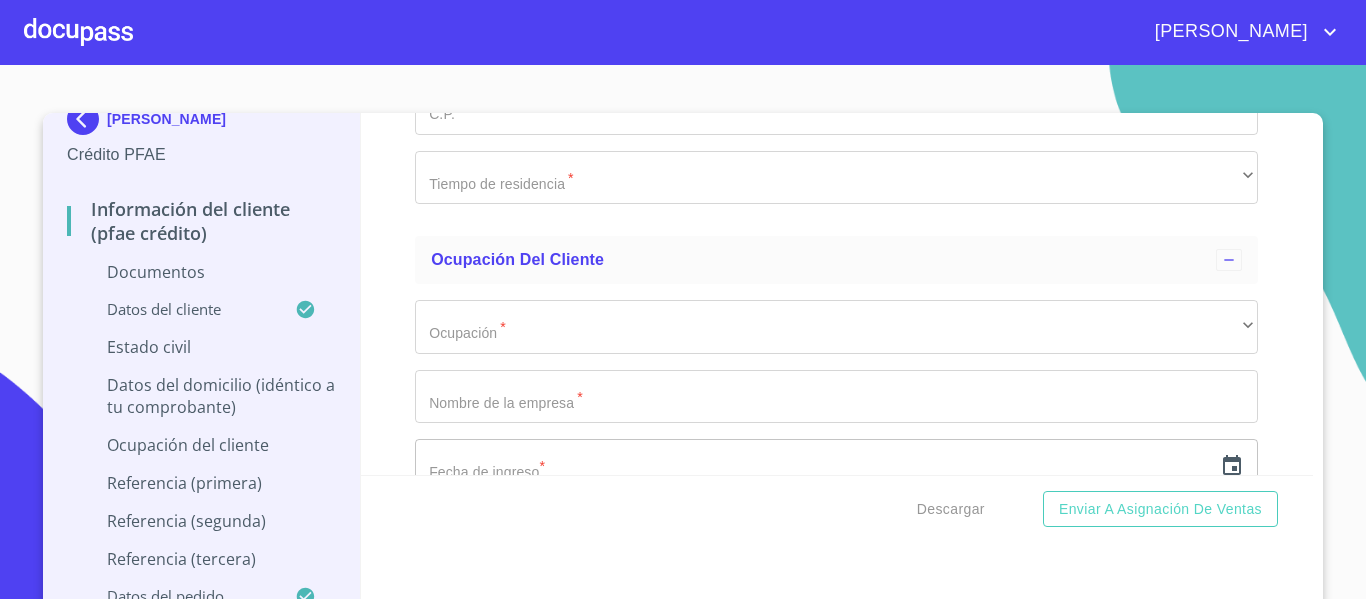 click on "​" at bounding box center [836, -1086] 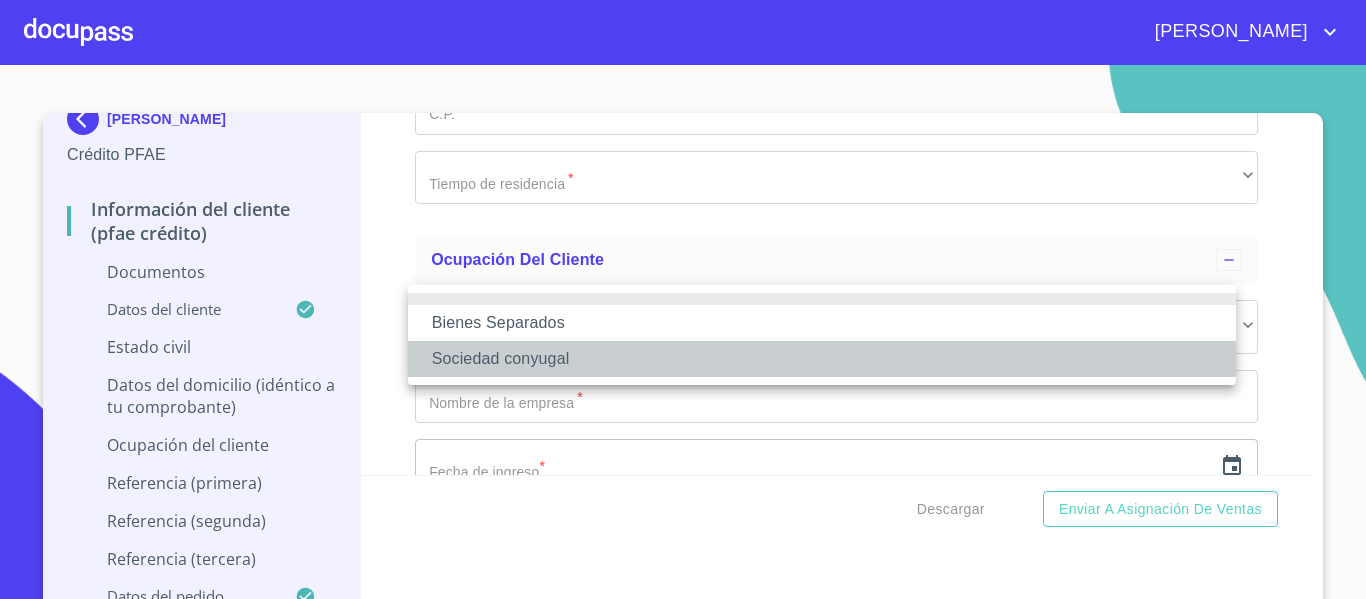 click on "Sociedad conyugal" at bounding box center [822, 359] 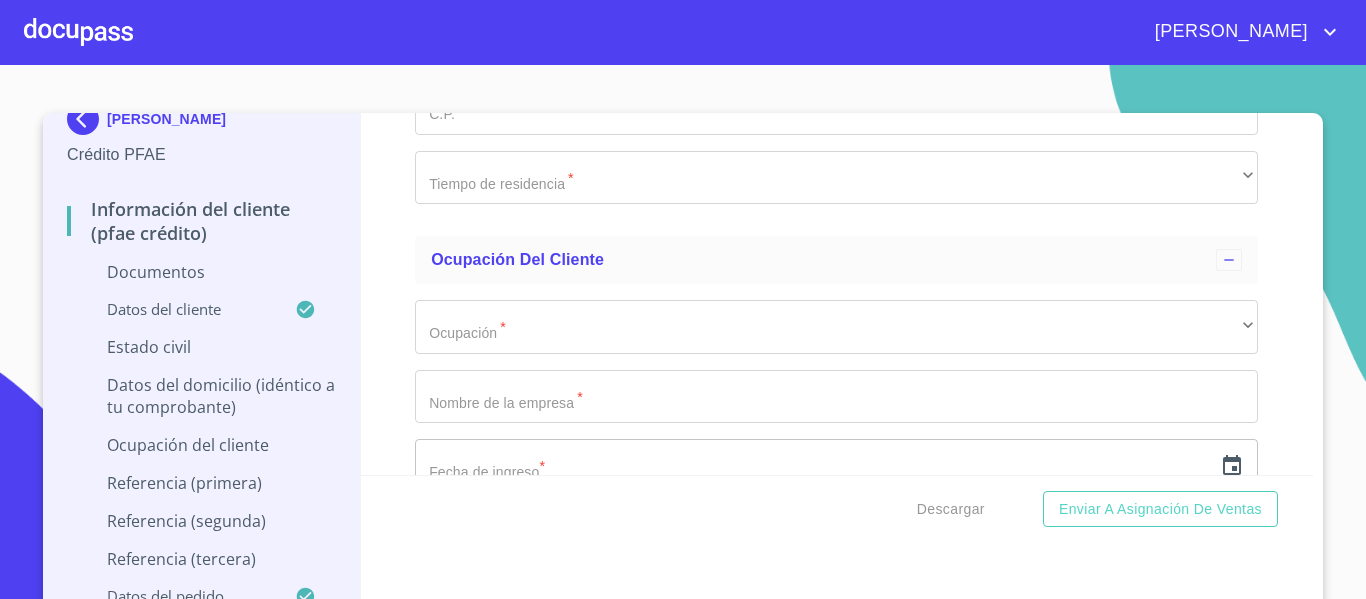 click on "Sociedad conyugal" at bounding box center (836, -1086) 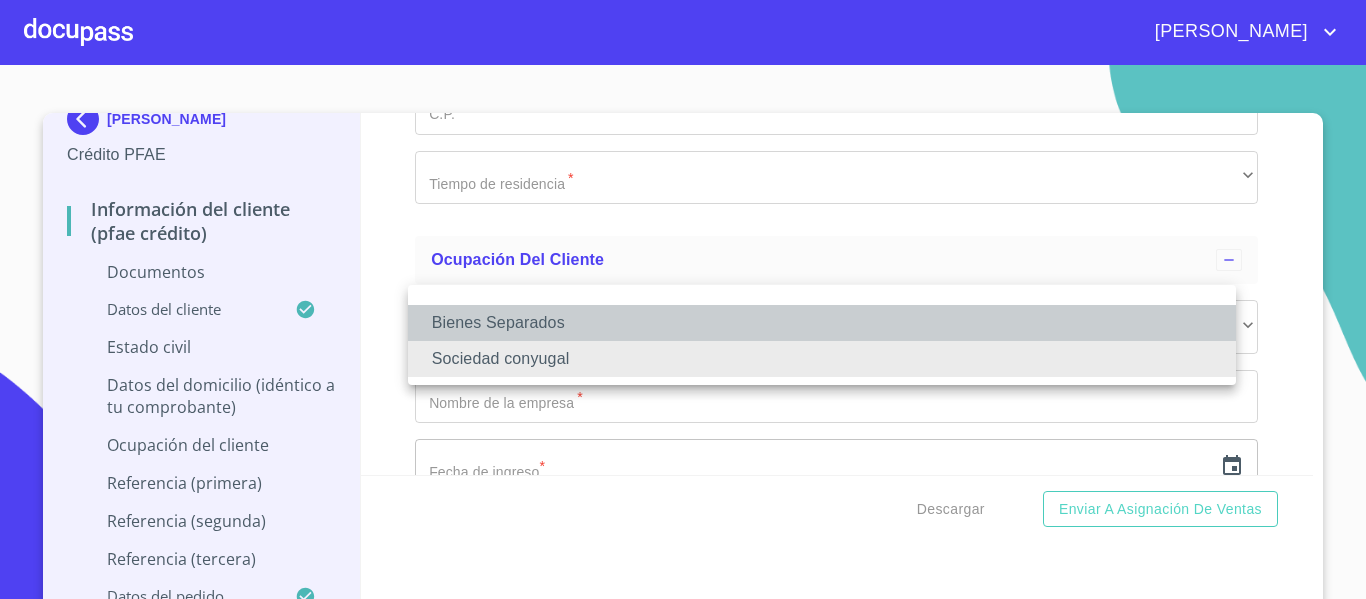 click on "Bienes Separados" at bounding box center (822, 323) 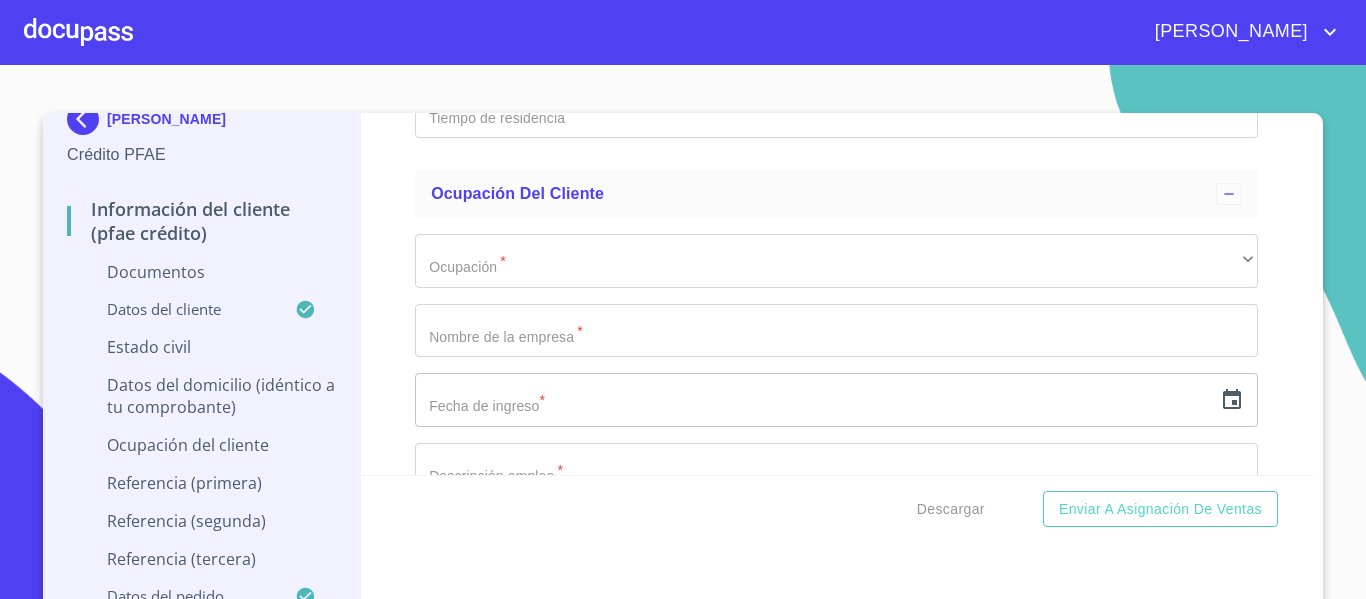 scroll, scrollTop: 4900, scrollLeft: 0, axis: vertical 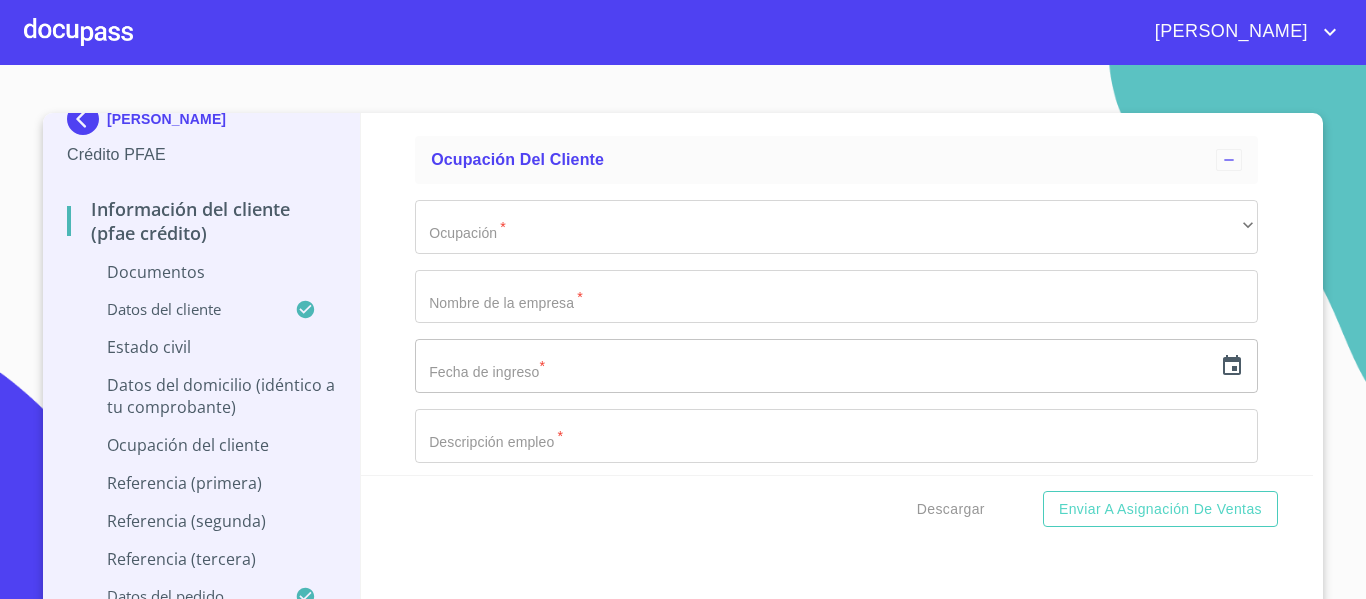 click on "Documento de identificación.   *" at bounding box center (813, -2241) 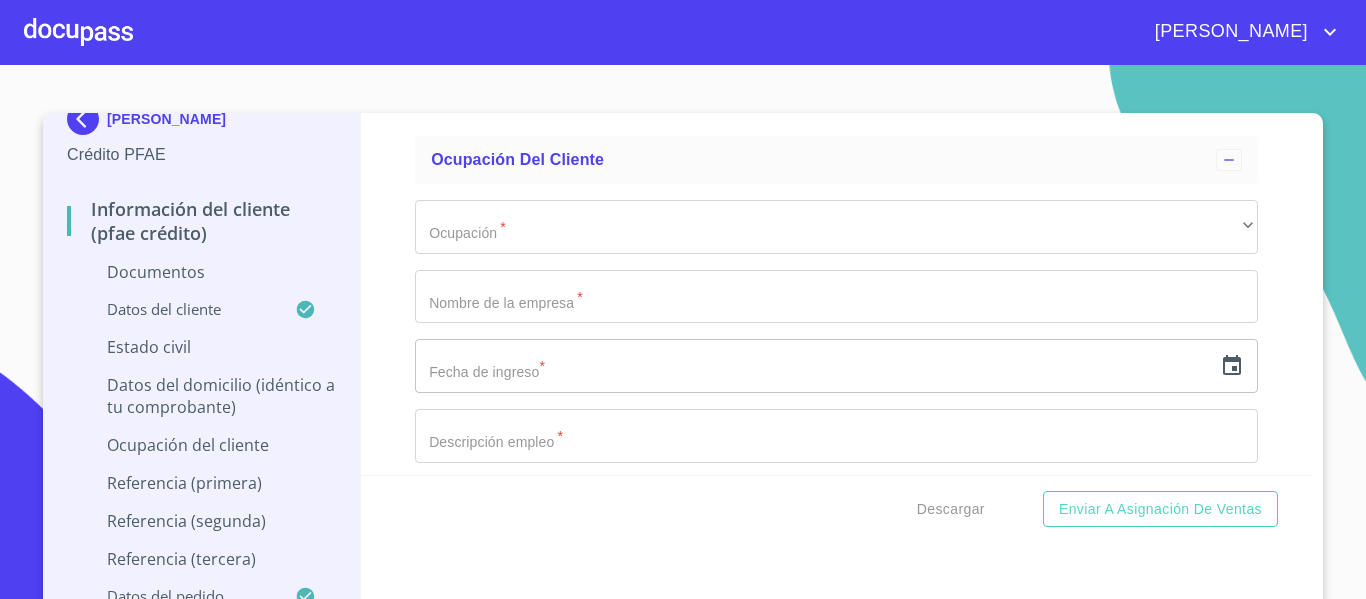 type on "[PERSON_NAME]" 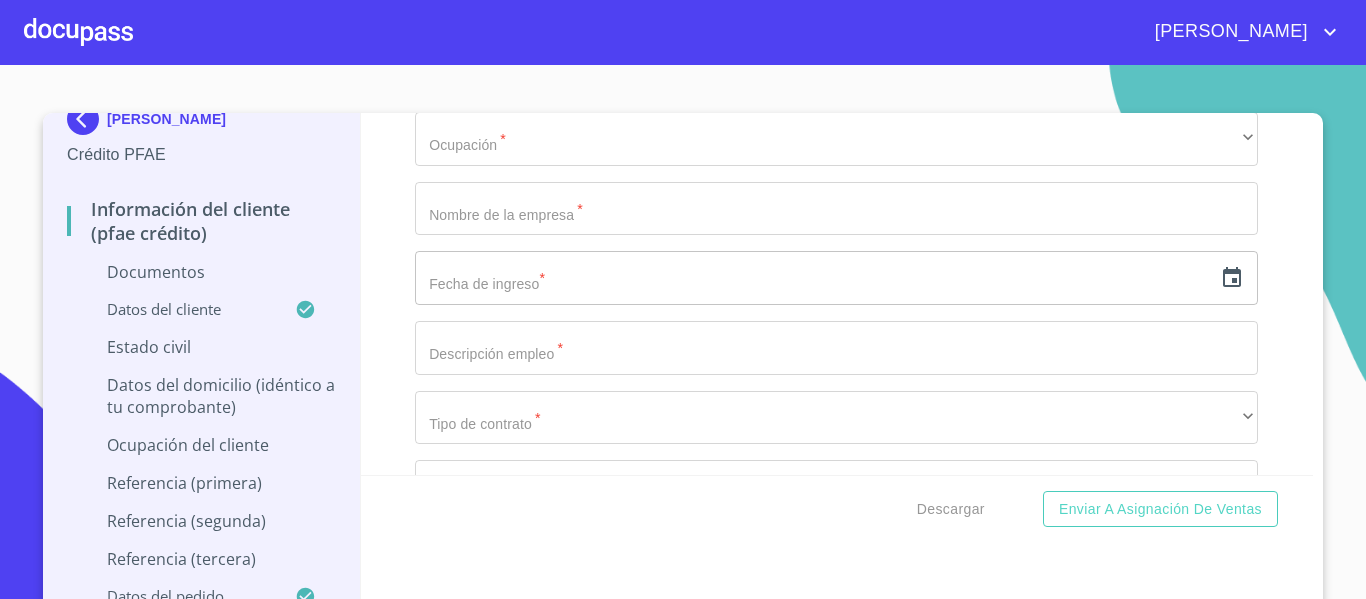 scroll, scrollTop: 5100, scrollLeft: 0, axis: vertical 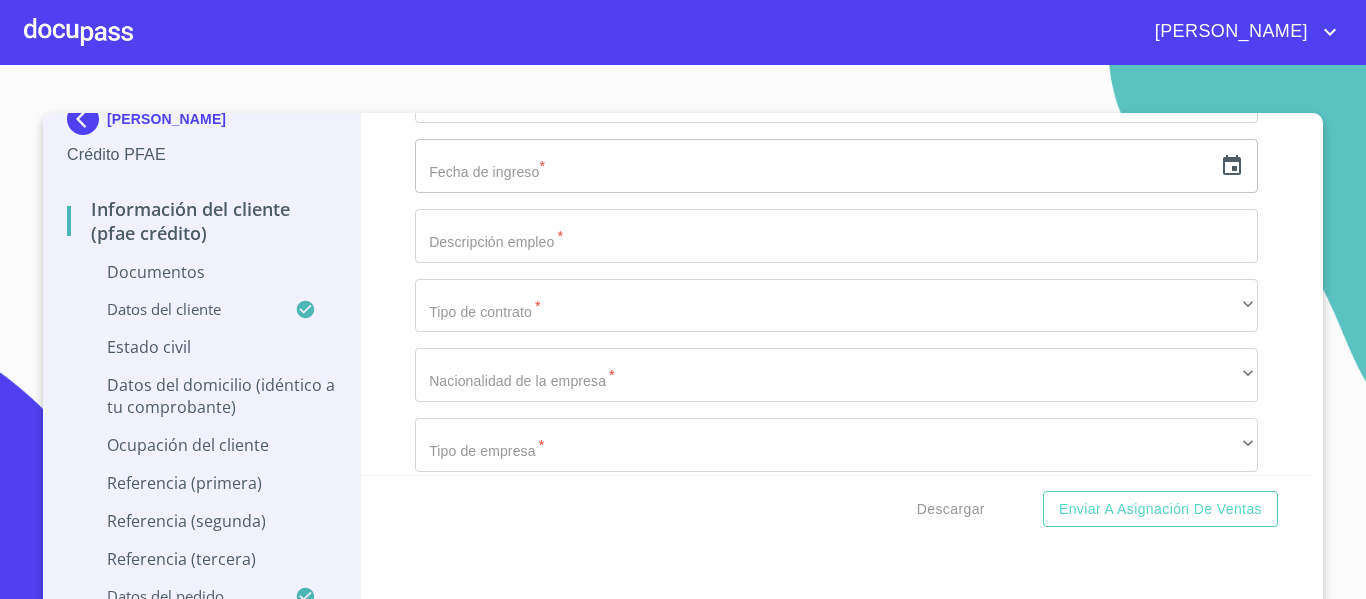 type on "[PERSON_NAME]" 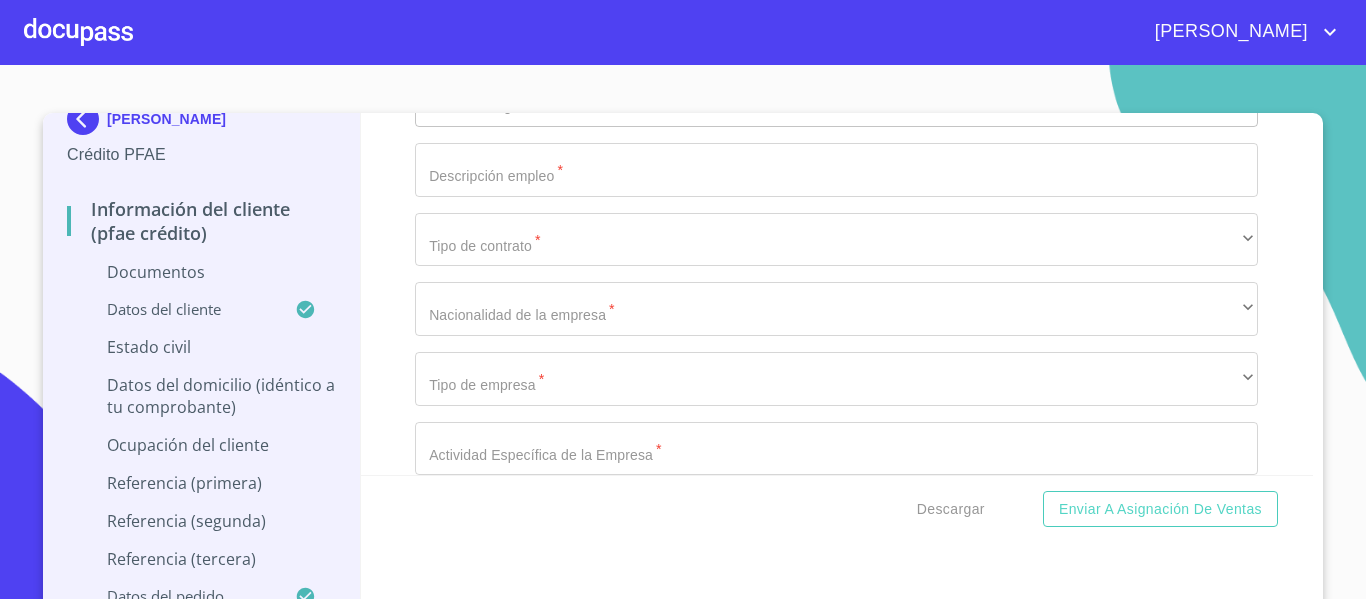 scroll, scrollTop: 5200, scrollLeft: 0, axis: vertical 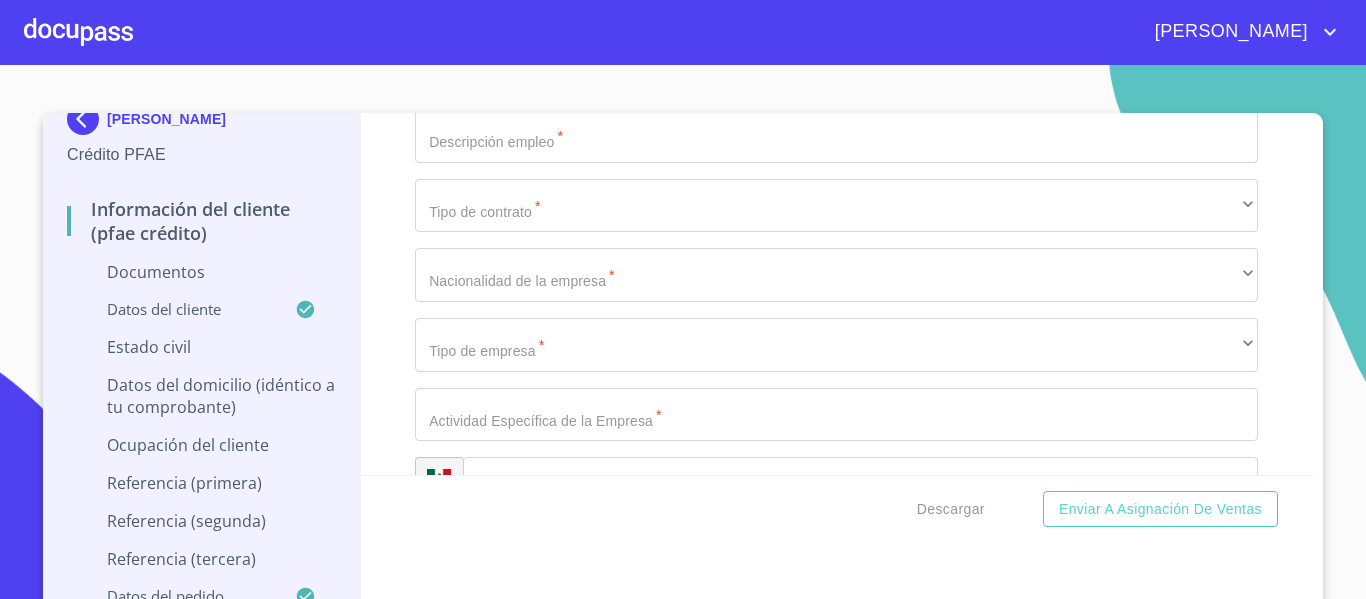 type on "CANAL" 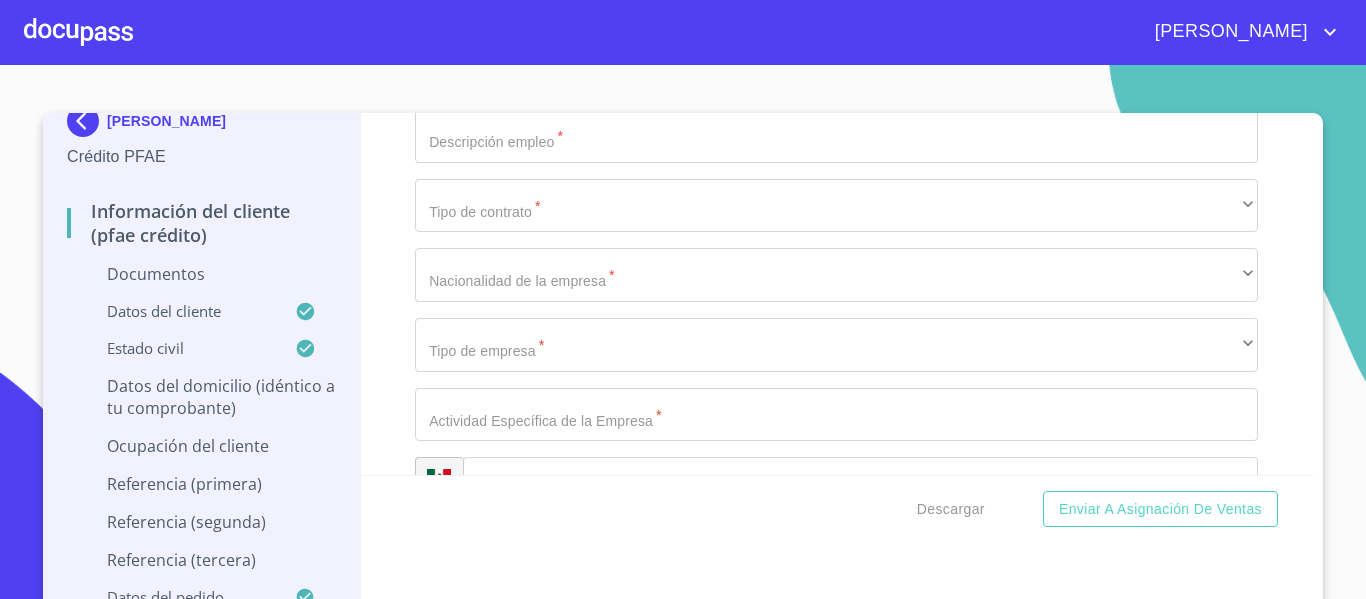 type on "14" 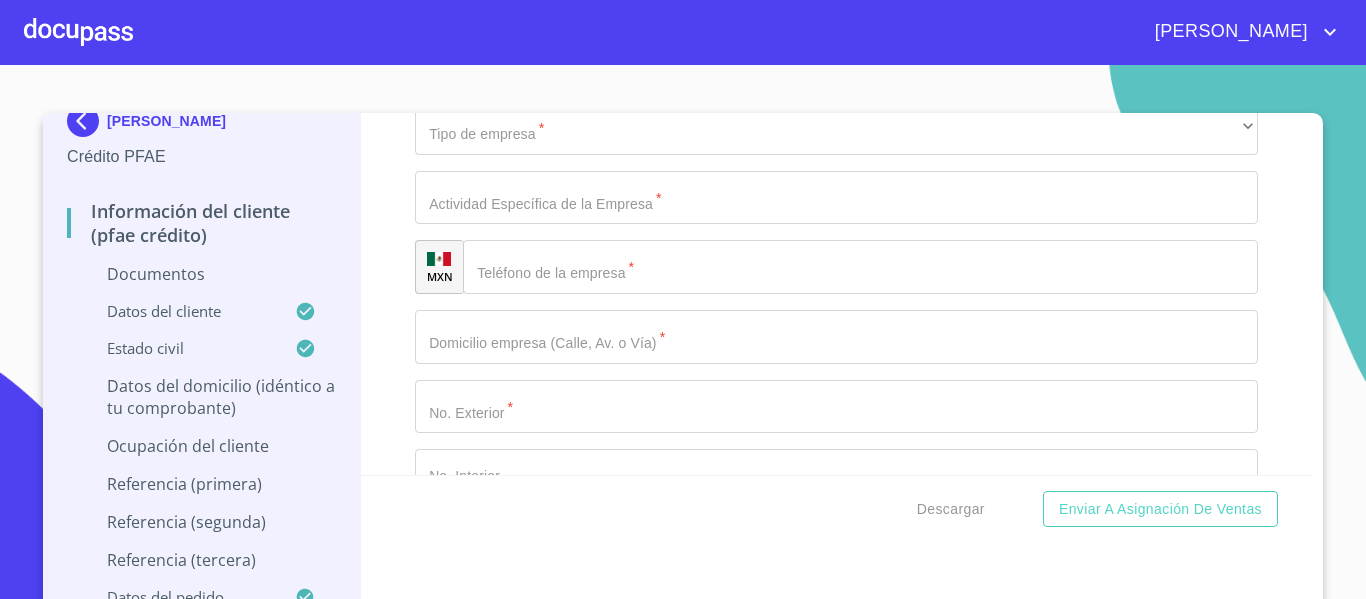 scroll, scrollTop: 5416, scrollLeft: 0, axis: vertical 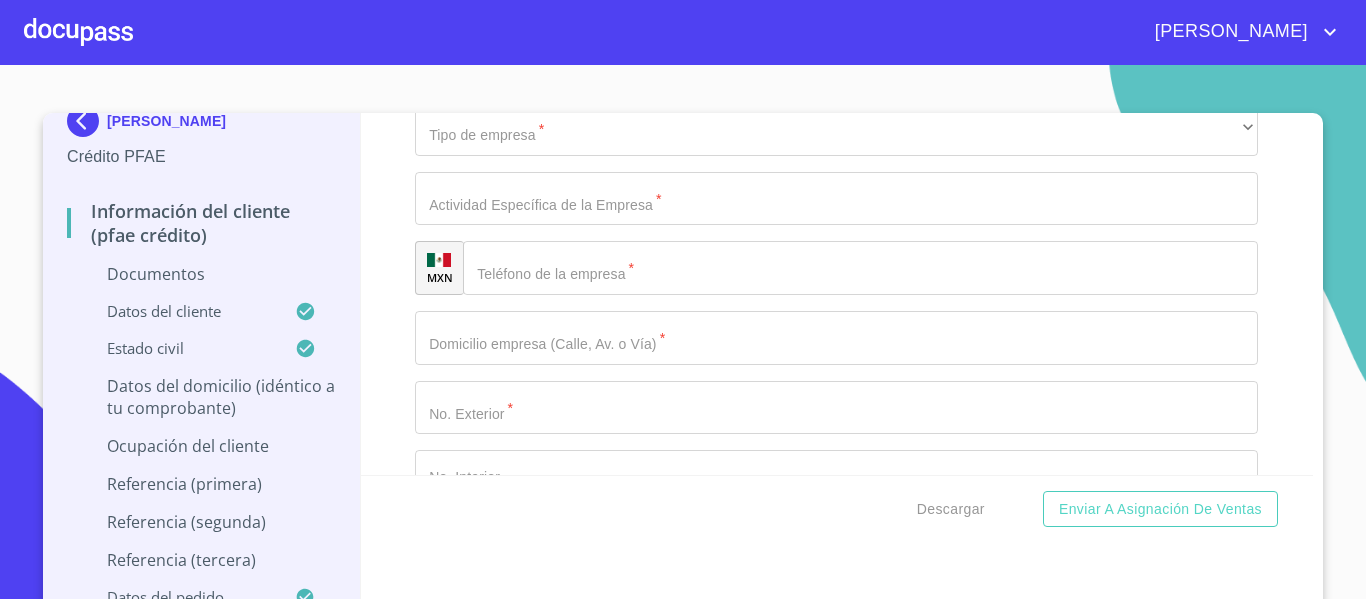 click on "Documento de identificación.   *" at bounding box center [813, -2757] 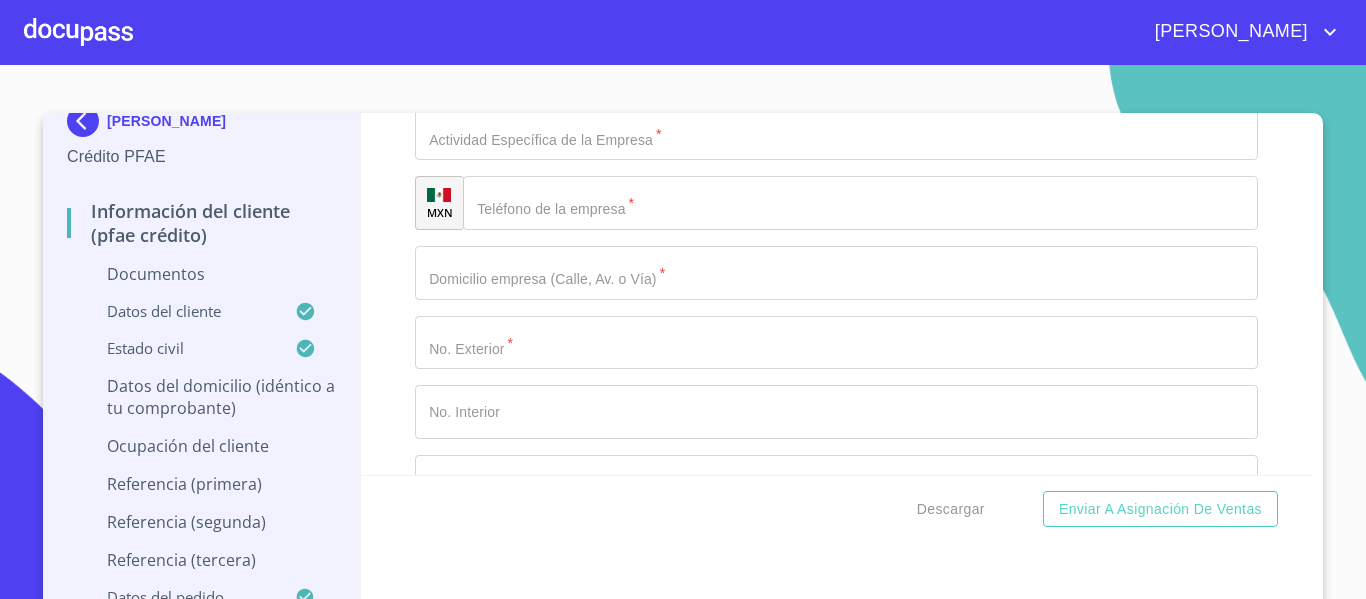 scroll, scrollTop: 5516, scrollLeft: 0, axis: vertical 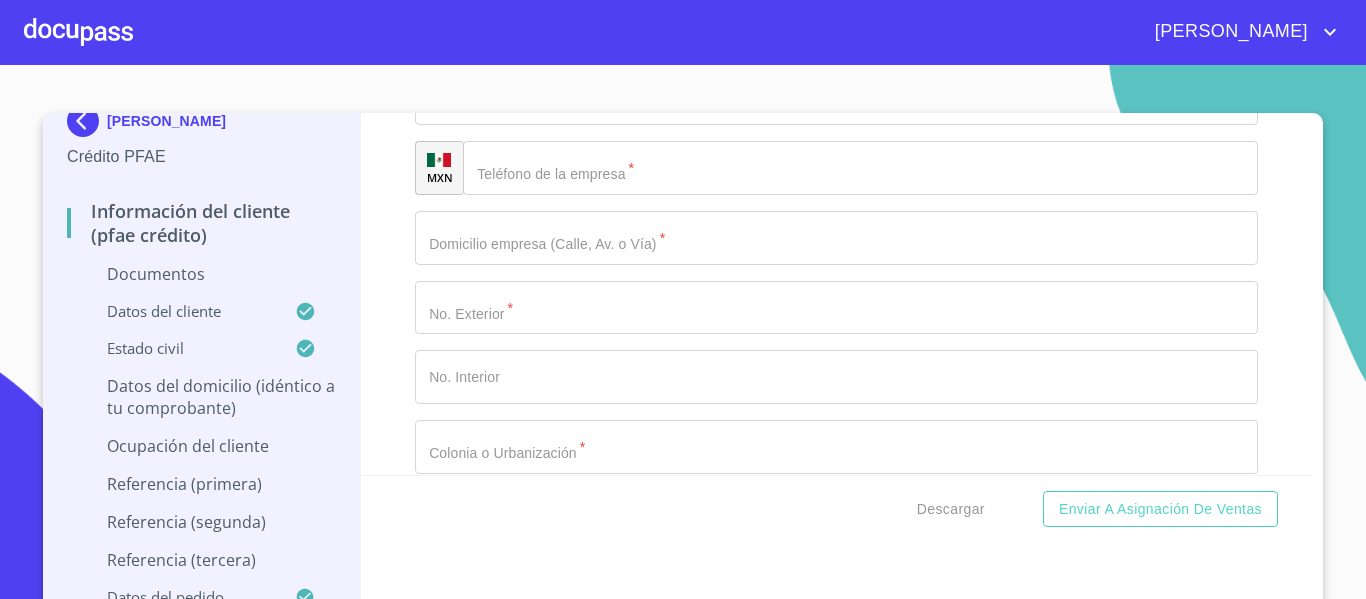 type on "BLVD BOSQUES DE STA [PERSON_NAME]" 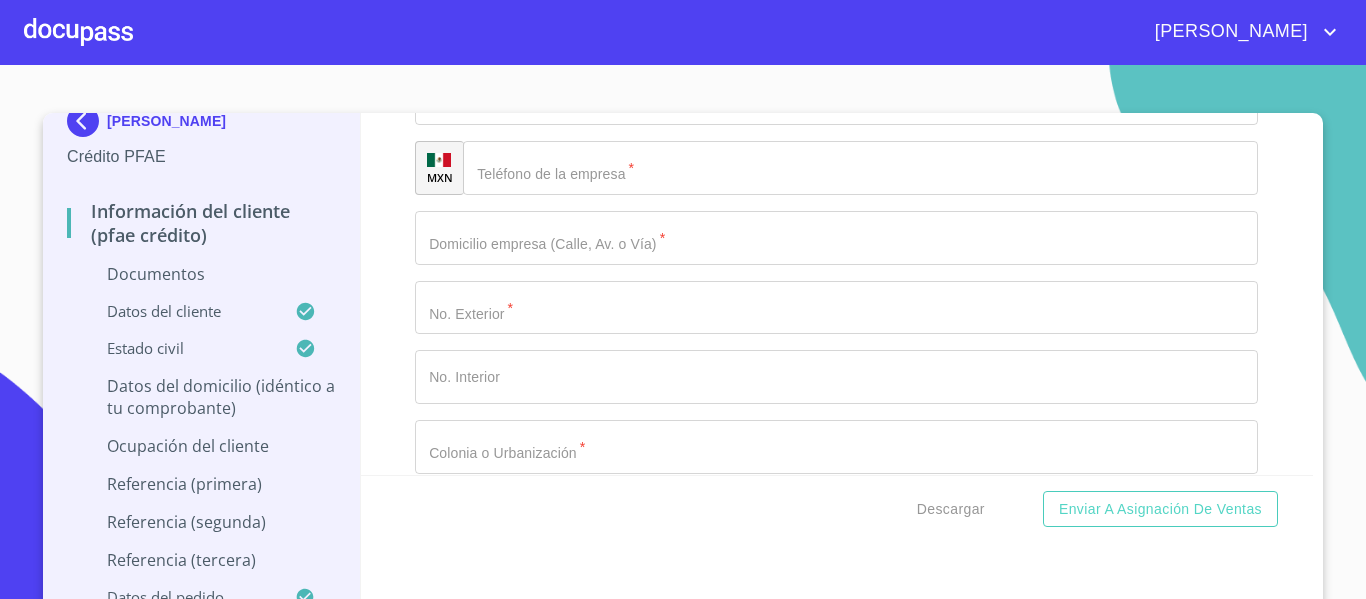 click on "Documento de identificación.   *" at bounding box center [836, -1026] 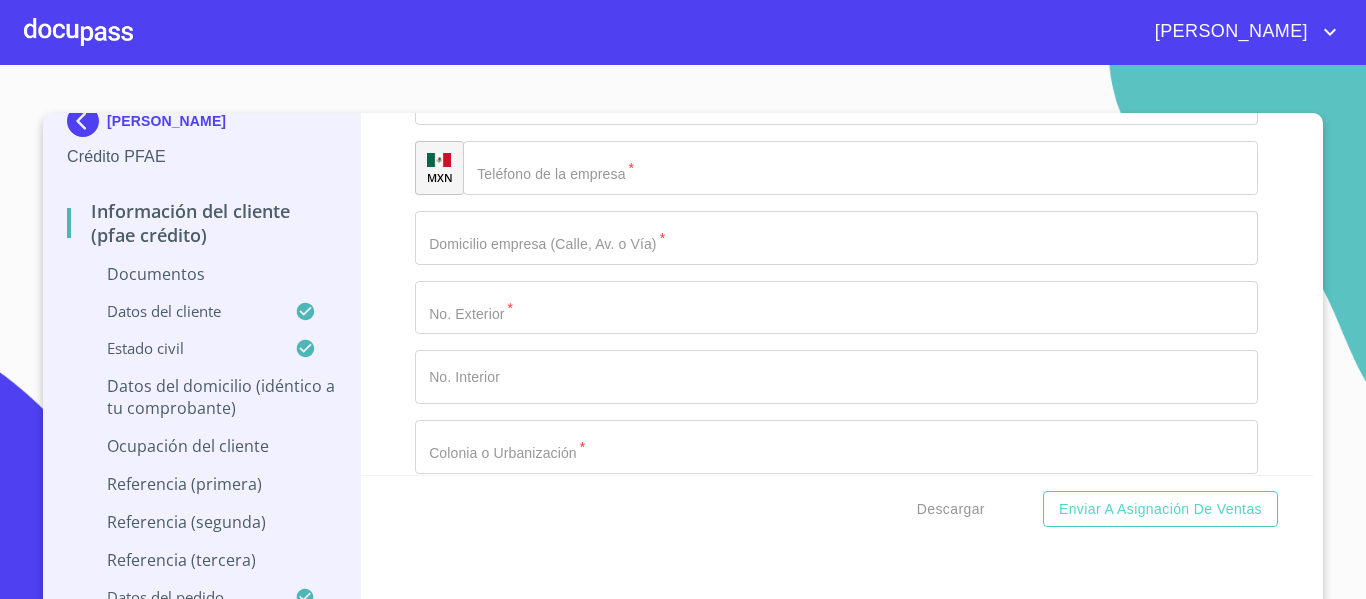 type on "BIS 54" 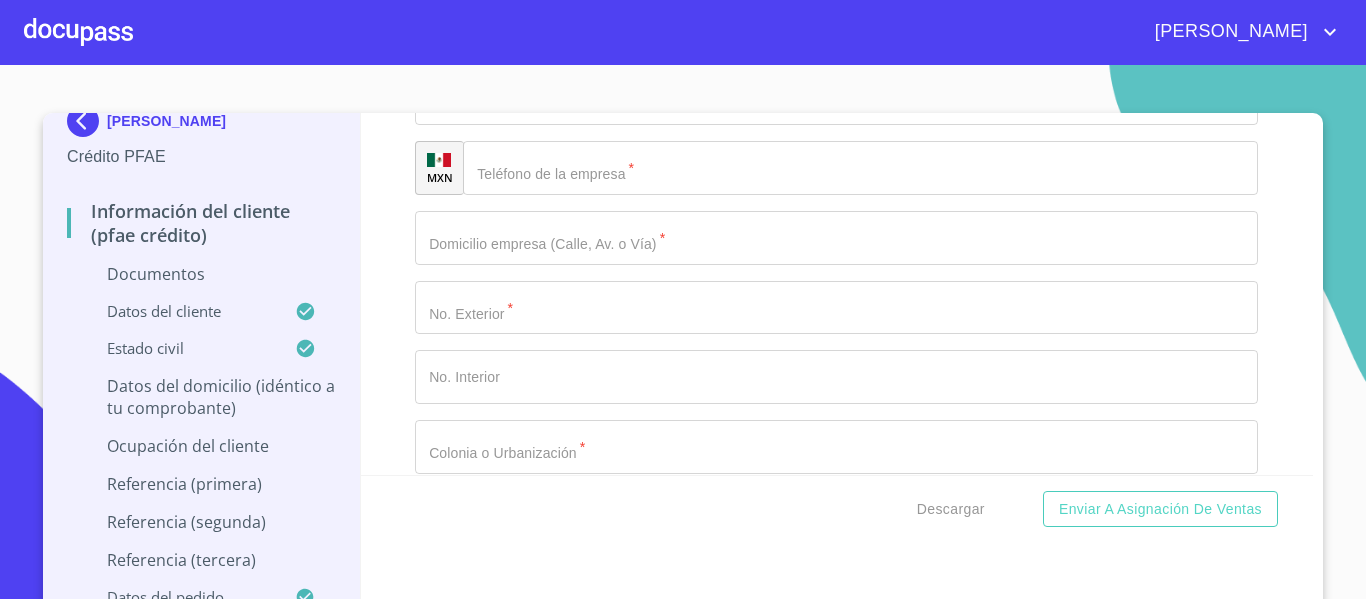 click on "Documento de identificación.   *" at bounding box center (836, -1095) 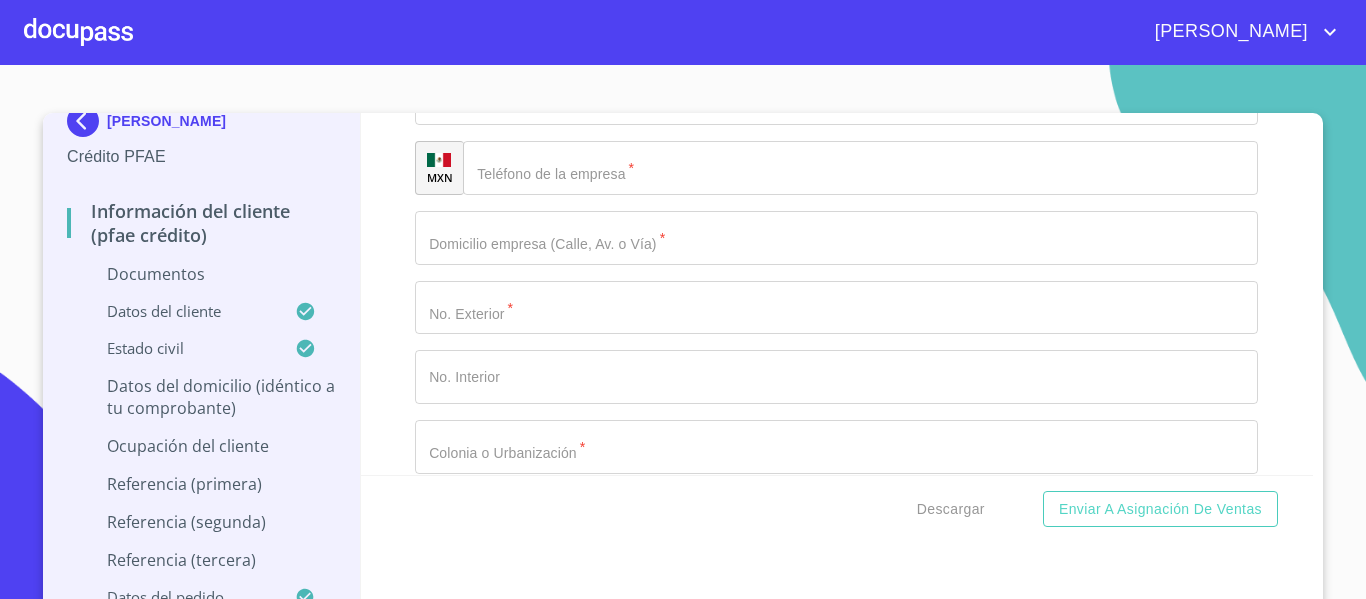 type on "1REA Y LA ERA" 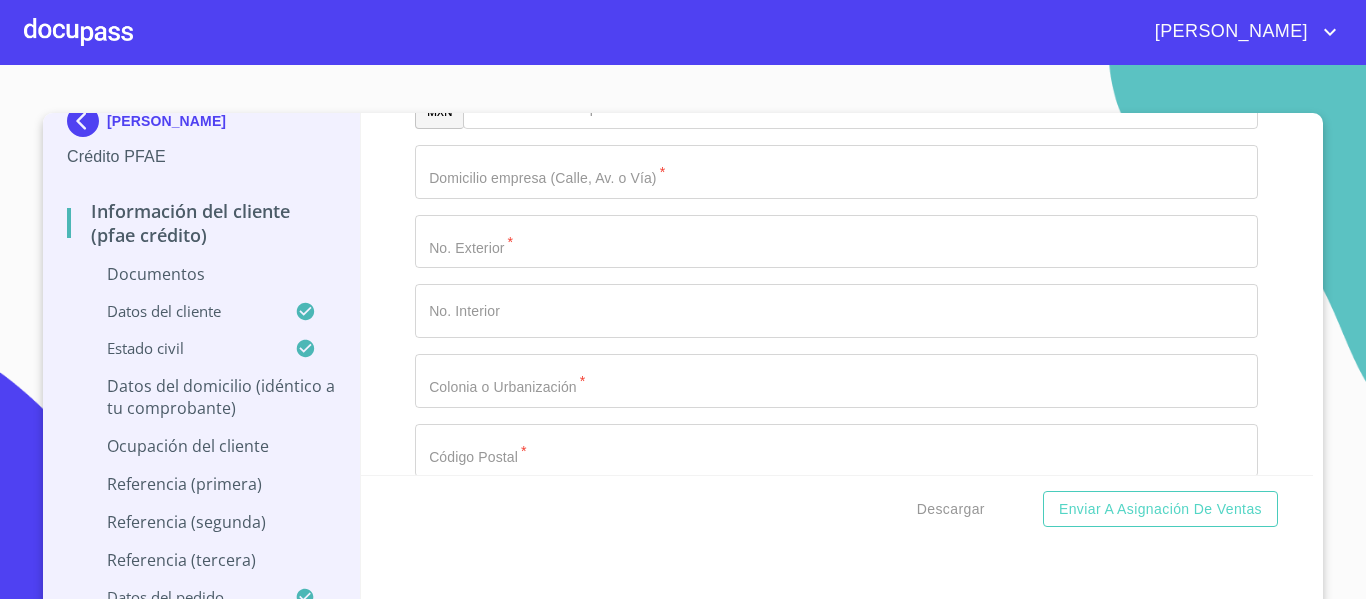 scroll, scrollTop: 5616, scrollLeft: 0, axis: vertical 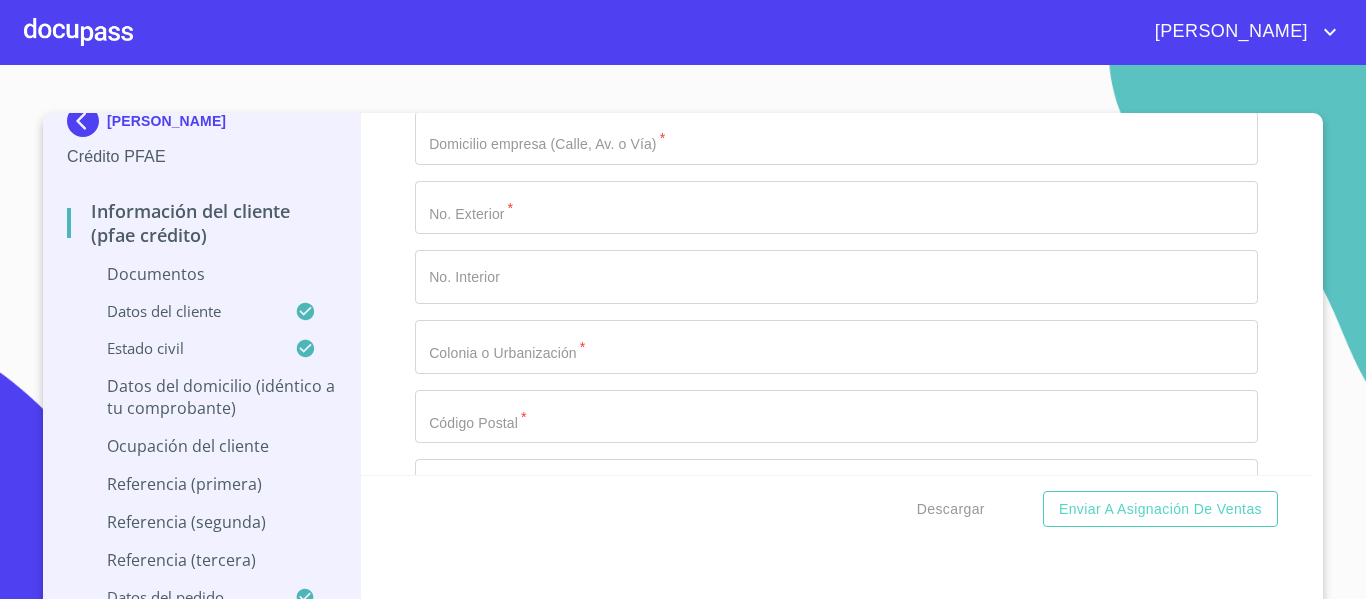 click on "​" at bounding box center [836, -1056] 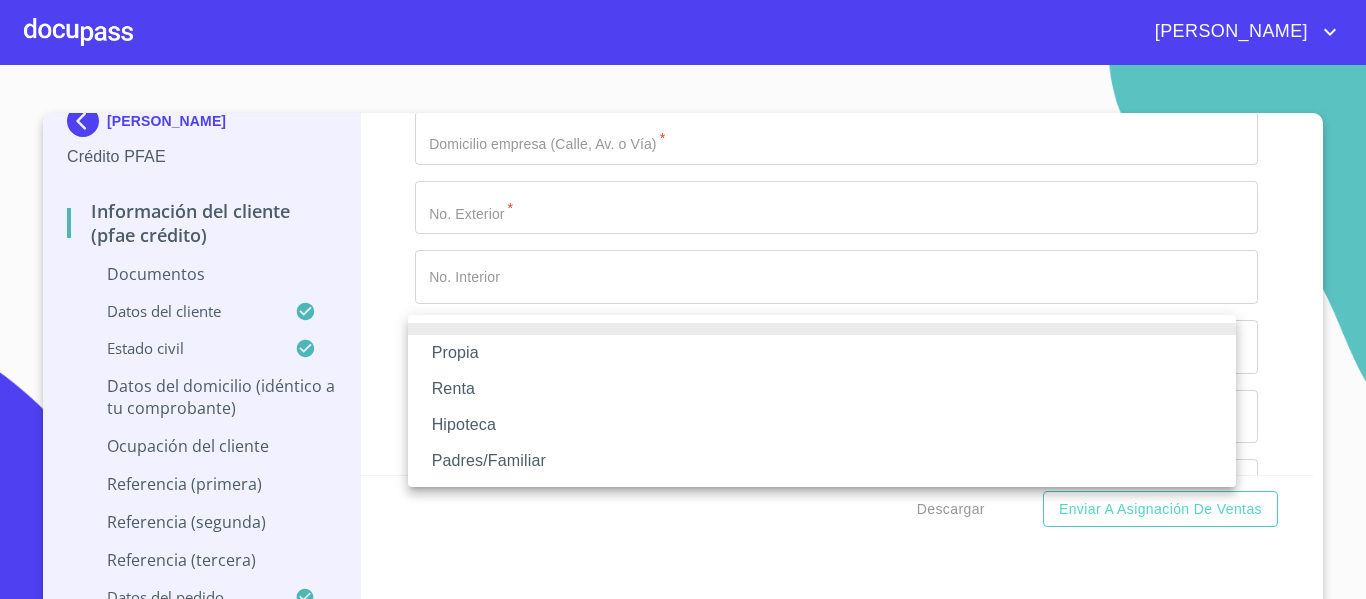 click on "Propia" at bounding box center (822, 353) 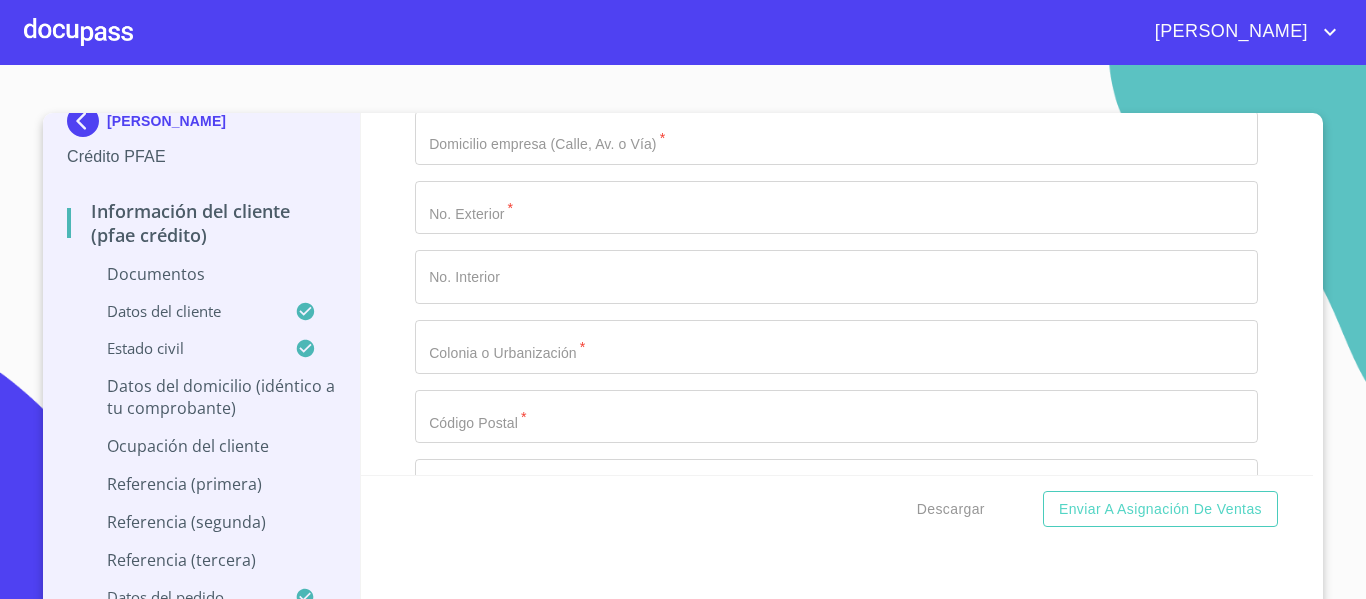 scroll, scrollTop: 5716, scrollLeft: 0, axis: vertical 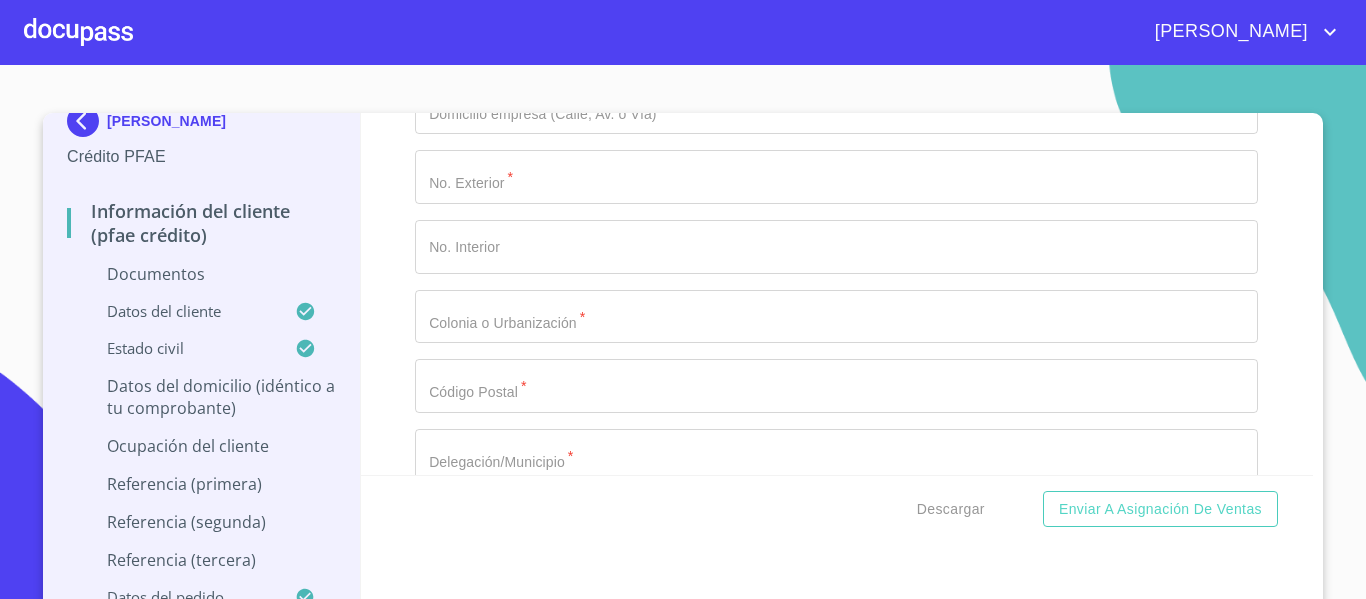 click on "Documento de identificación.   *" at bounding box center [813, -3057] 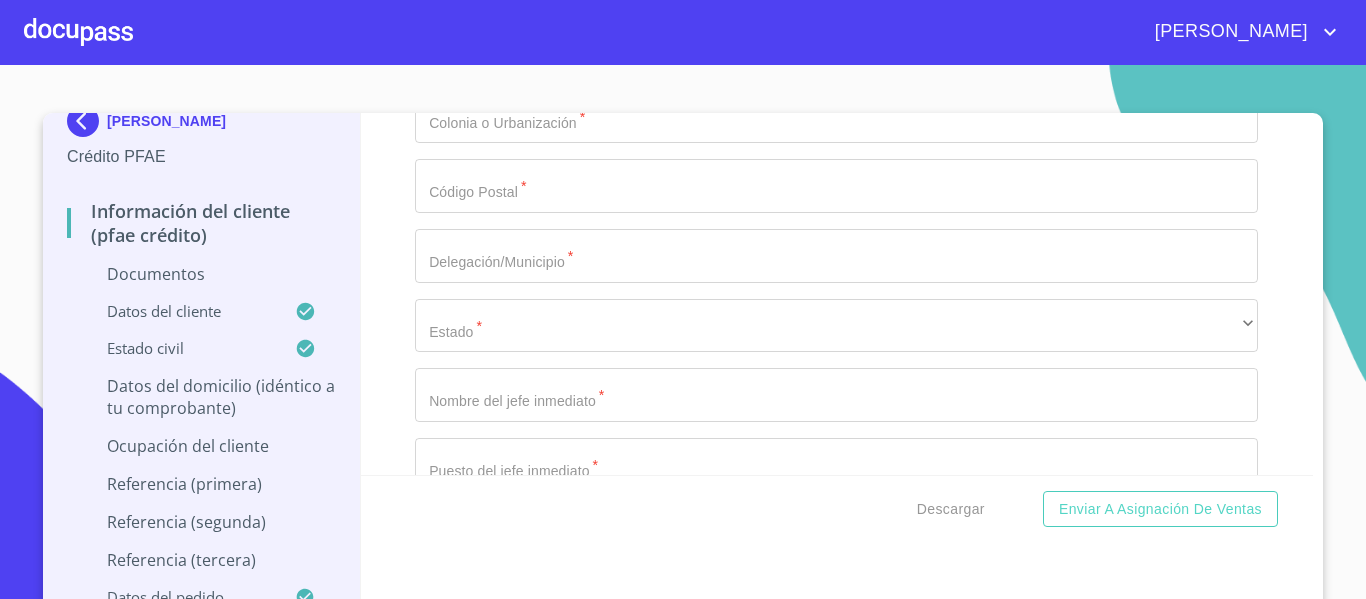 type on "VILLAS DE SANTANITA" 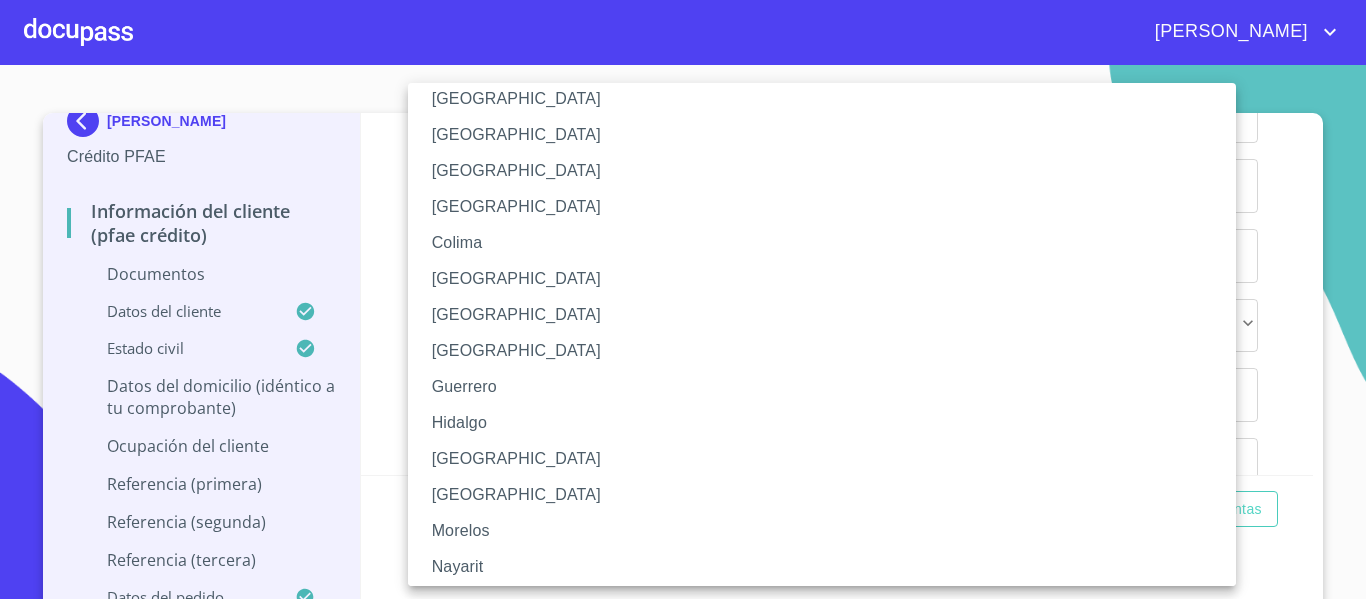 scroll, scrollTop: 200, scrollLeft: 0, axis: vertical 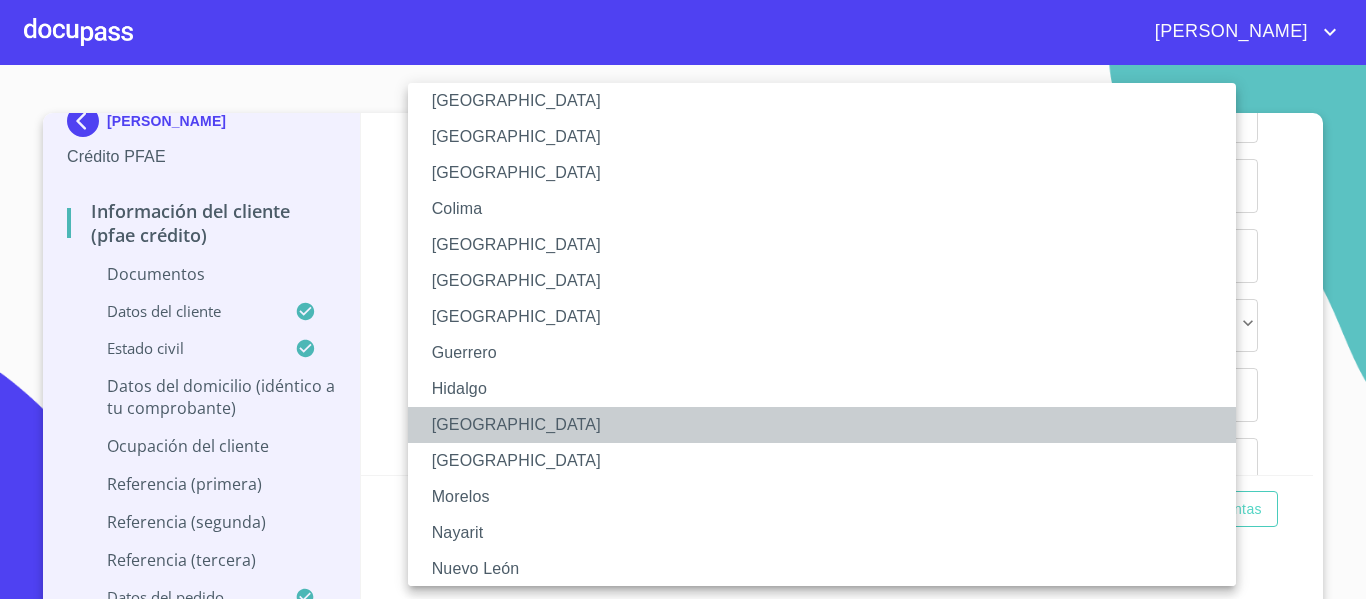 click on "[GEOGRAPHIC_DATA]" at bounding box center (829, 425) 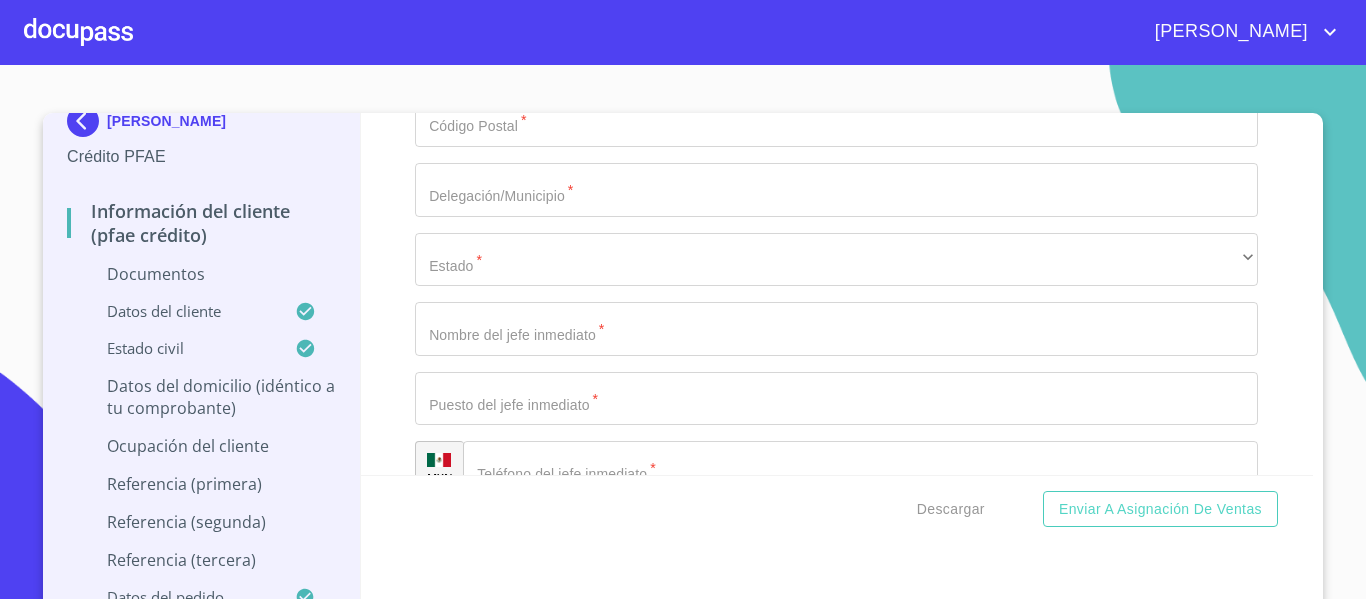 scroll, scrollTop: 6016, scrollLeft: 0, axis: vertical 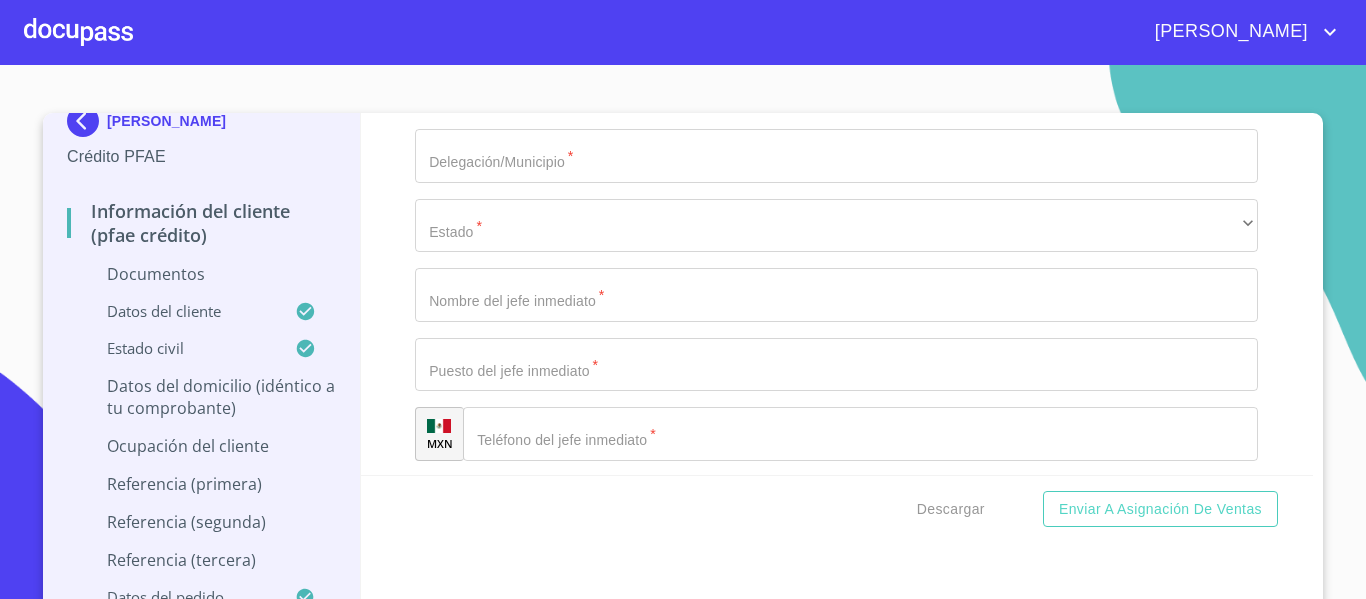click on "Documento de identificación.   *" at bounding box center [836, -1038] 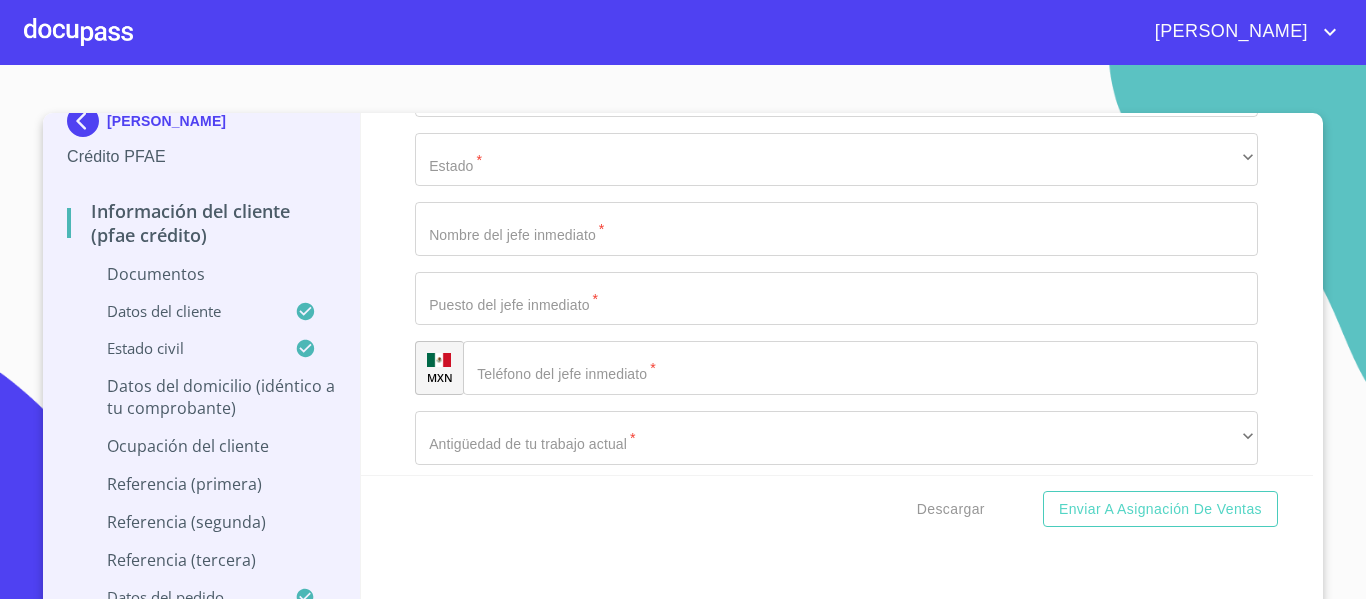 scroll, scrollTop: 6116, scrollLeft: 0, axis: vertical 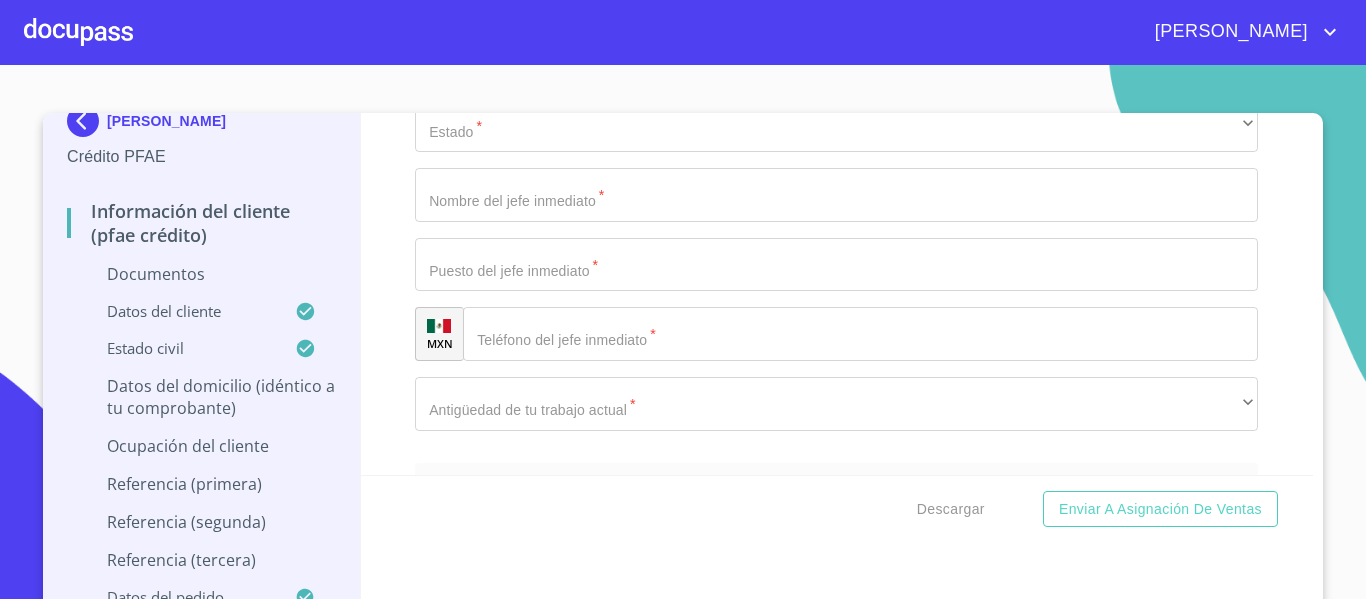 click on "​" at bounding box center [836, -1069] 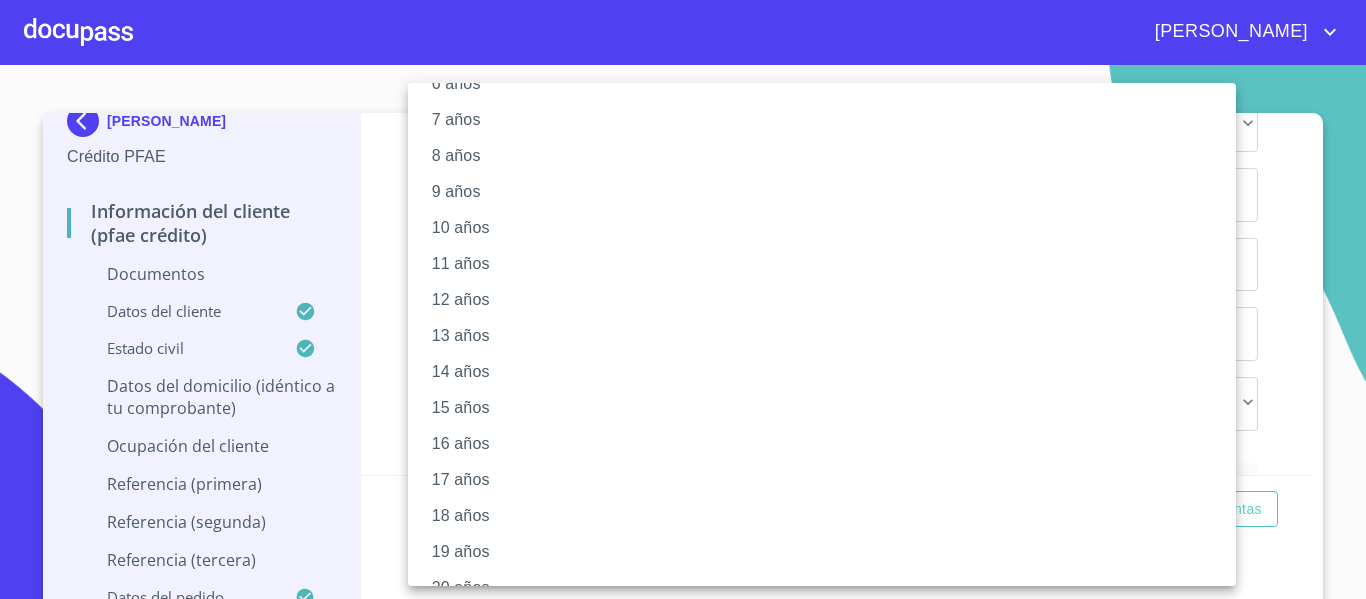 scroll, scrollTop: 281, scrollLeft: 0, axis: vertical 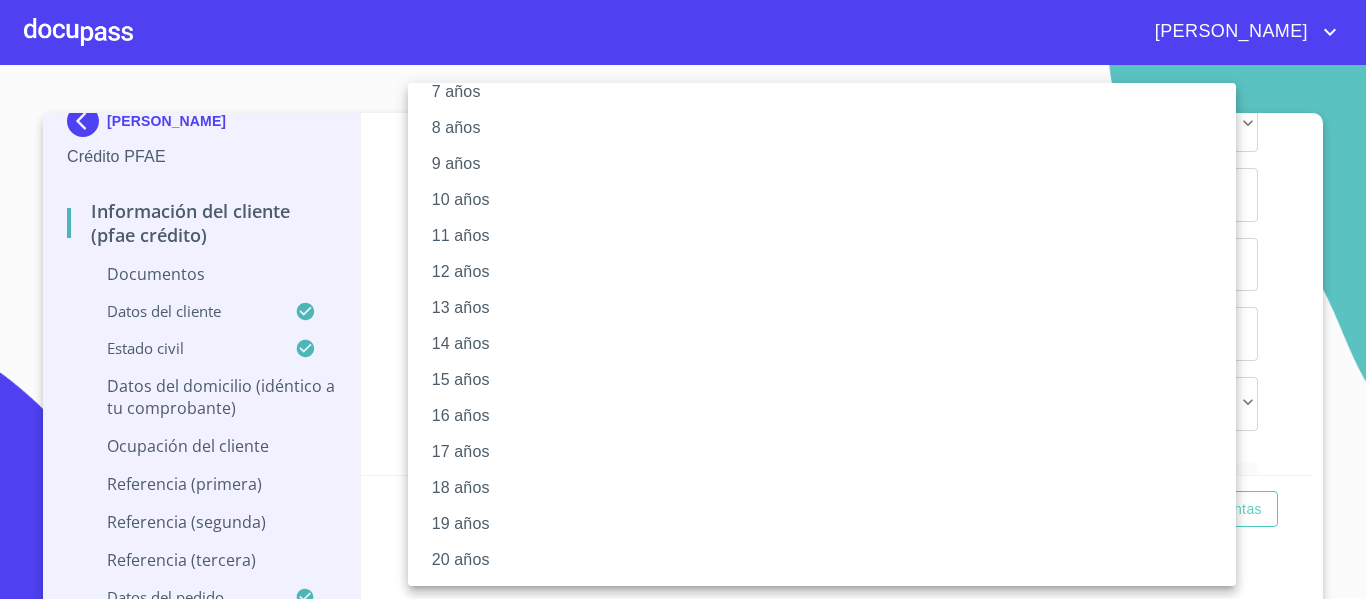 click at bounding box center [683, 299] 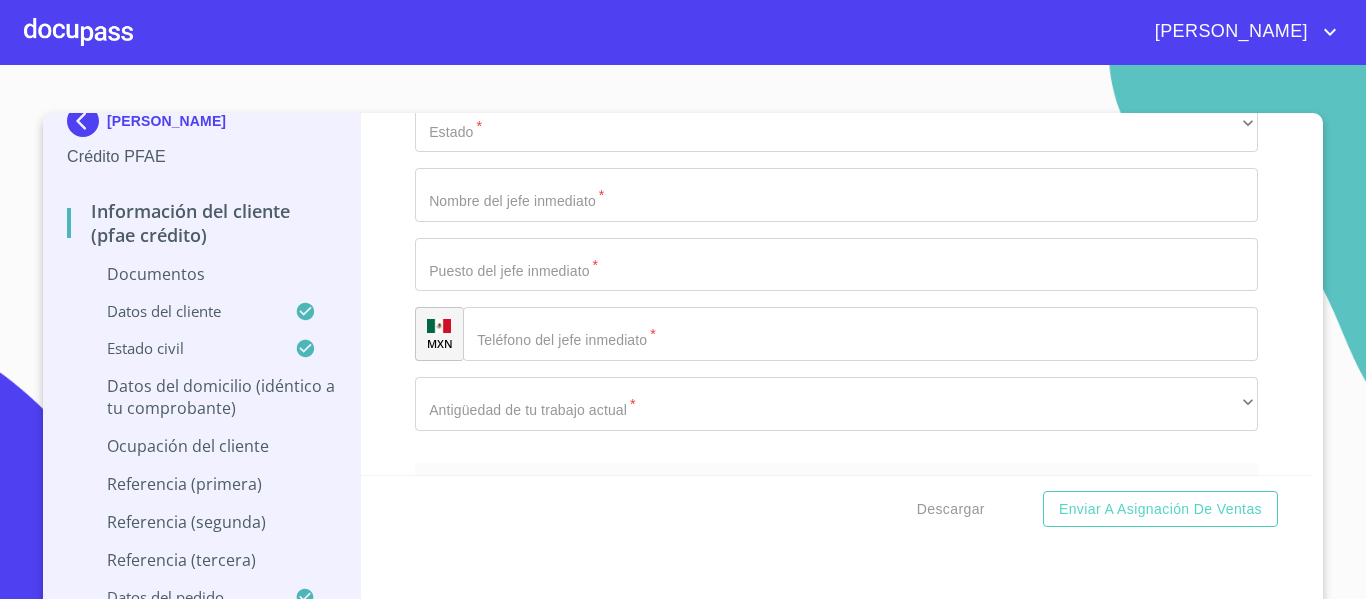 click on "​" at bounding box center (836, -1069) 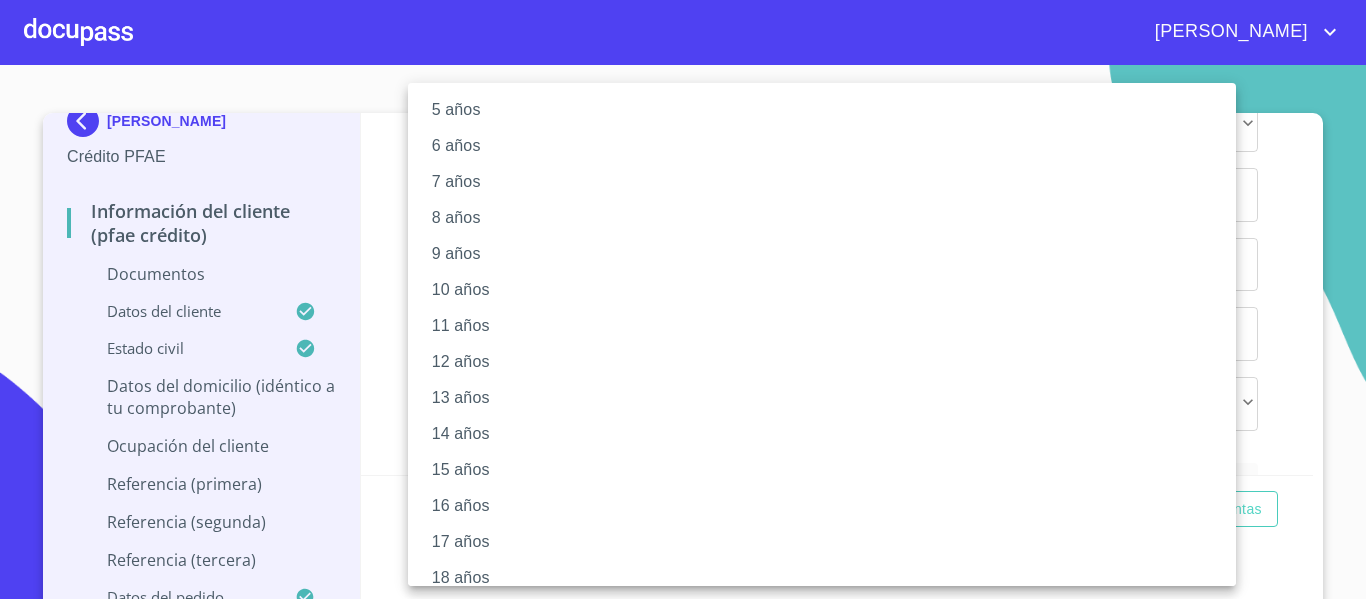scroll, scrollTop: 200, scrollLeft: 0, axis: vertical 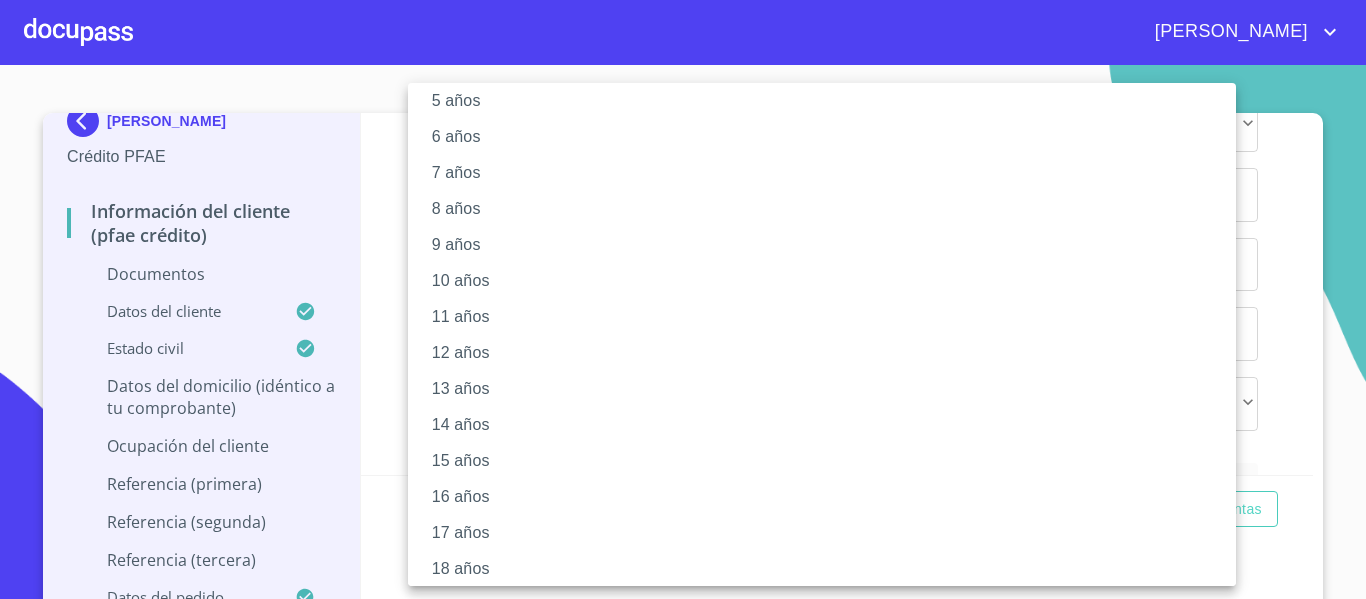 click on "15 años" at bounding box center (829, 461) 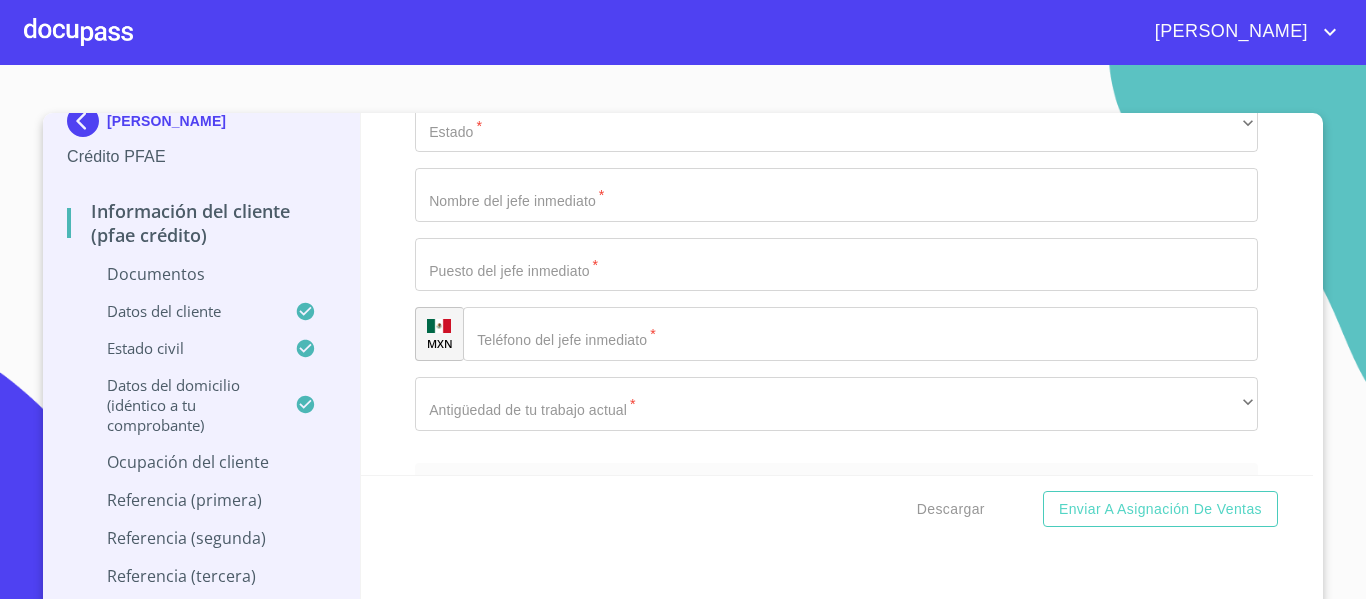 scroll, scrollTop: 26, scrollLeft: 0, axis: vertical 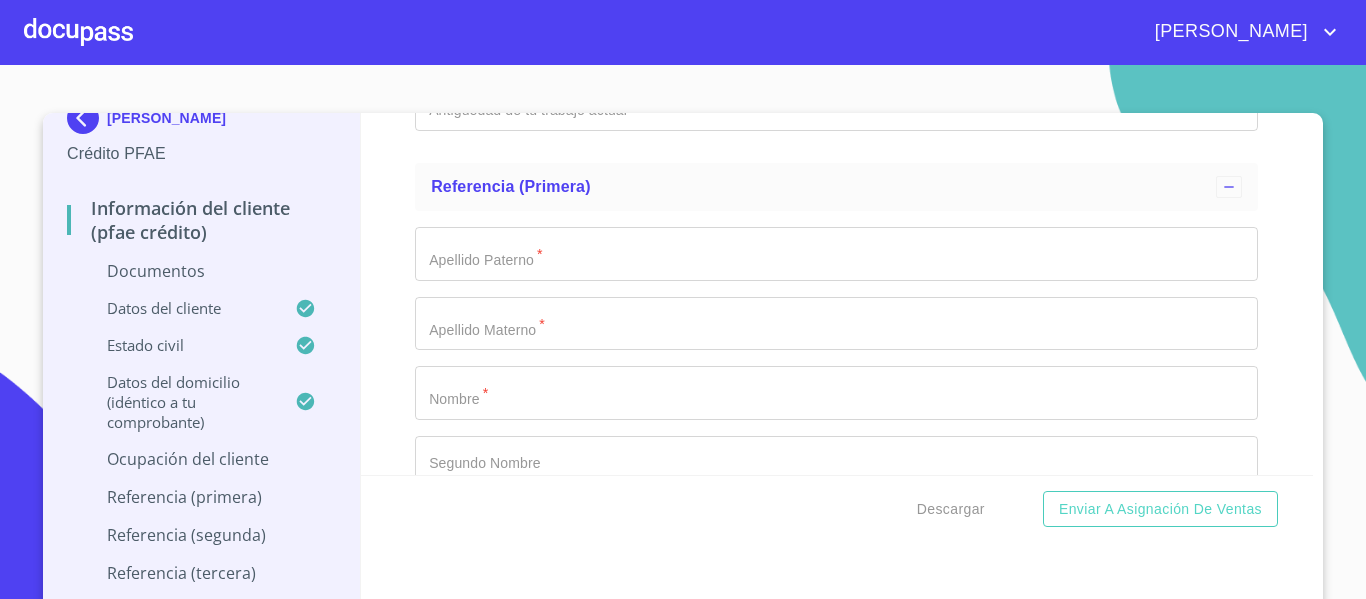 click on "​" at bounding box center (836, -1219) 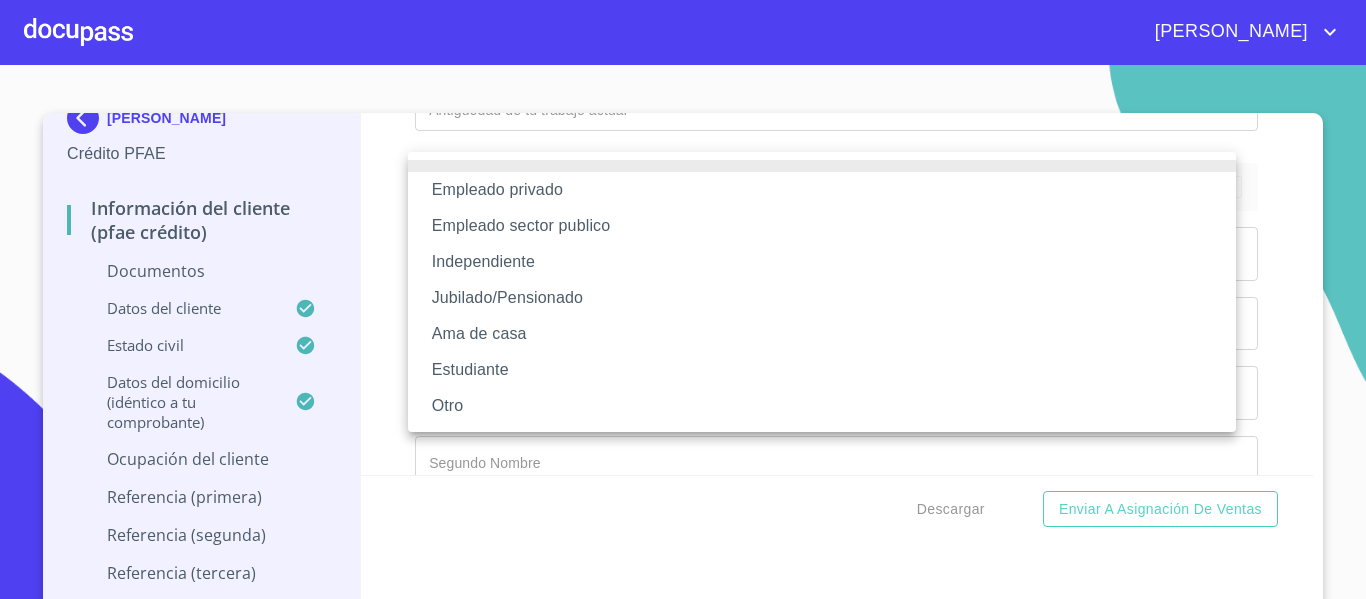 click on "Independiente" at bounding box center (822, 262) 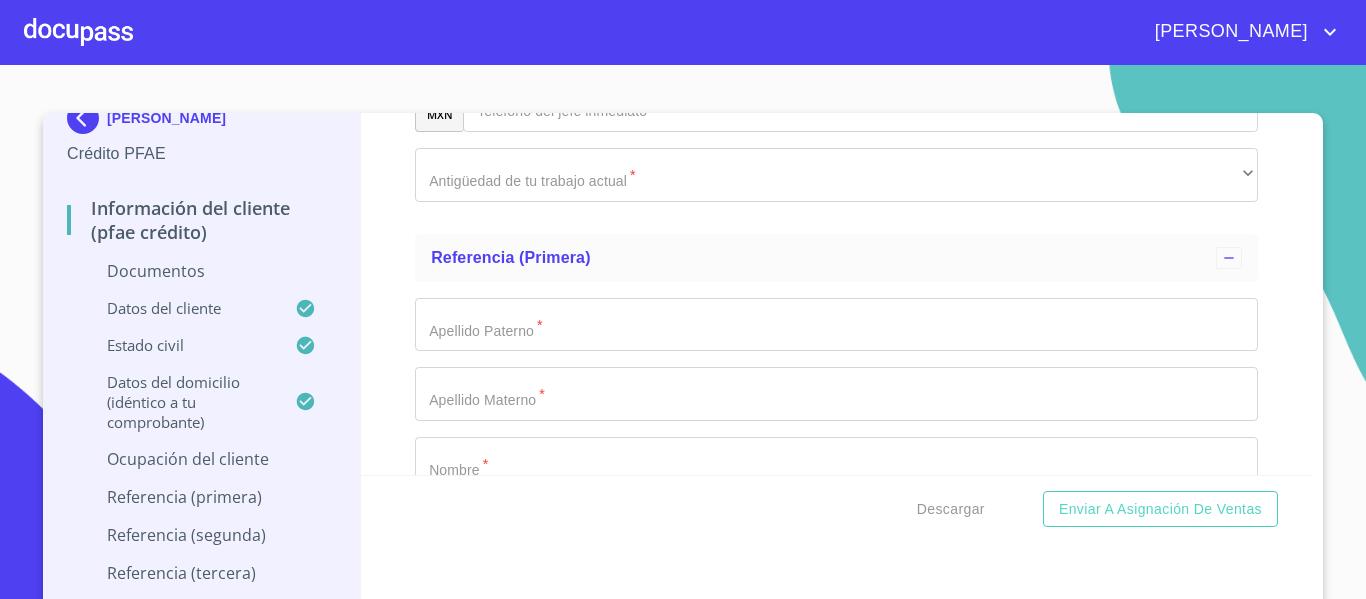 scroll, scrollTop: 6416, scrollLeft: 0, axis: vertical 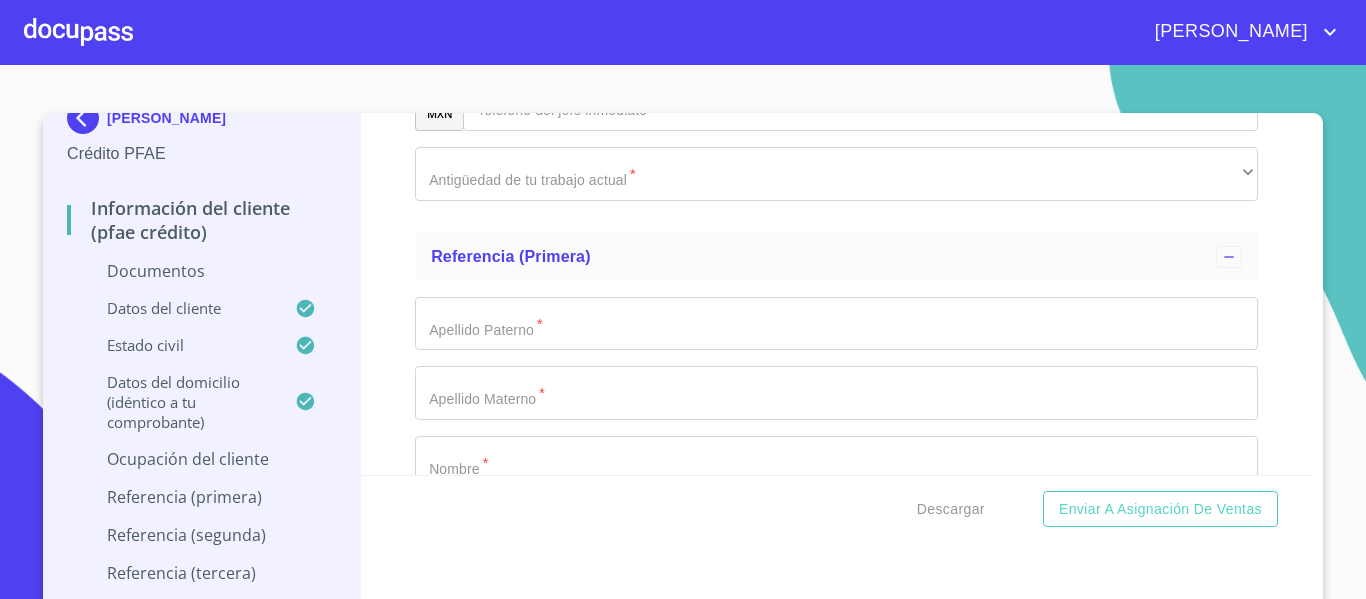 click on "Documento de identificación.   *" at bounding box center (813, -3757) 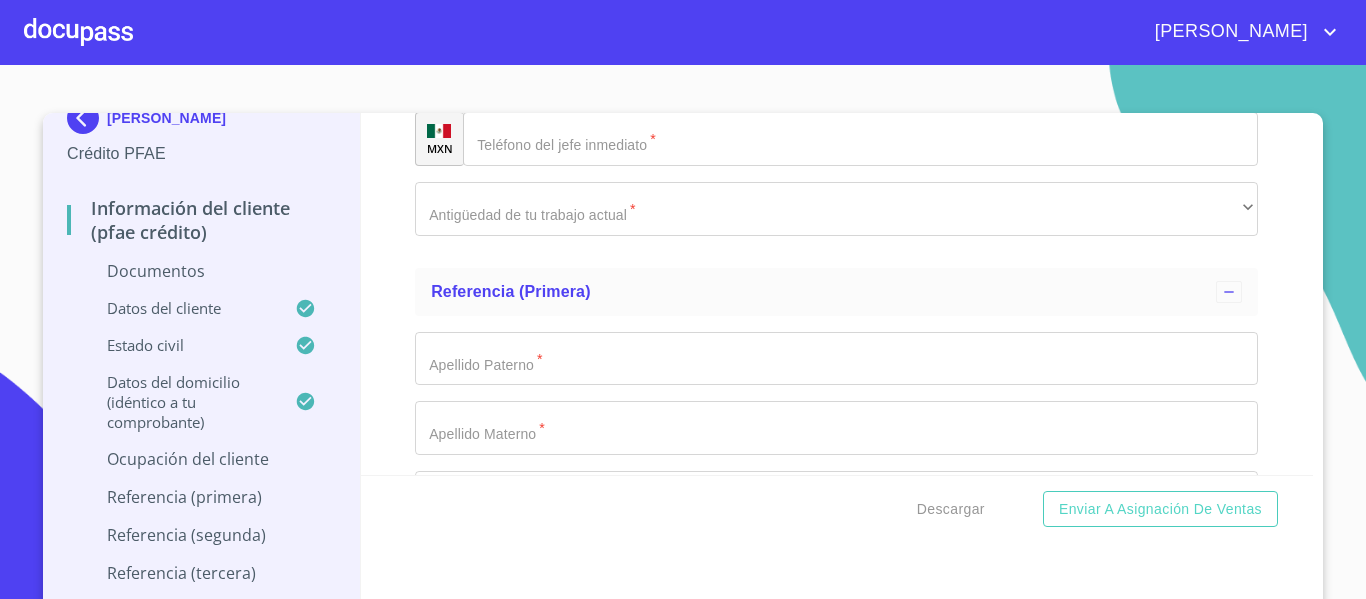 scroll, scrollTop: 6416, scrollLeft: 0, axis: vertical 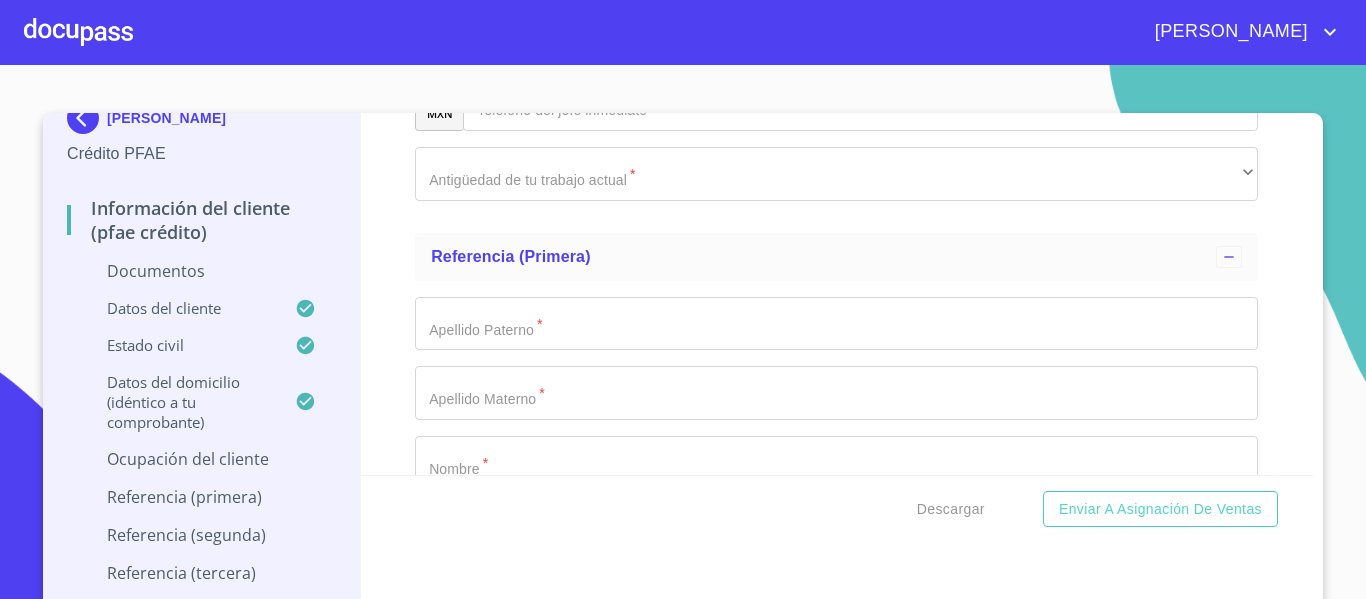 type on "[PERSON_NAME]" 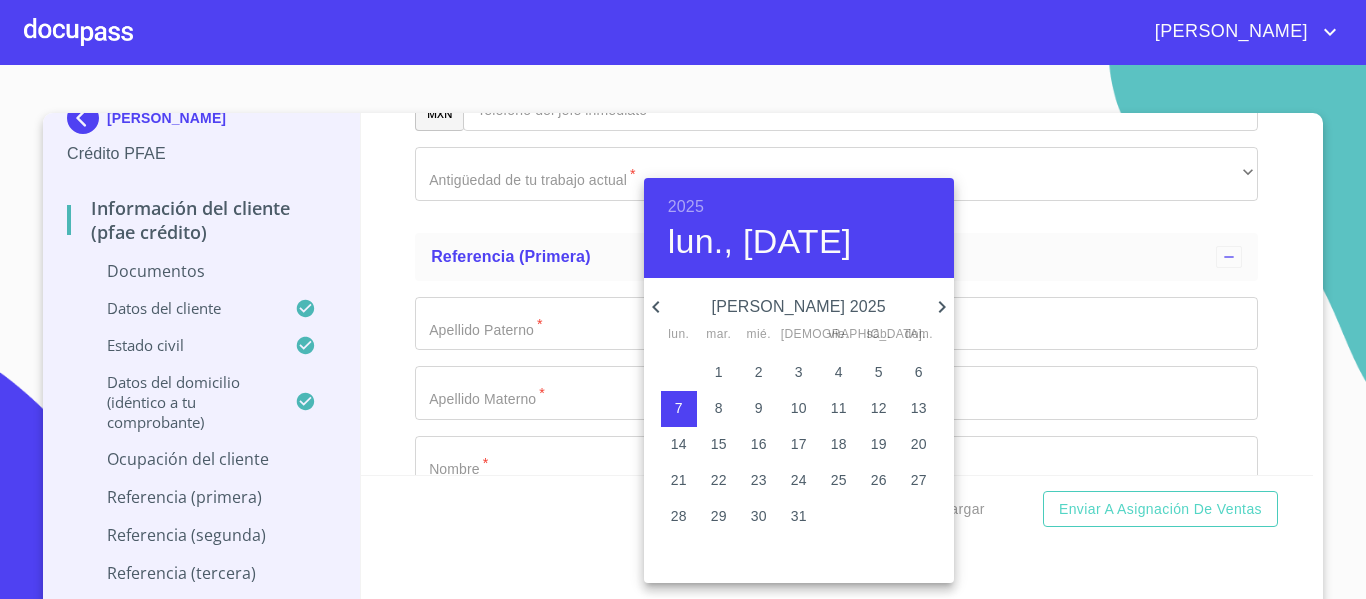 click on "2025" at bounding box center [686, 207] 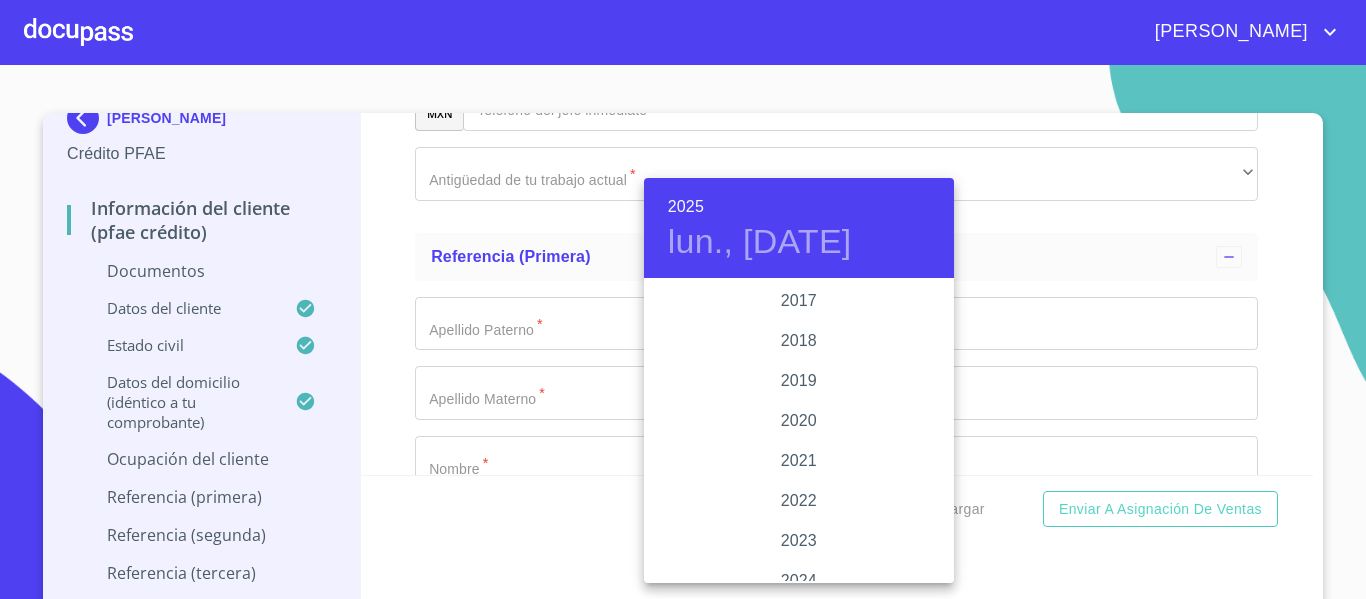 scroll, scrollTop: 3580, scrollLeft: 0, axis: vertical 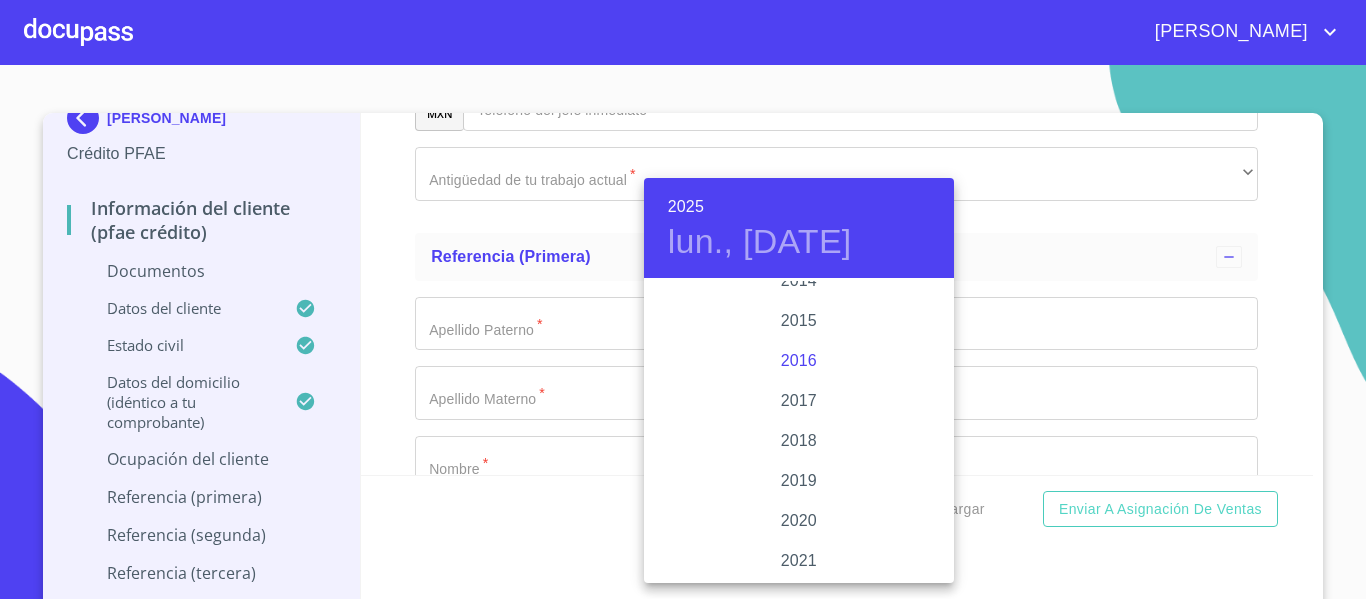 click on "2016" at bounding box center (799, 361) 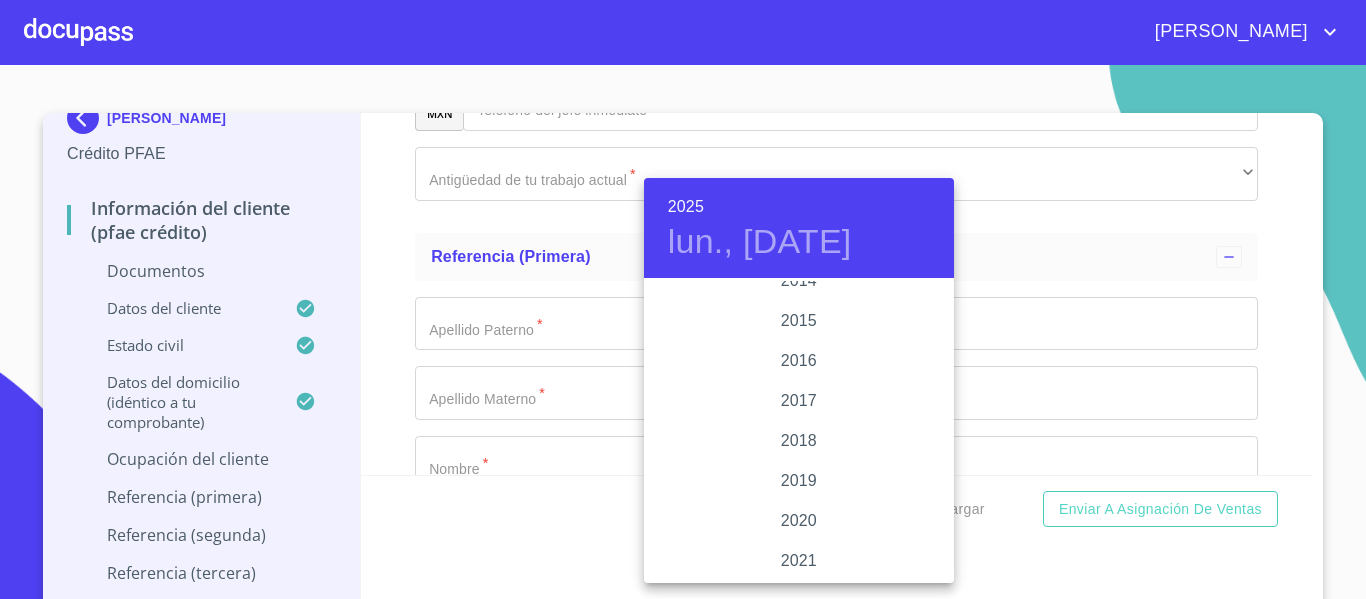 type on "7 de [DATE]. de 2016" 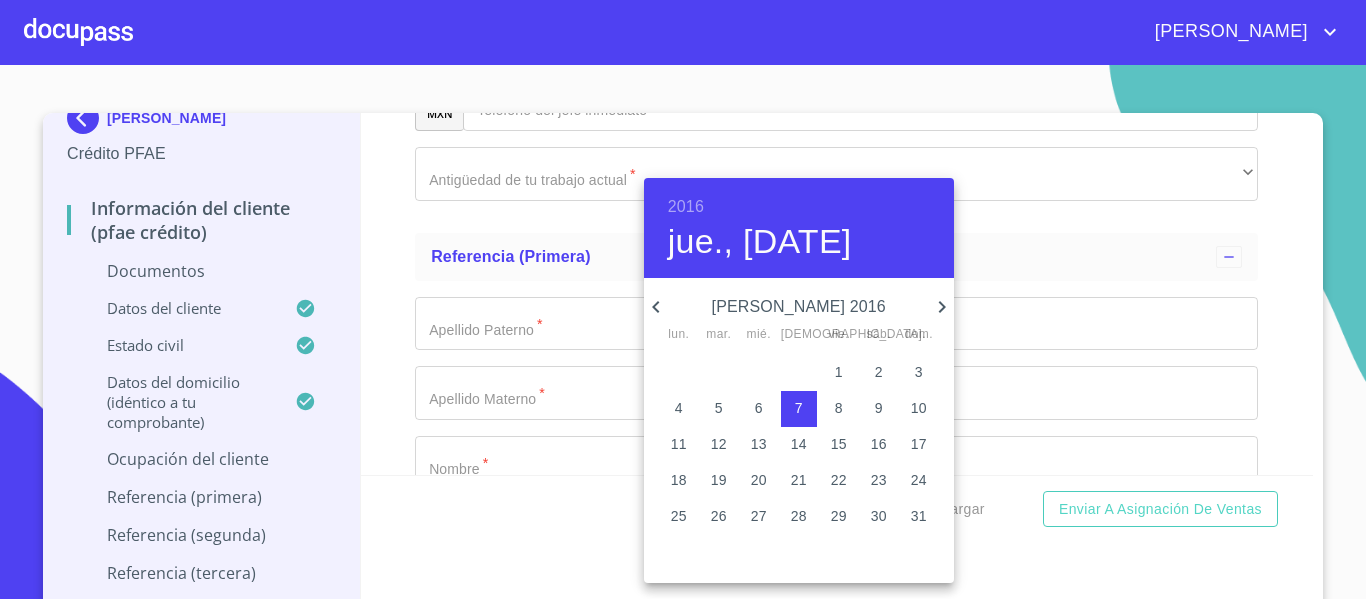 click at bounding box center [683, 299] 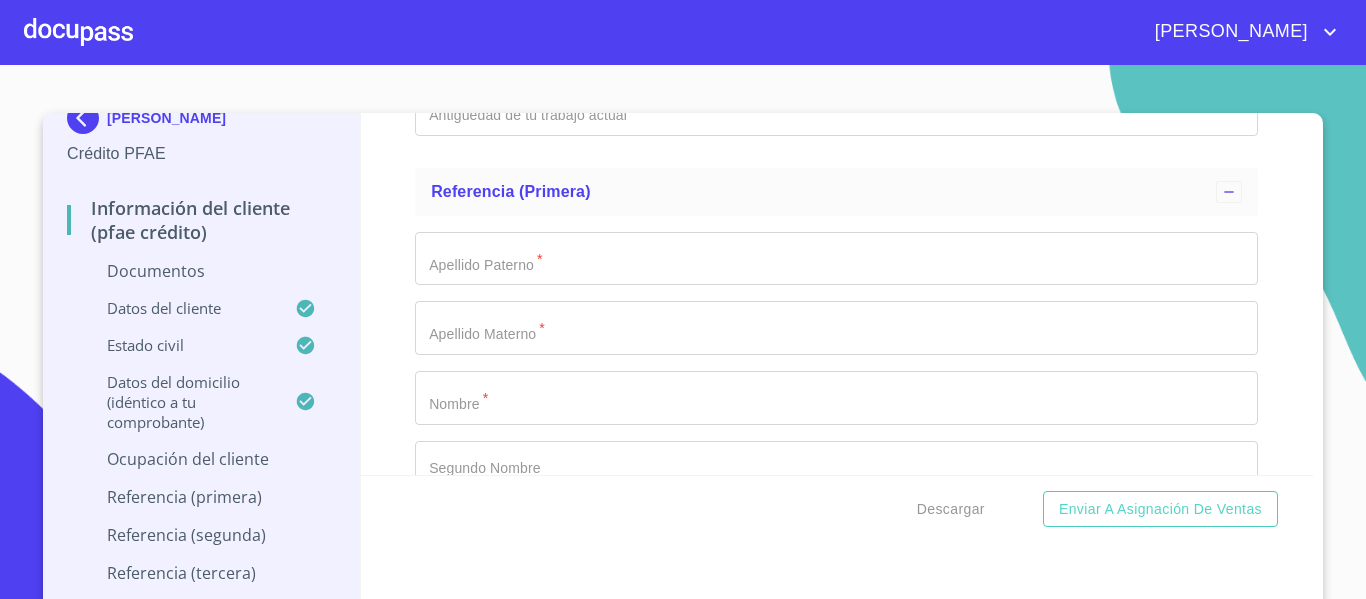 scroll, scrollTop: 6516, scrollLeft: 0, axis: vertical 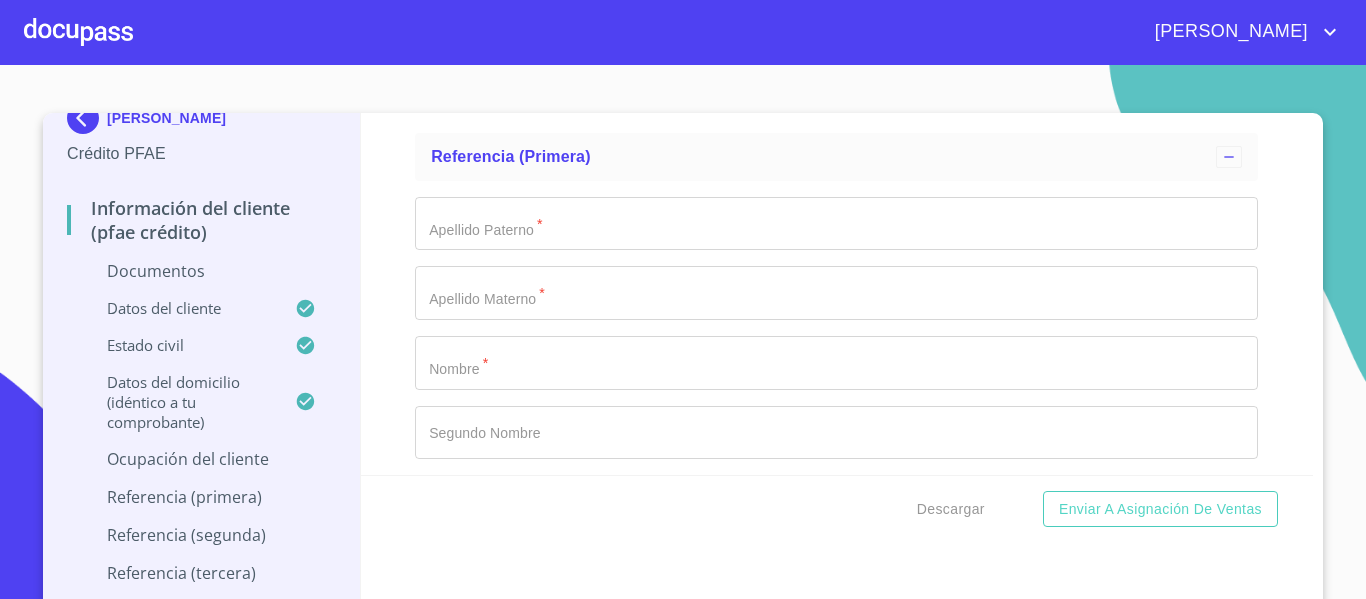 click on "Documento de identificación.   *" at bounding box center [836, -1110] 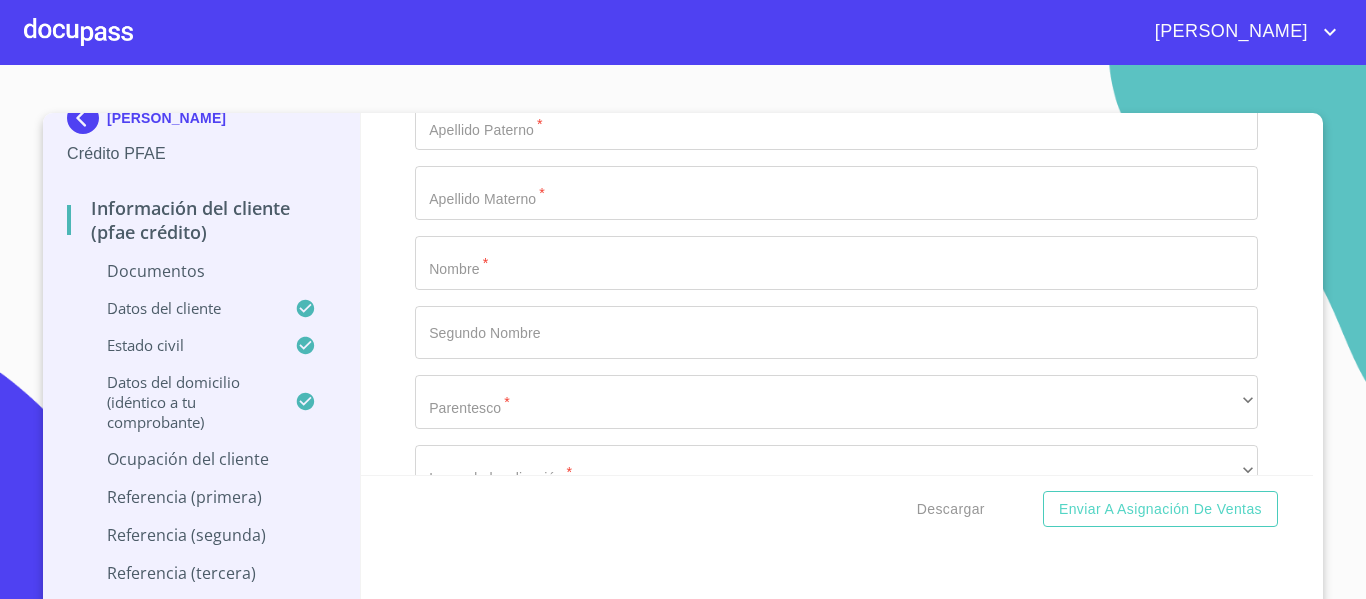 type on "DUEÑO DE NEGOCIO" 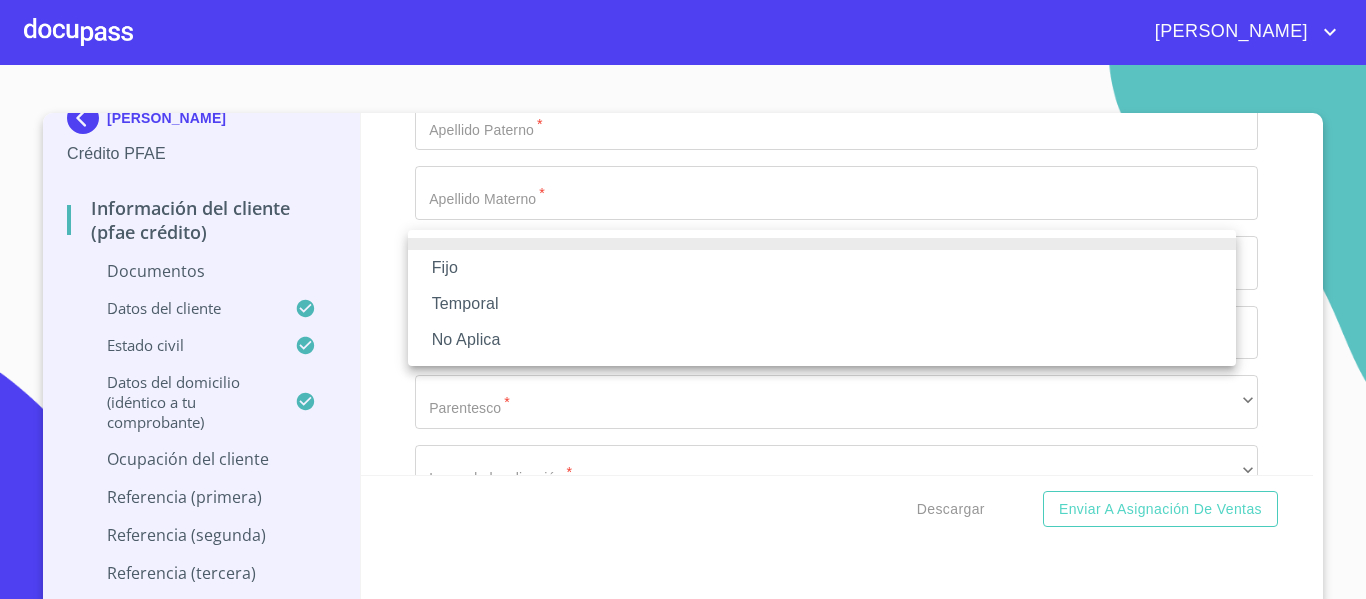 click on "Fijo" at bounding box center (822, 268) 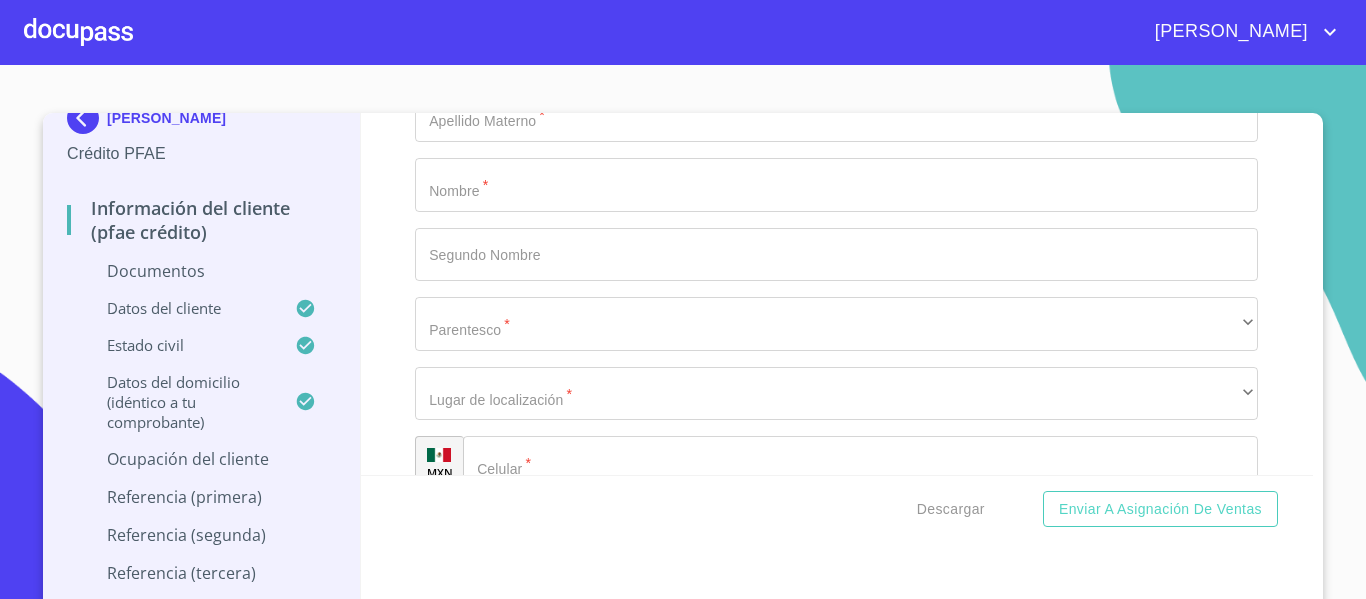 scroll, scrollTop: 6716, scrollLeft: 0, axis: vertical 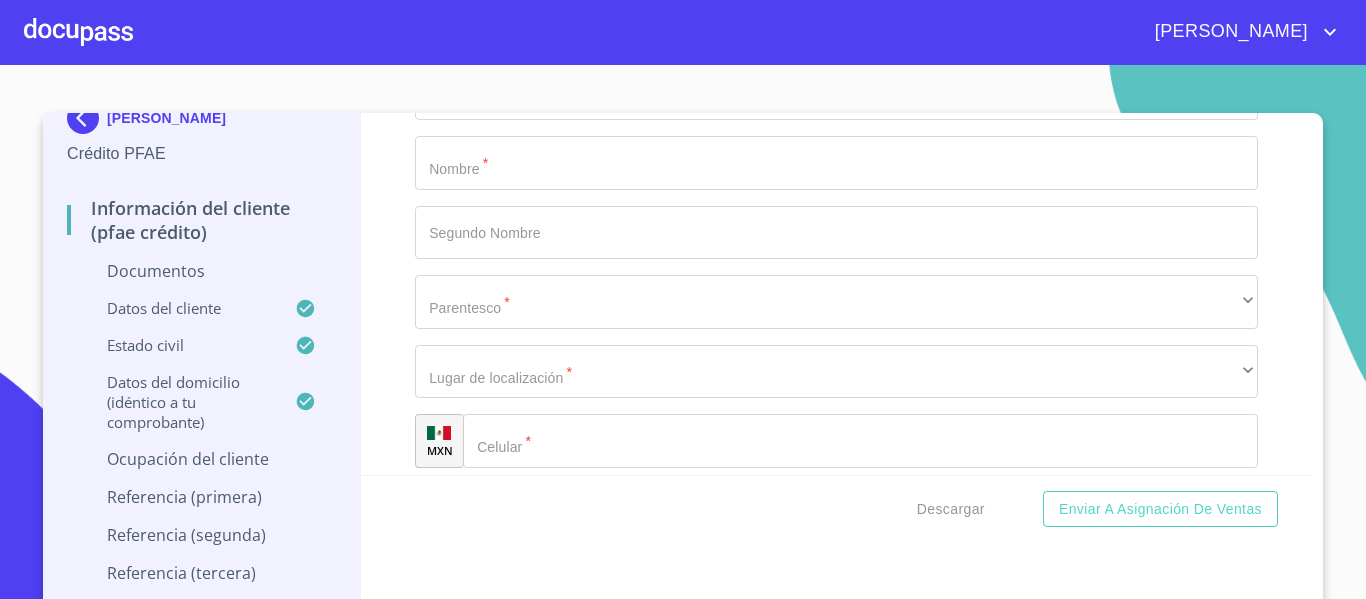 click on "Documento de identificación.   *" at bounding box center [836, -1171] 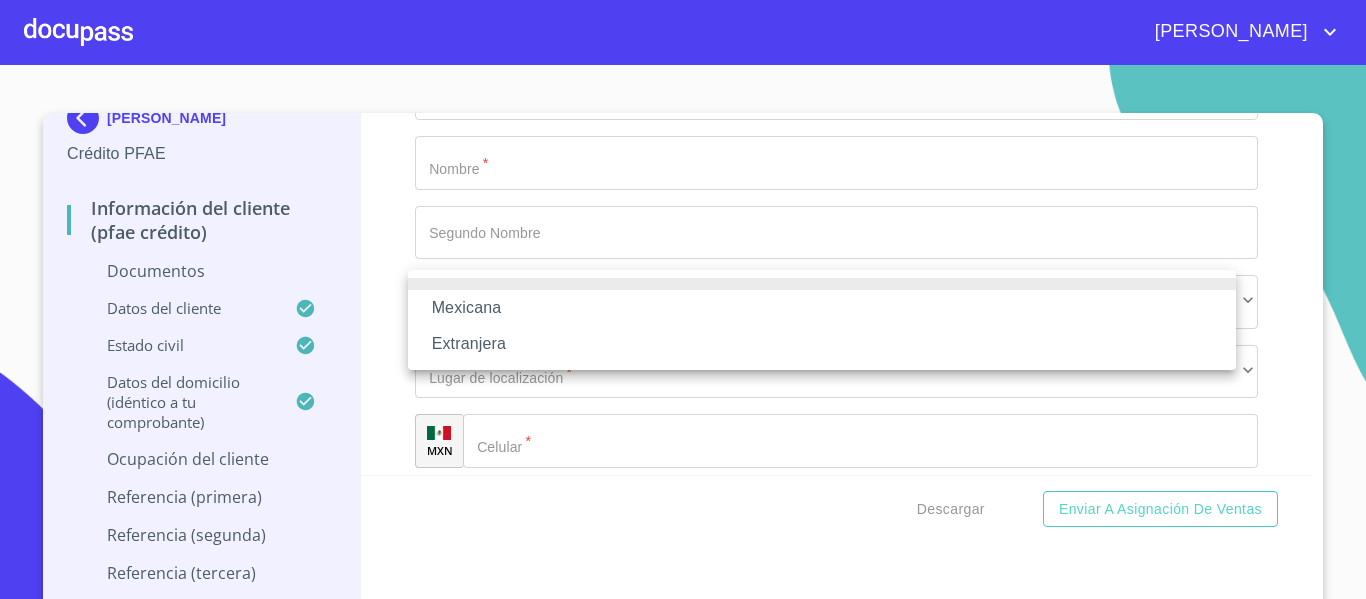 click on "Mexicana" at bounding box center (822, 308) 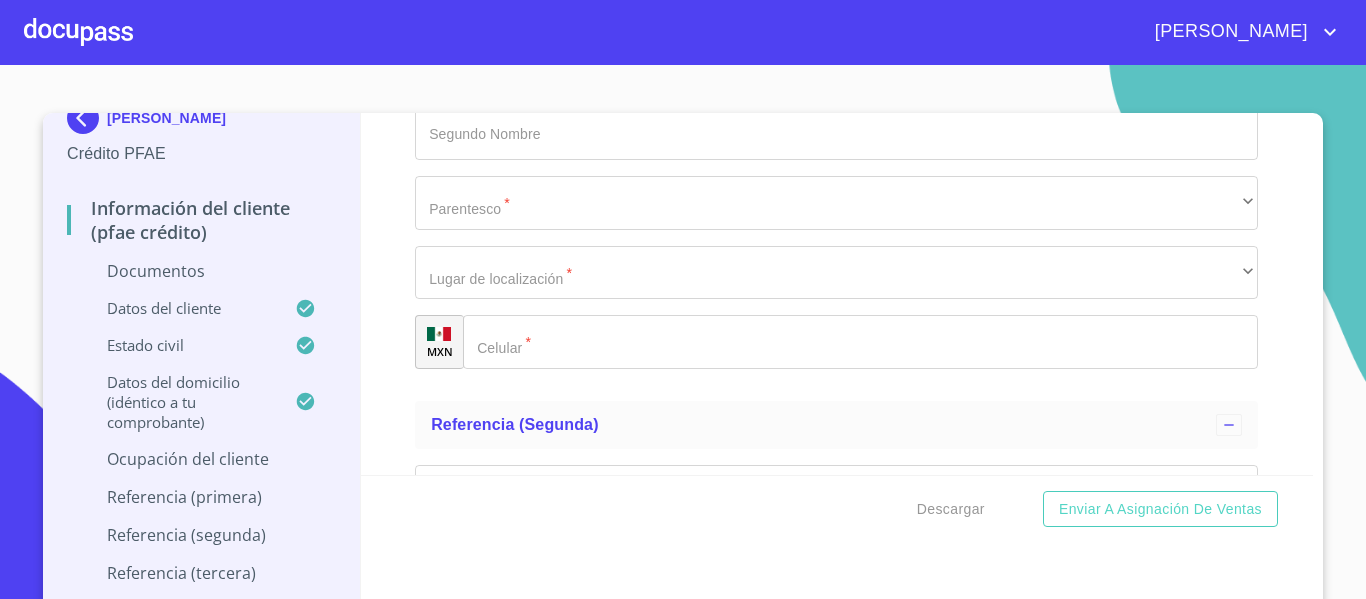 scroll, scrollTop: 6816, scrollLeft: 0, axis: vertical 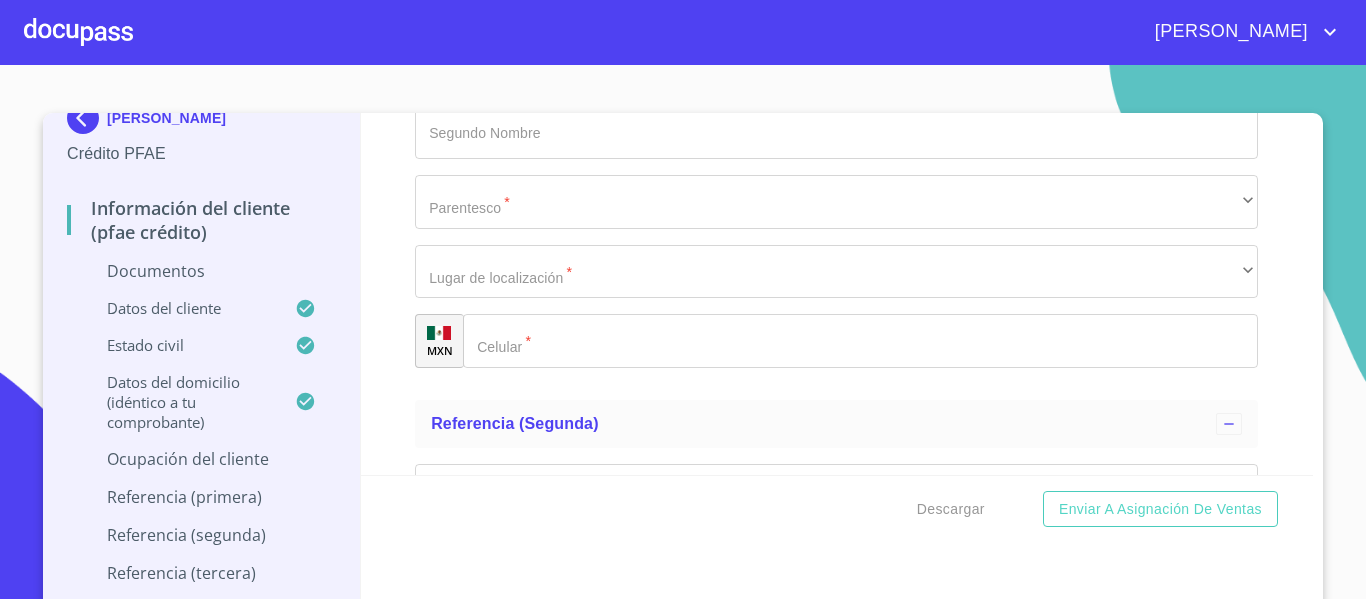 click on "​" at bounding box center (836, -1132) 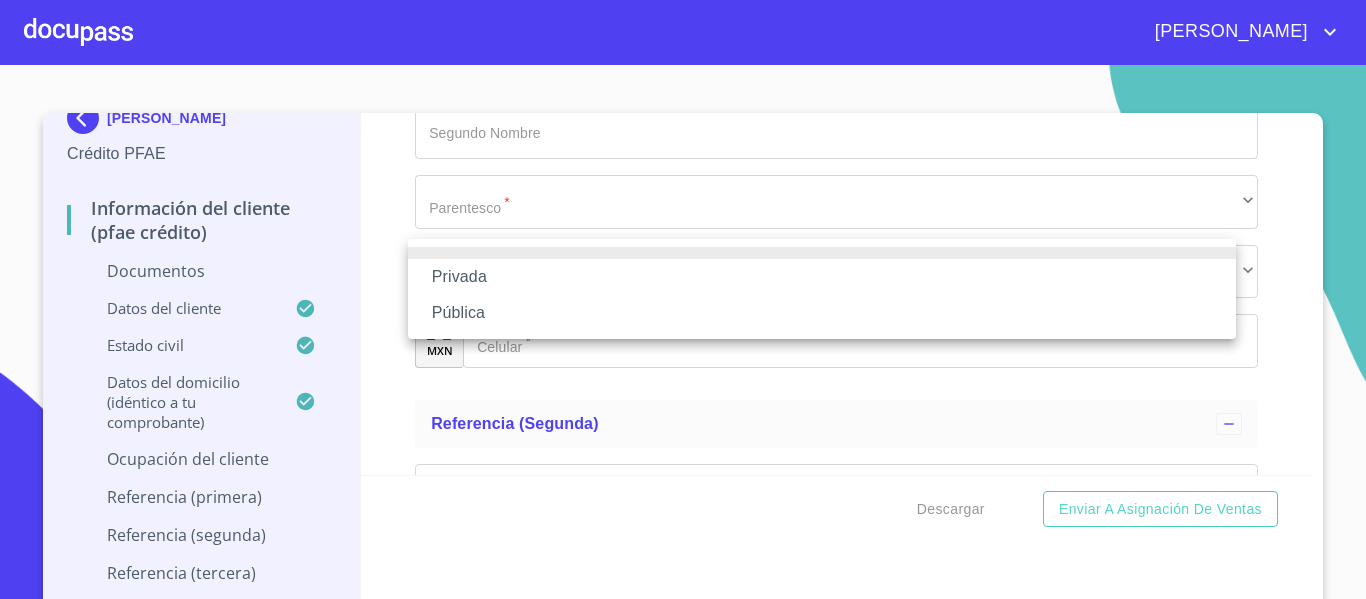 click on "Privada" at bounding box center (822, 277) 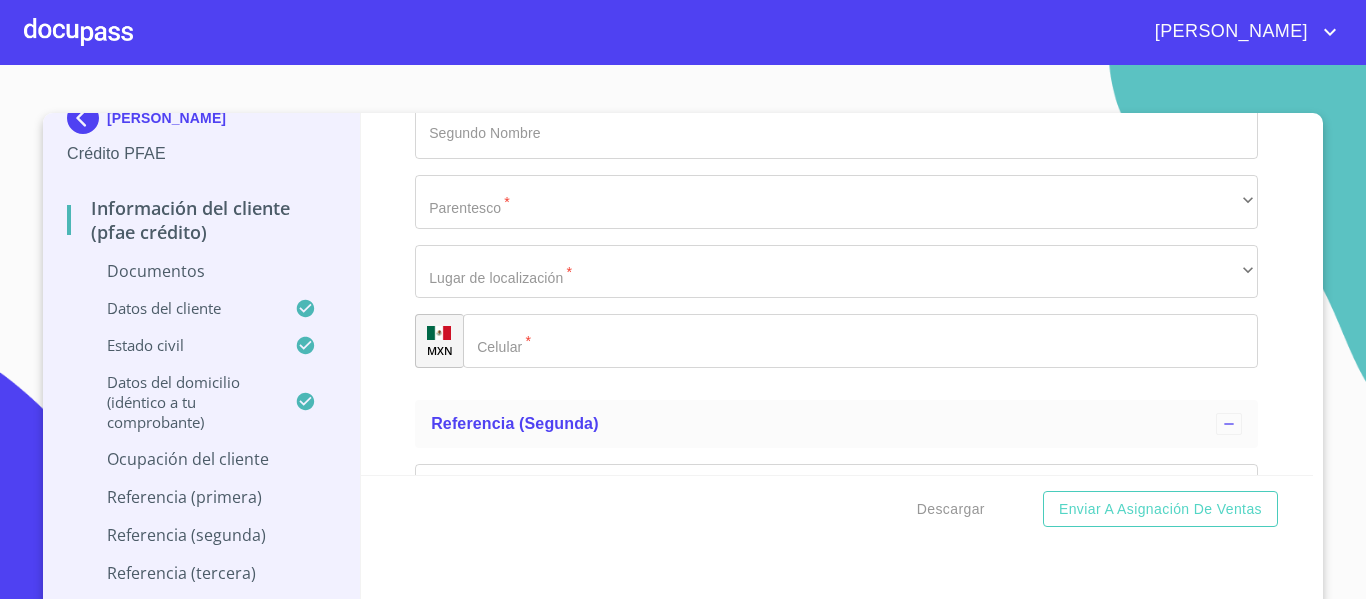 click on "Documento de identificación.   *" at bounding box center [836, -1062] 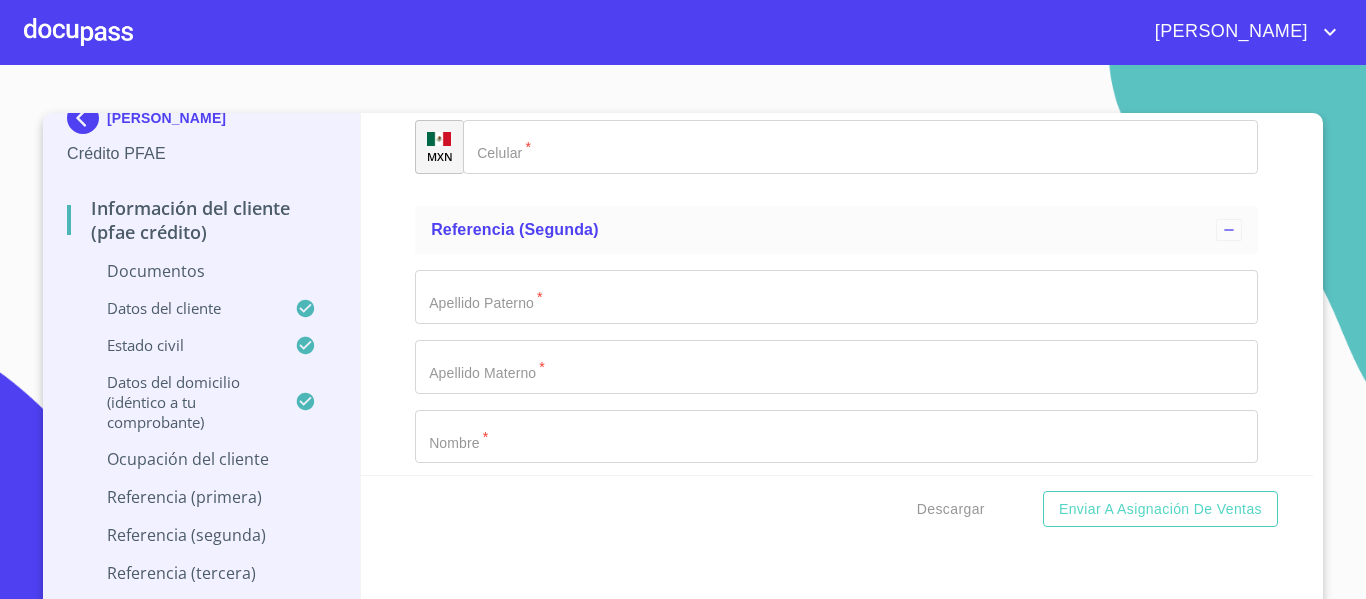 scroll, scrollTop: 7016, scrollLeft: 0, axis: vertical 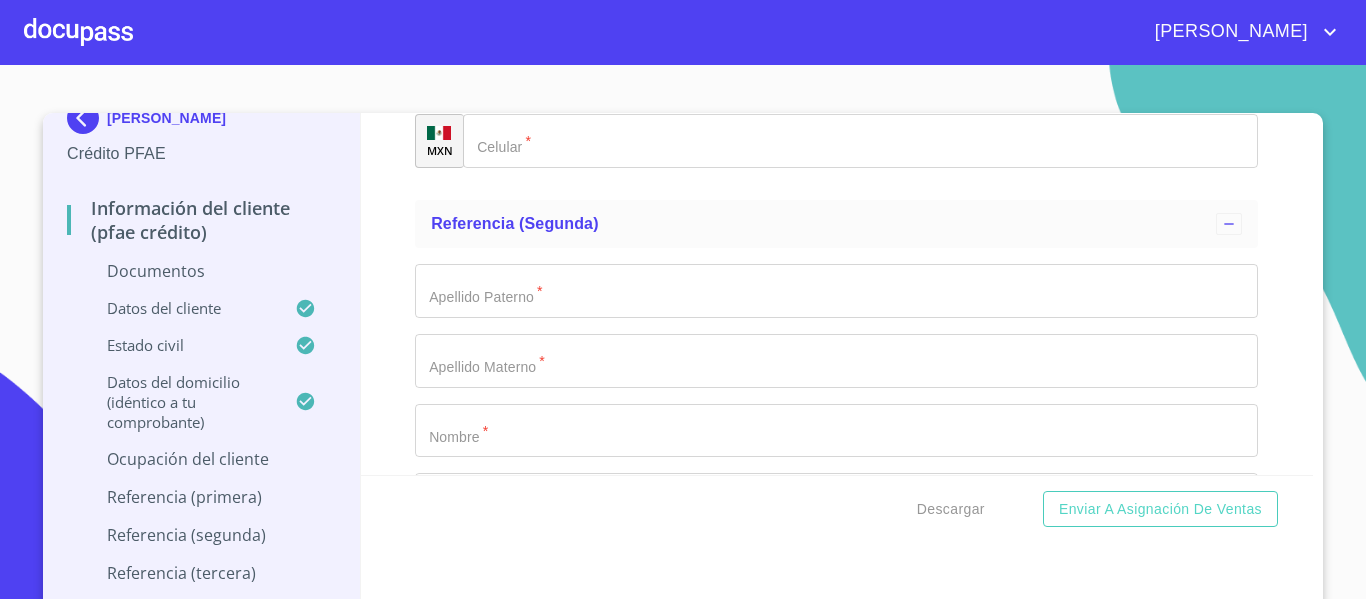 type on "OFTALMOLOGICO" 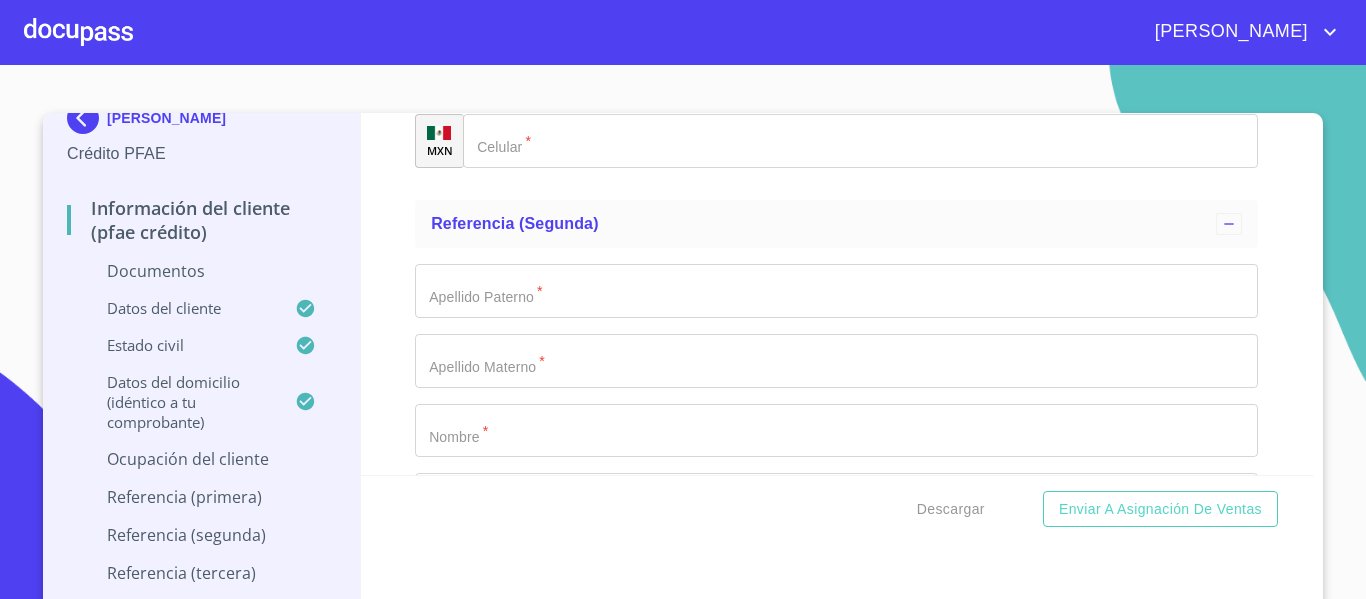 click on "Documento de identificación.   *" at bounding box center [836, -1123] 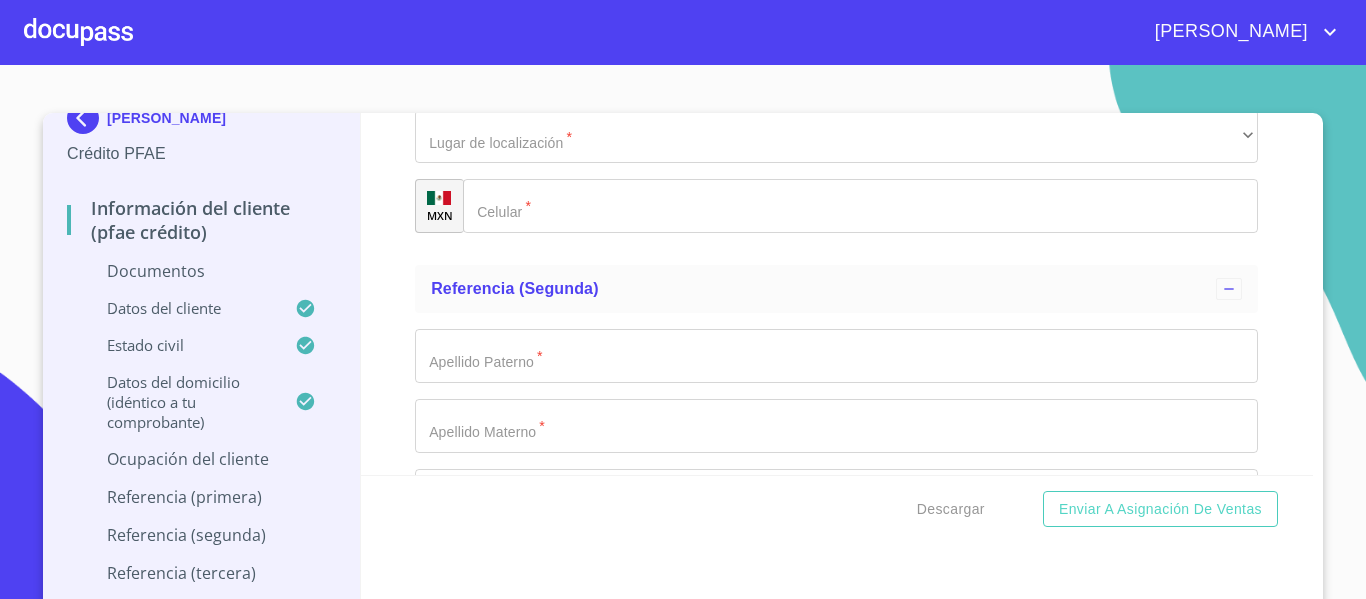 scroll, scrollTop: 6916, scrollLeft: 0, axis: vertical 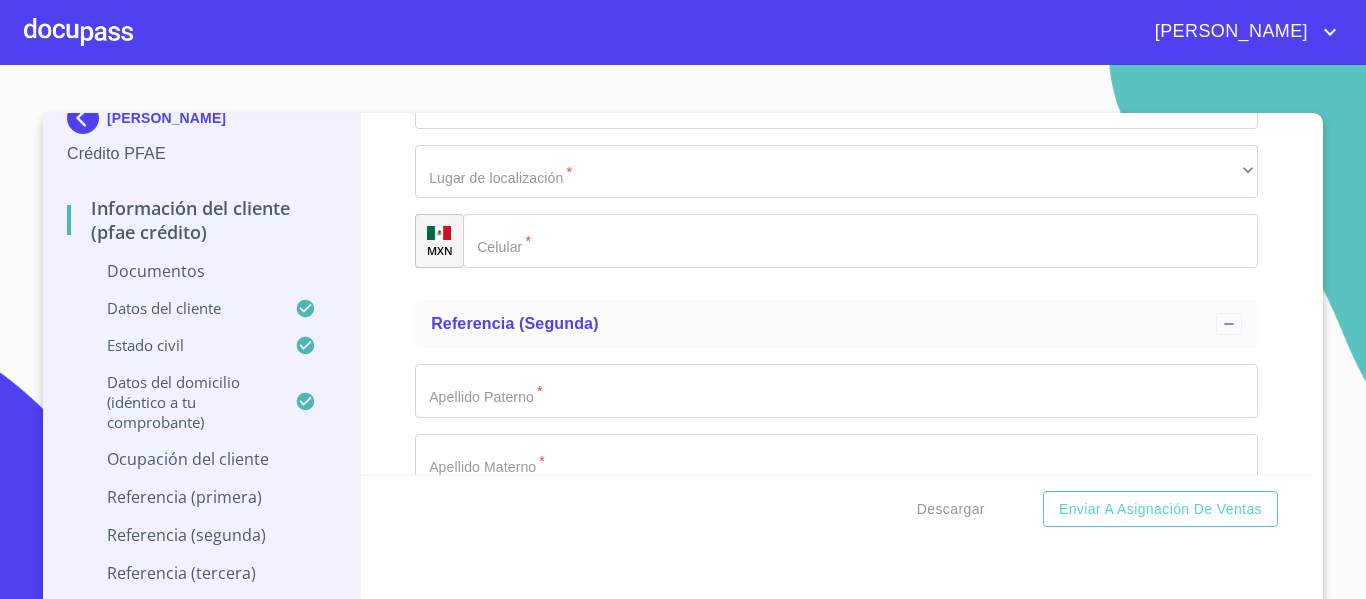 click on "Documento de identificación.   *" at bounding box center (836, -1023) 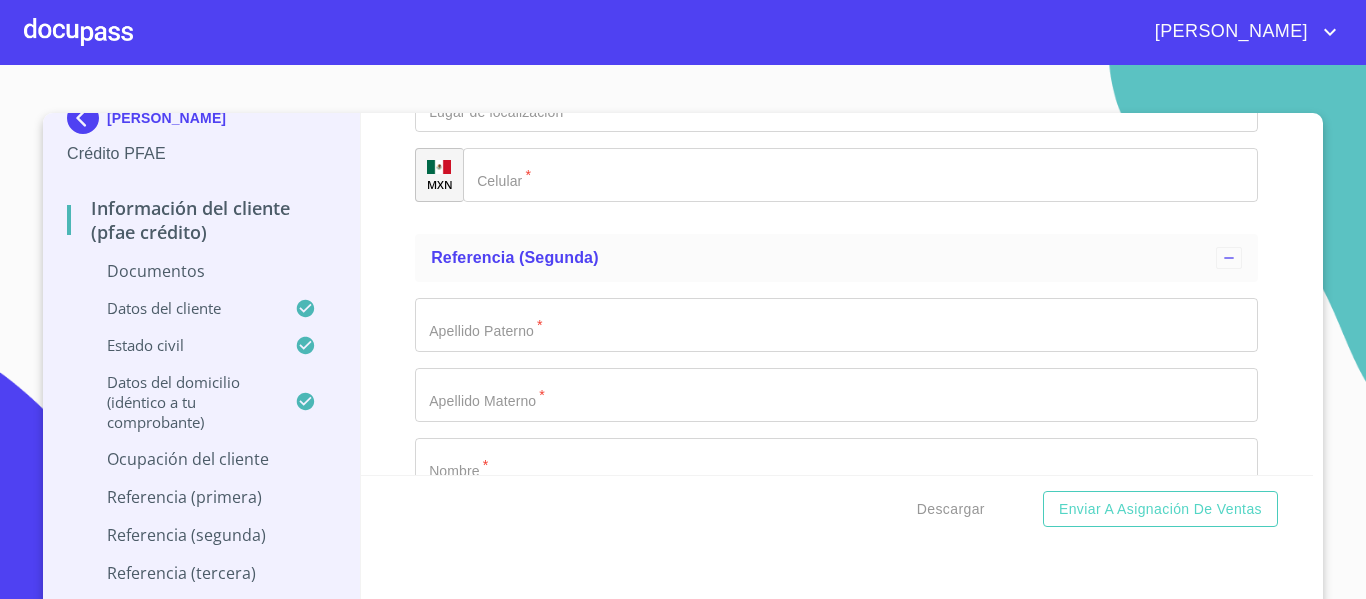 scroll, scrollTop: 7016, scrollLeft: 0, axis: vertical 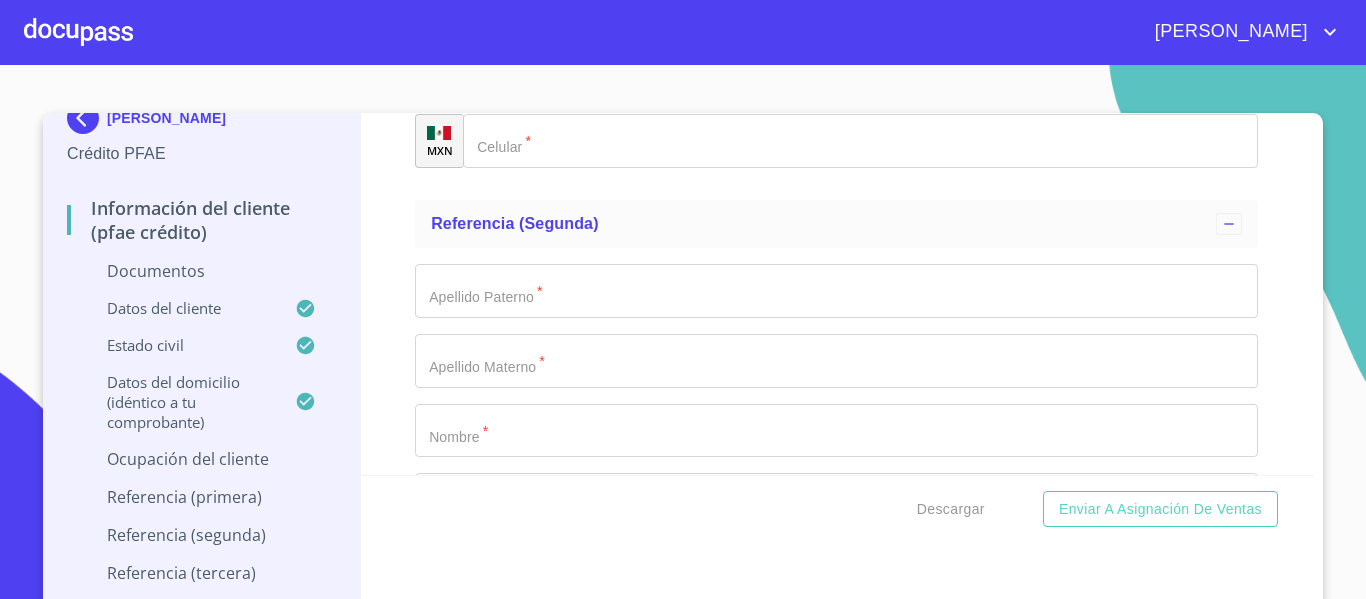 type on "BLVD BOSQUES DE SANTANITA" 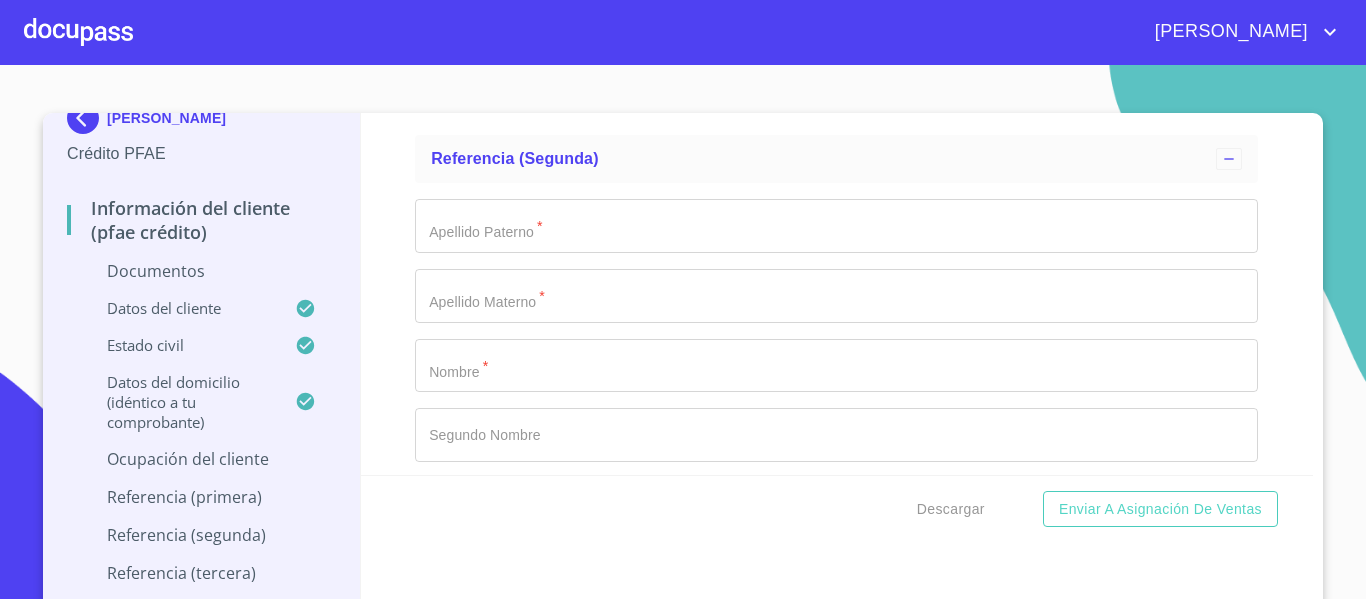 scroll, scrollTop: 7116, scrollLeft: 0, axis: vertical 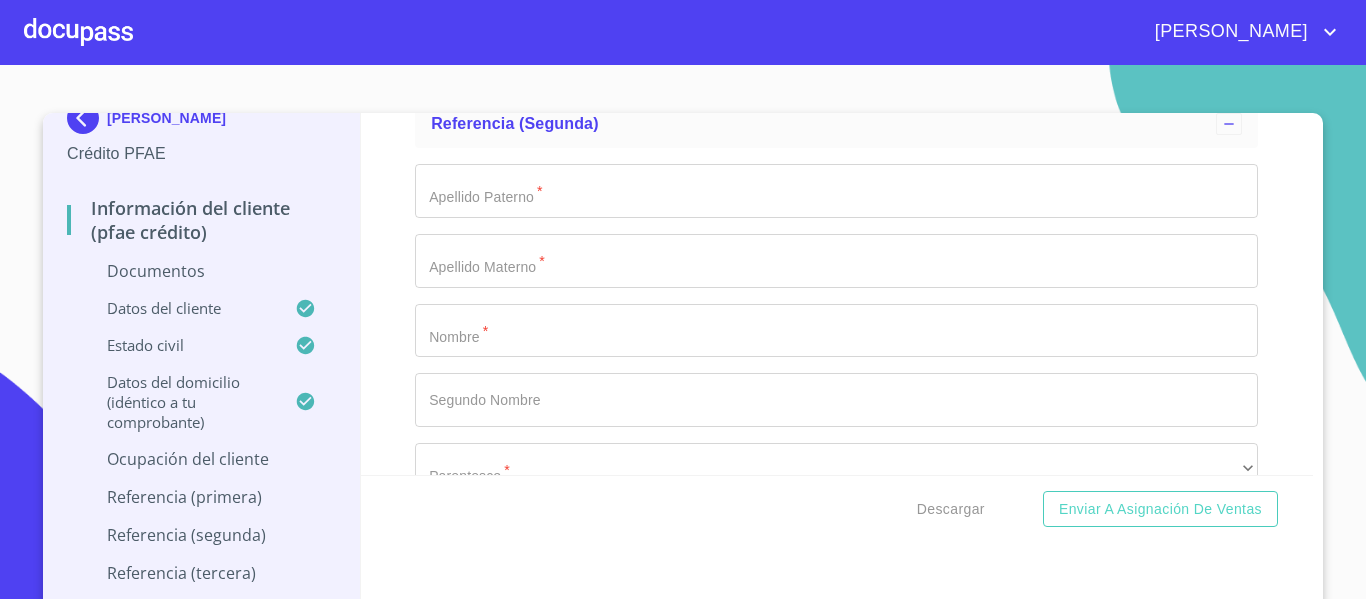 type on "222" 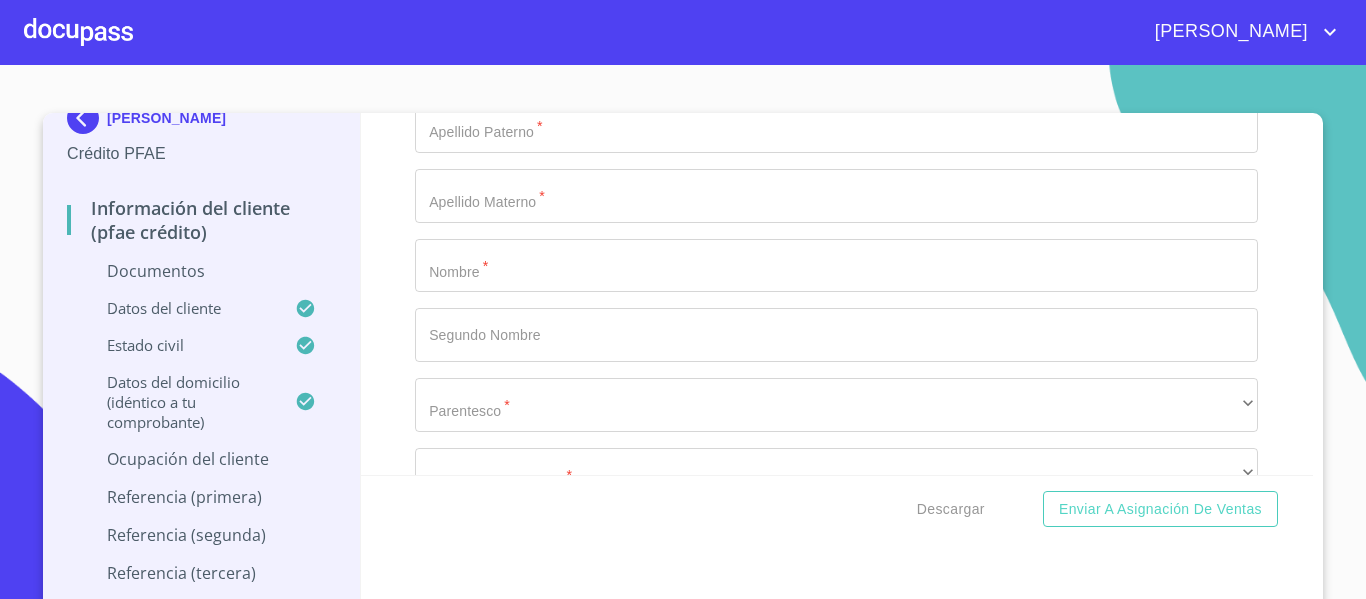 scroll, scrollTop: 7216, scrollLeft: 0, axis: vertical 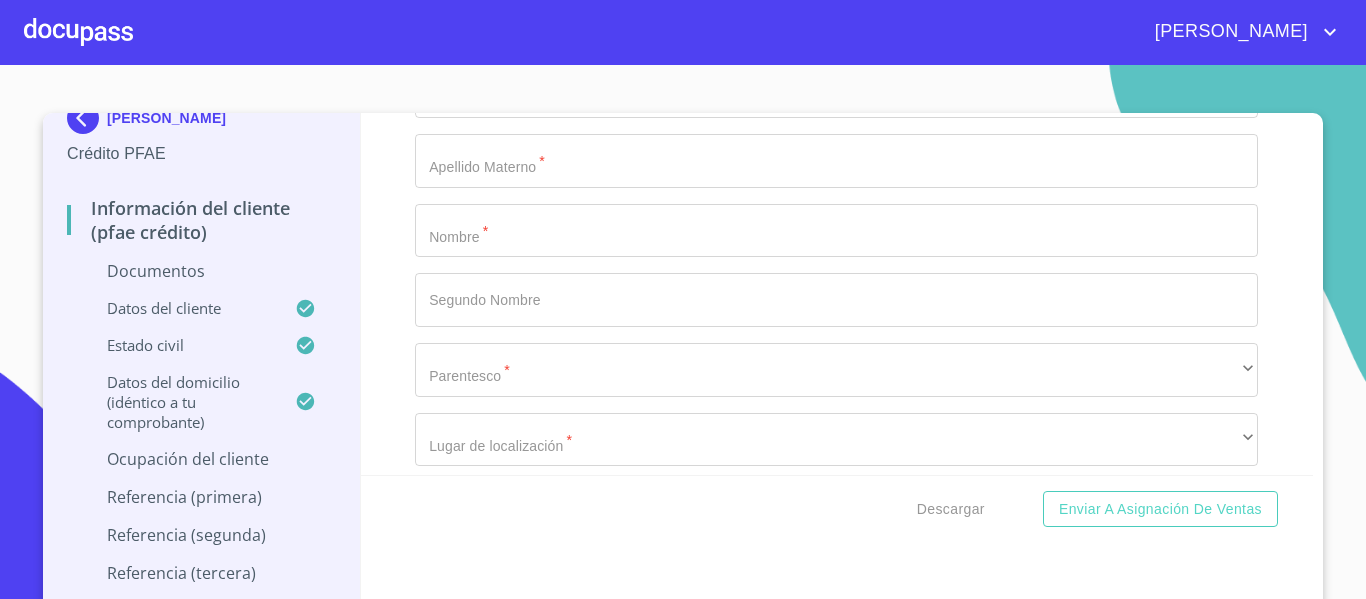 click on "FRACC VILLAS DE SANTANITA" at bounding box center (813, -1114) 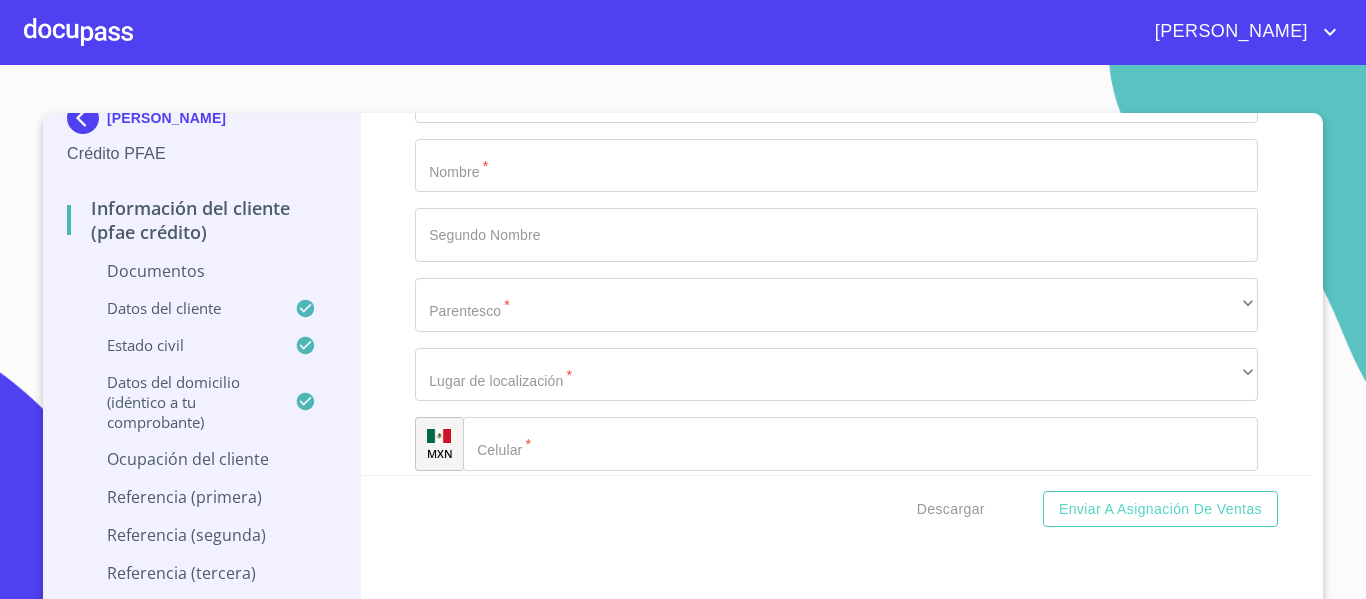 scroll, scrollTop: 7316, scrollLeft: 0, axis: vertical 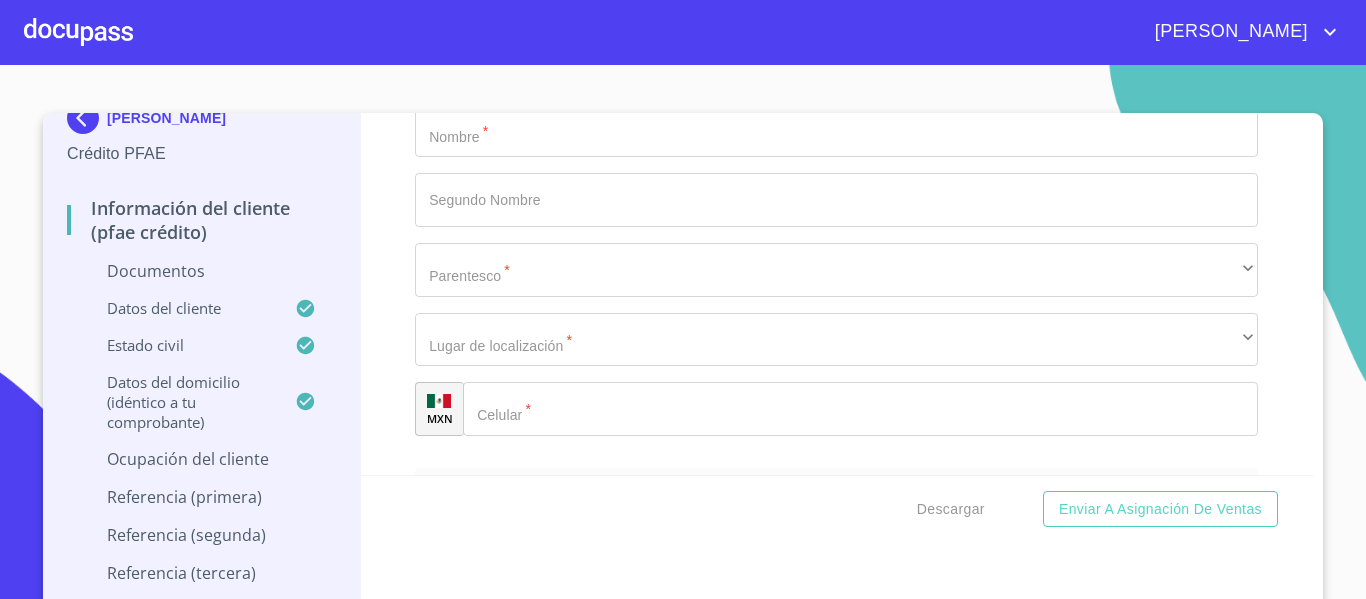 type on "45645" 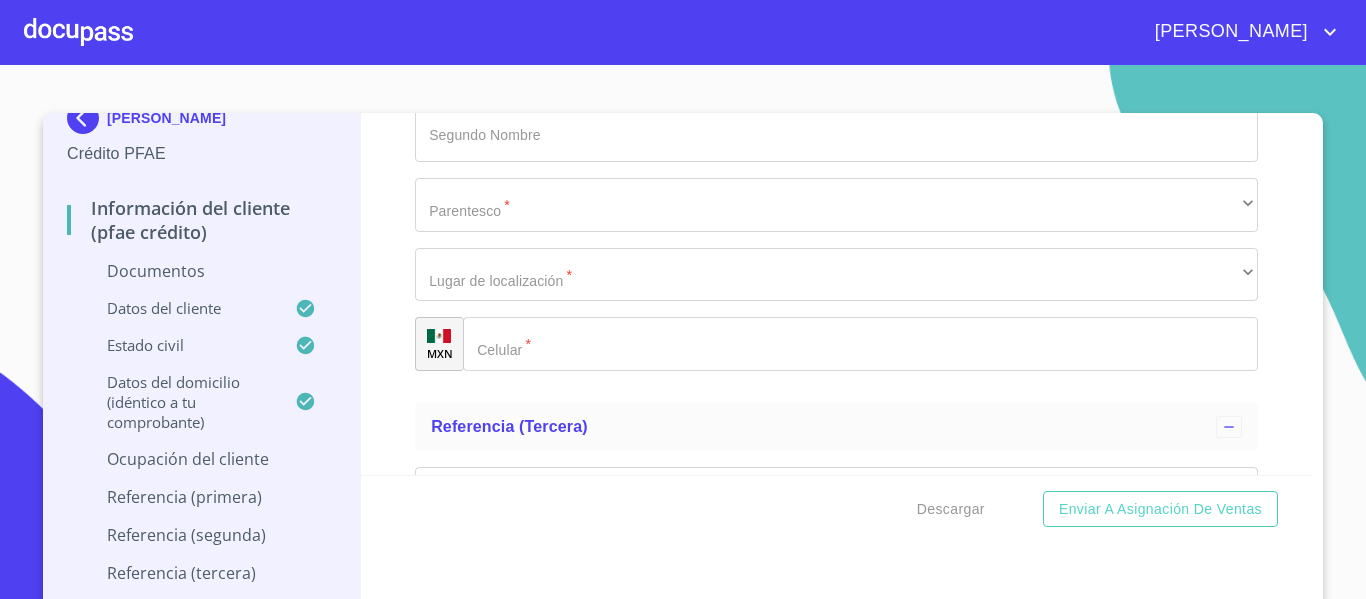 scroll, scrollTop: 7416, scrollLeft: 0, axis: vertical 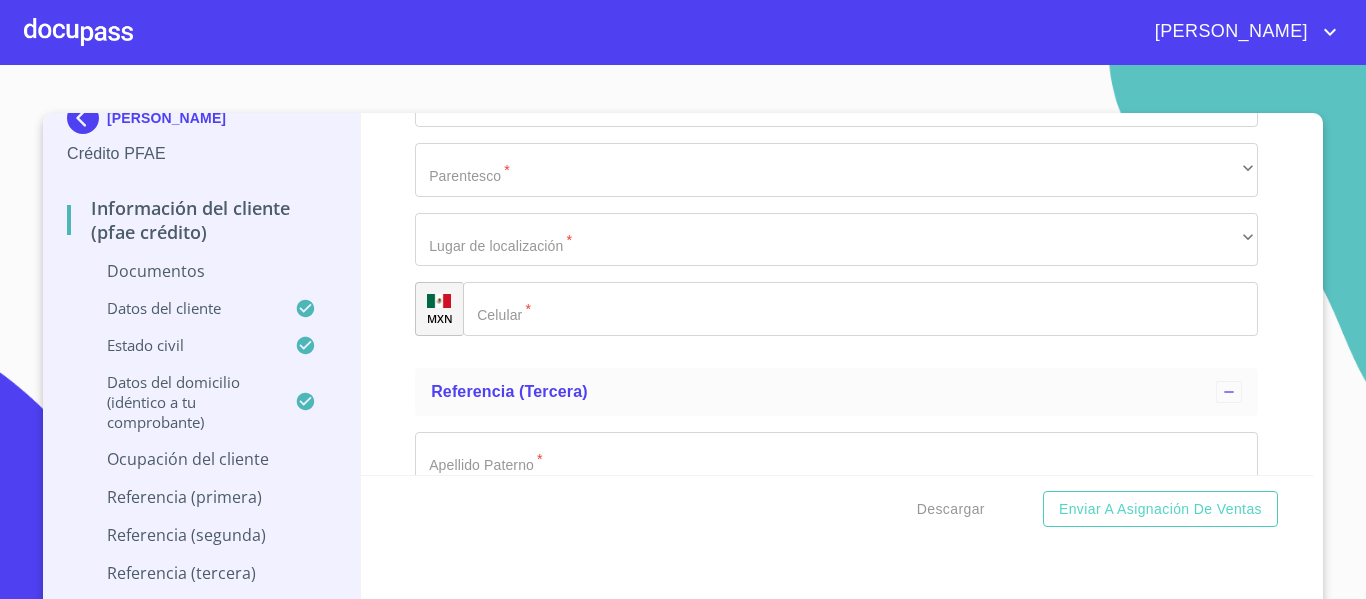 type on "TLAJOMULCO DE ZUÑIGA" 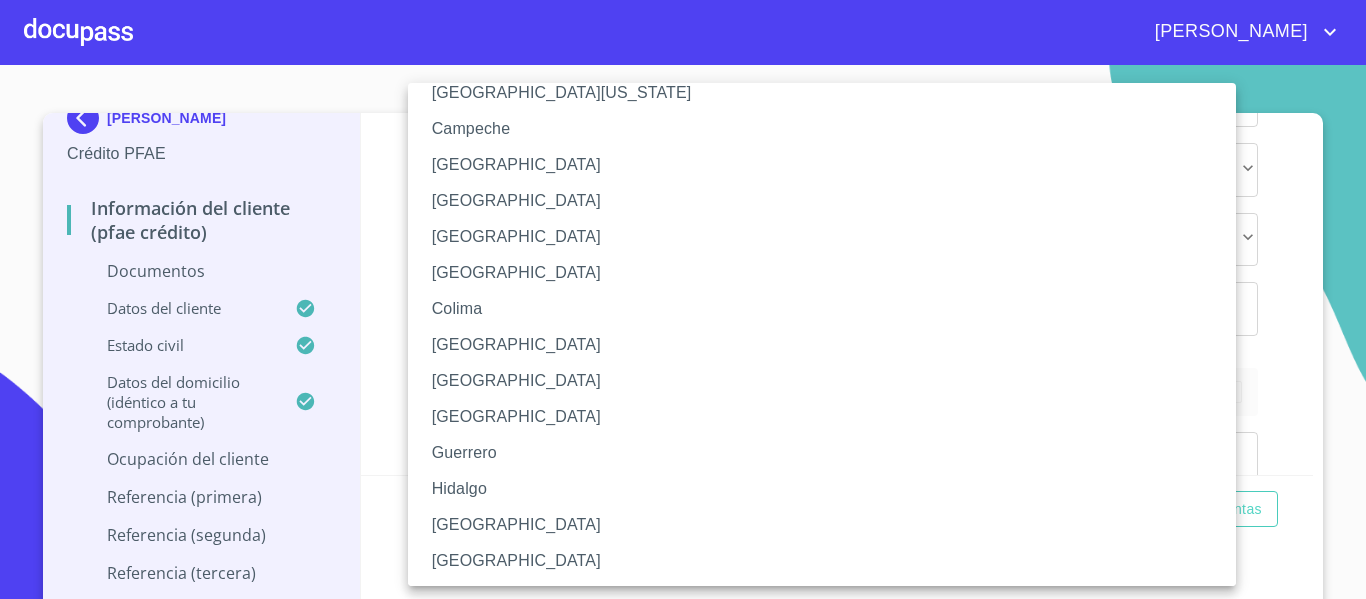 scroll, scrollTop: 200, scrollLeft: 0, axis: vertical 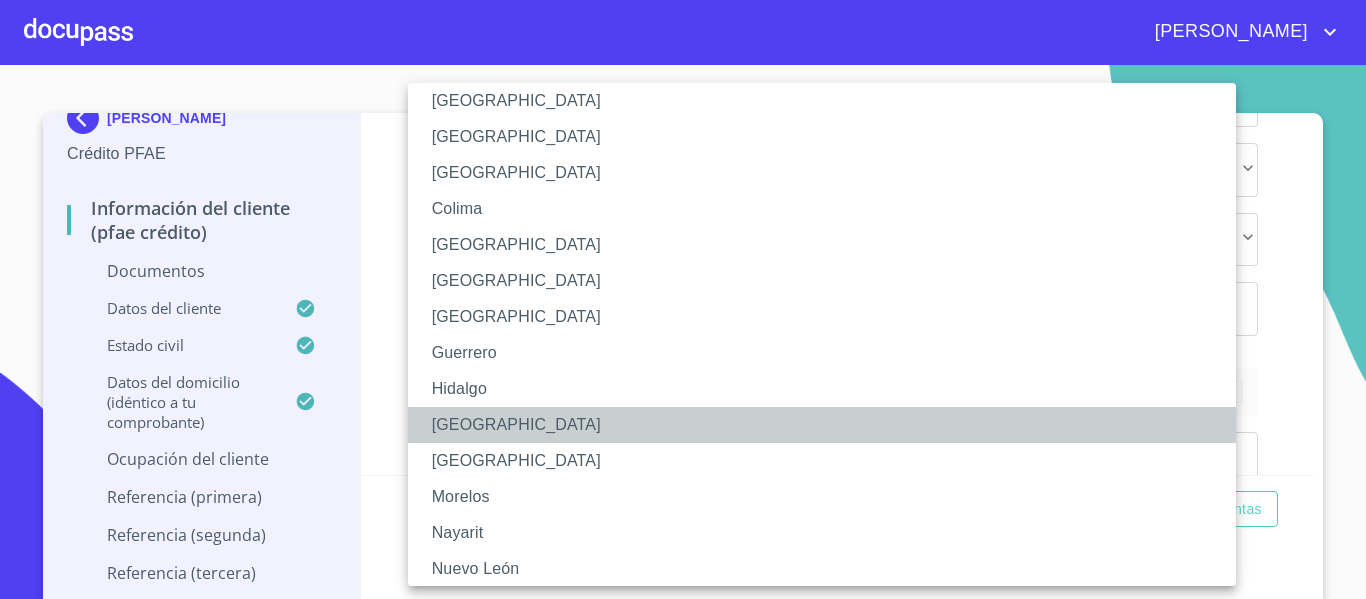 click on "[GEOGRAPHIC_DATA]" at bounding box center [829, 425] 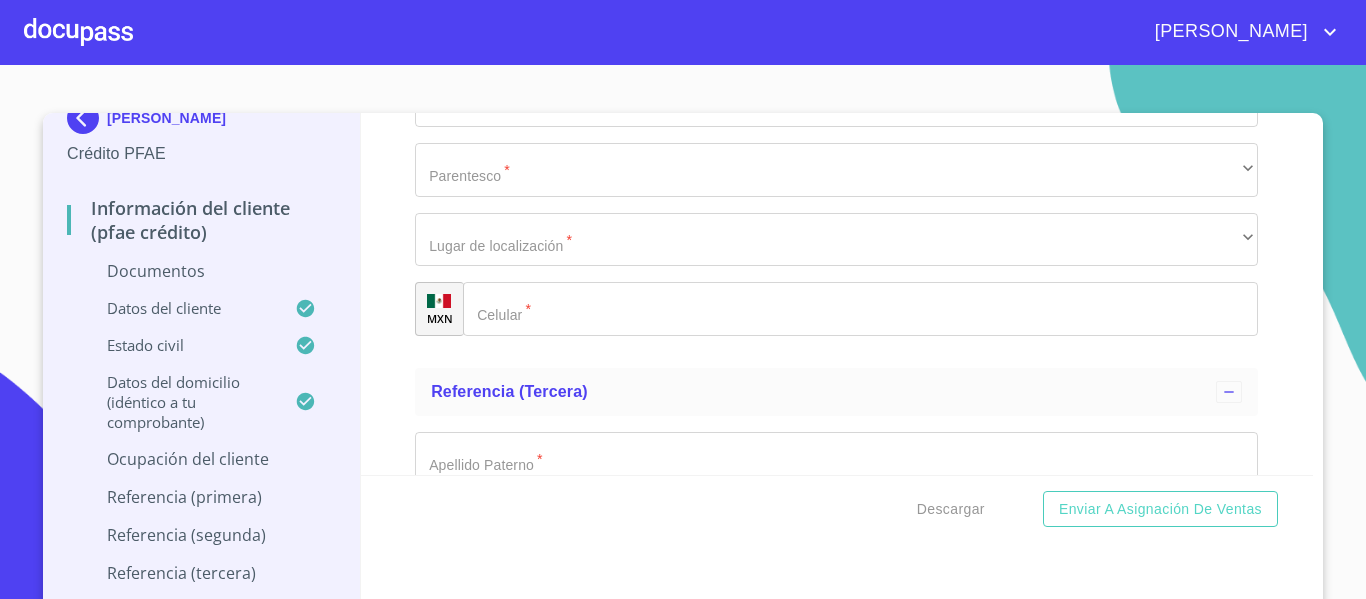 scroll, scrollTop: 7516, scrollLeft: 0, axis: vertical 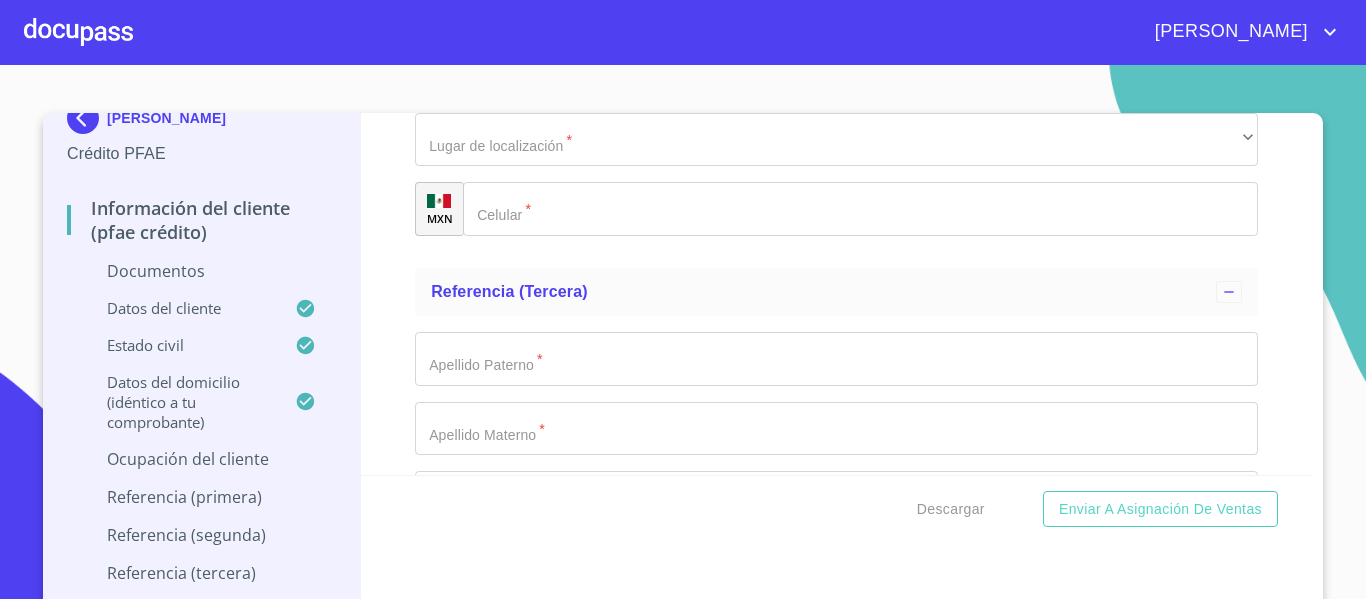 click on "Documento de identificación.   *" at bounding box center [813, -4857] 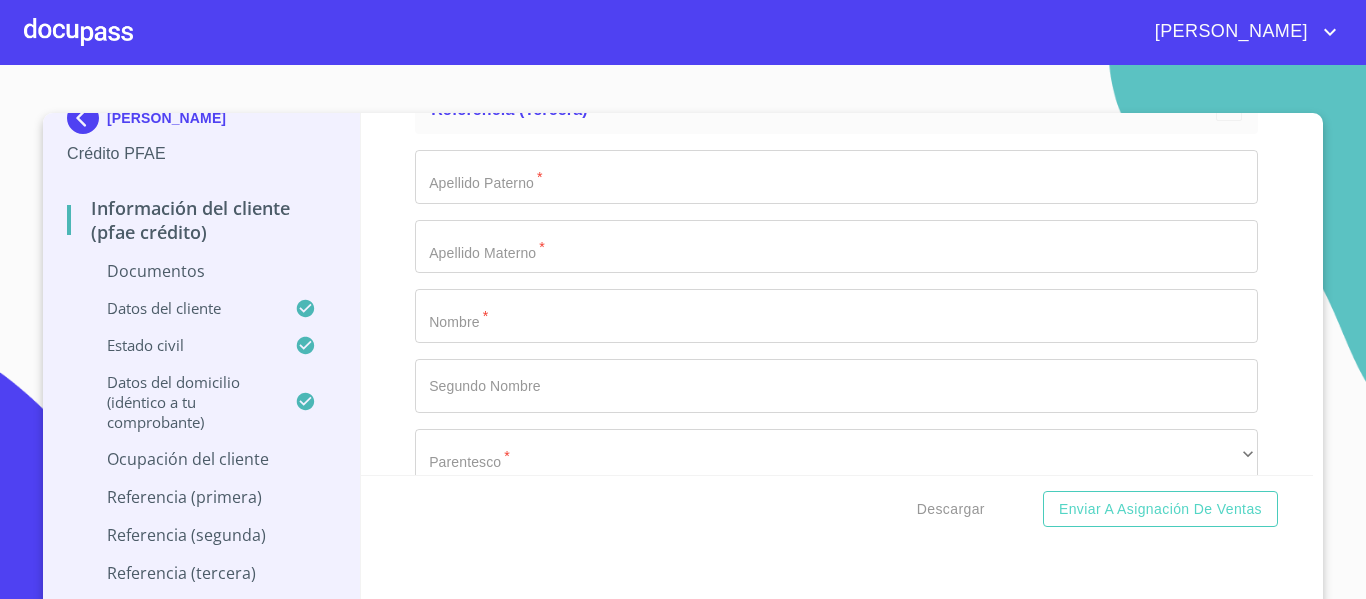 scroll, scrollTop: 7716, scrollLeft: 0, axis: vertical 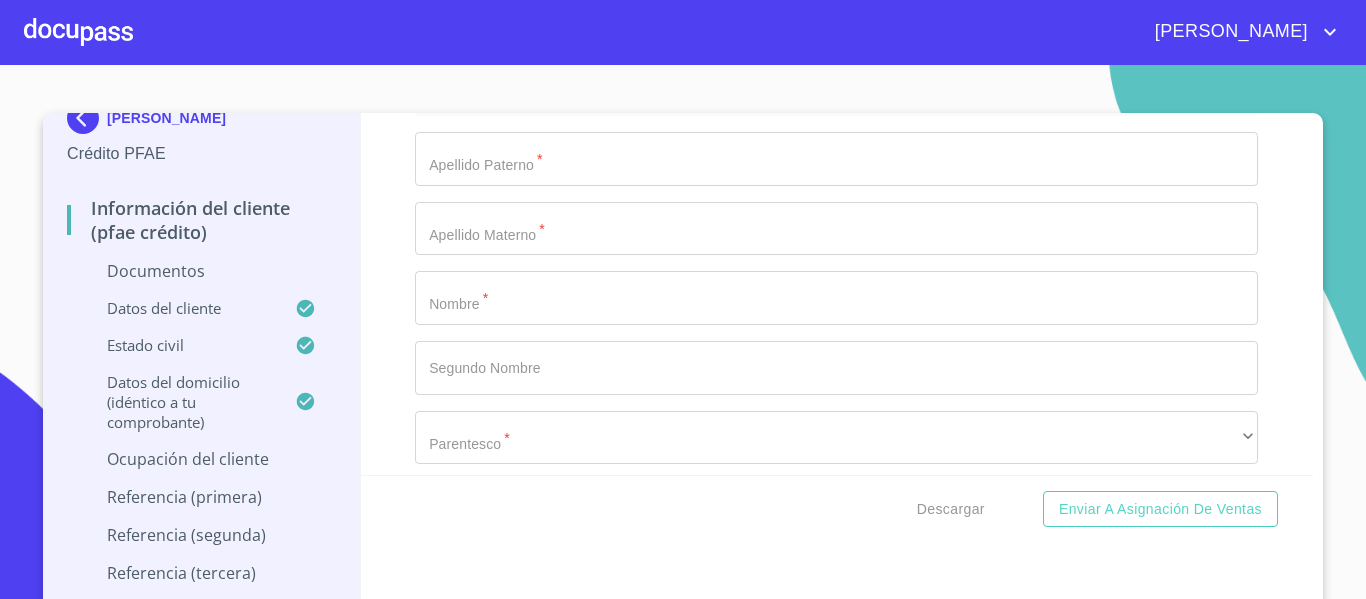 type on "DUEÑO DEL NEGOCIO" 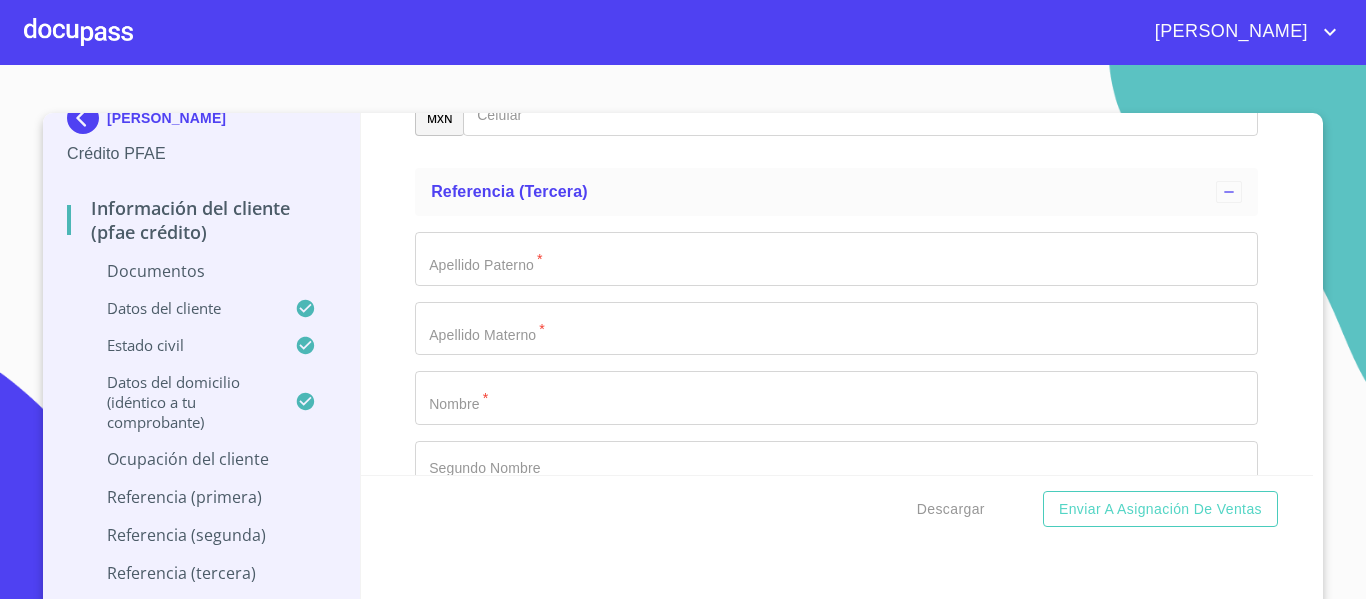 type on "[PHONE_NUMBER]" 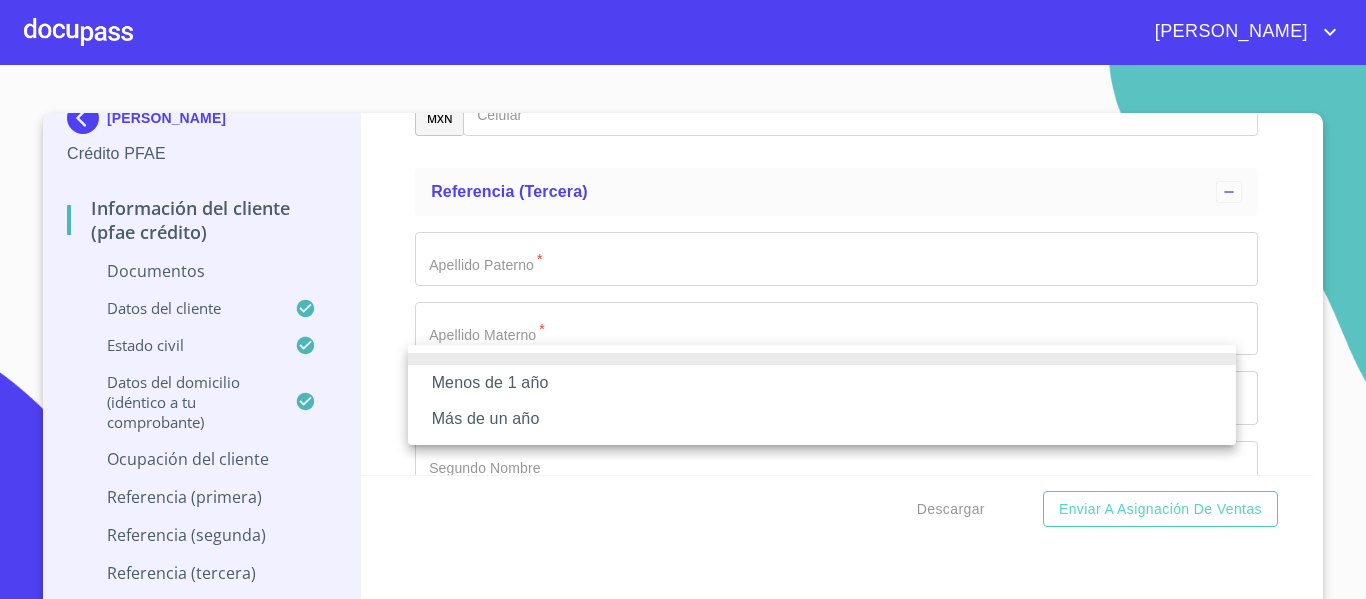 click on "Más de un año" at bounding box center (822, 419) 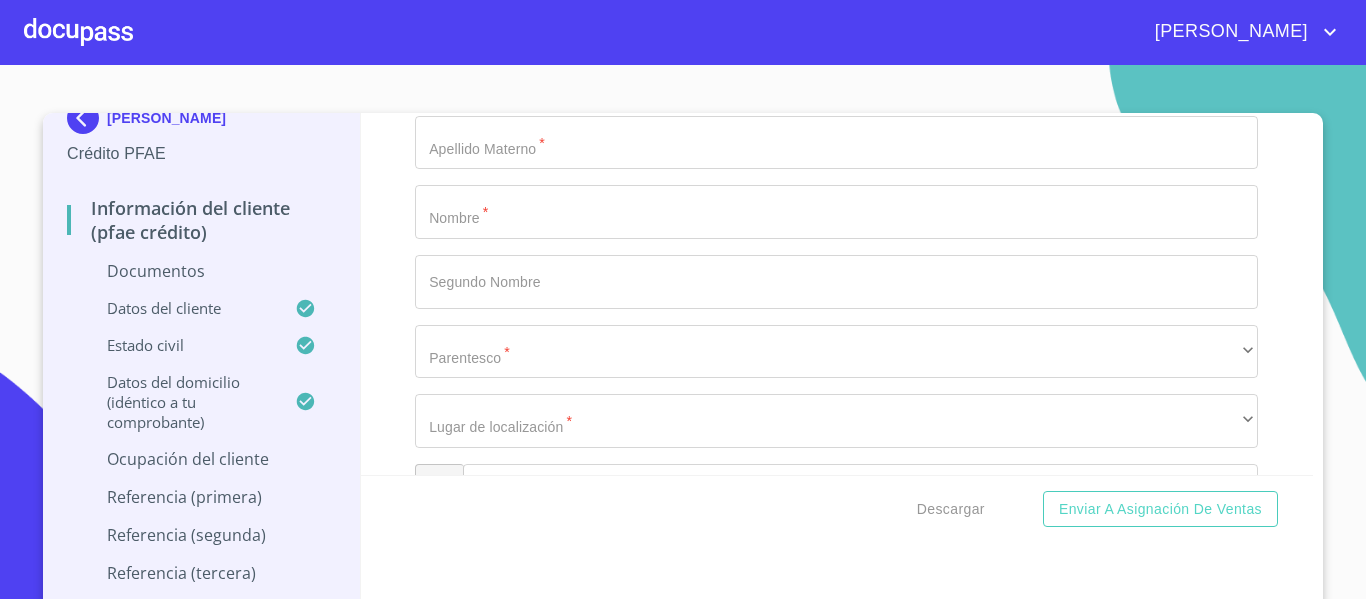 scroll, scrollTop: 7816, scrollLeft: 0, axis: vertical 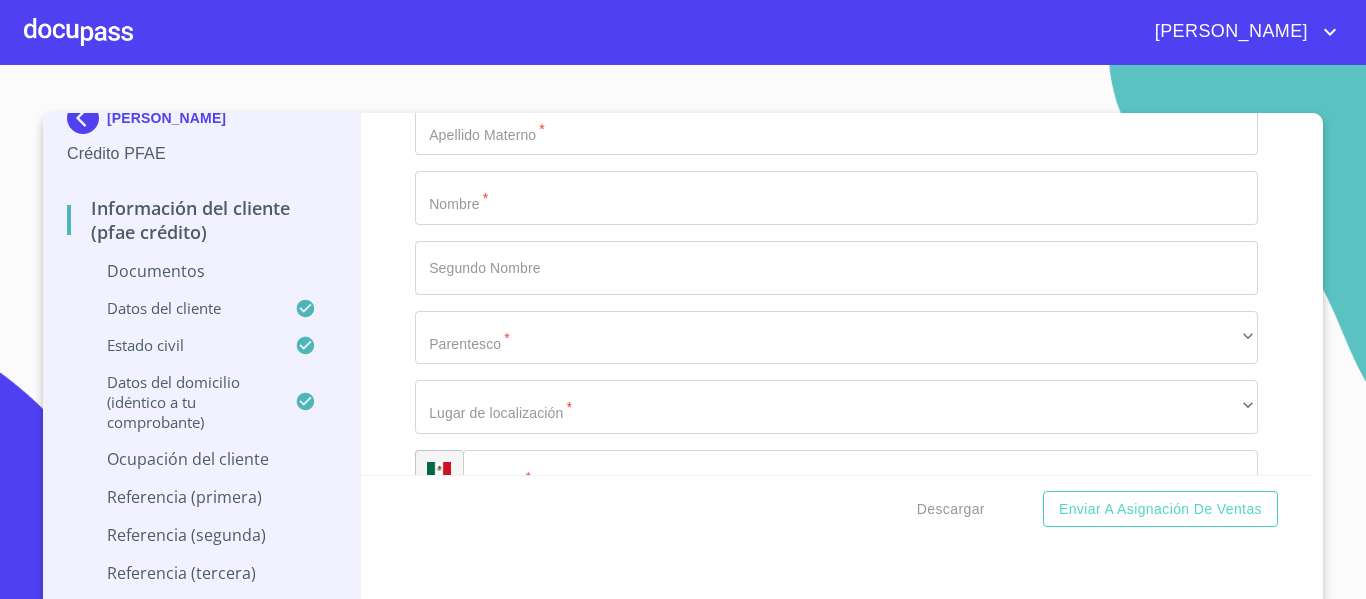 click on "Documento de identificación.   *" at bounding box center [813, -5157] 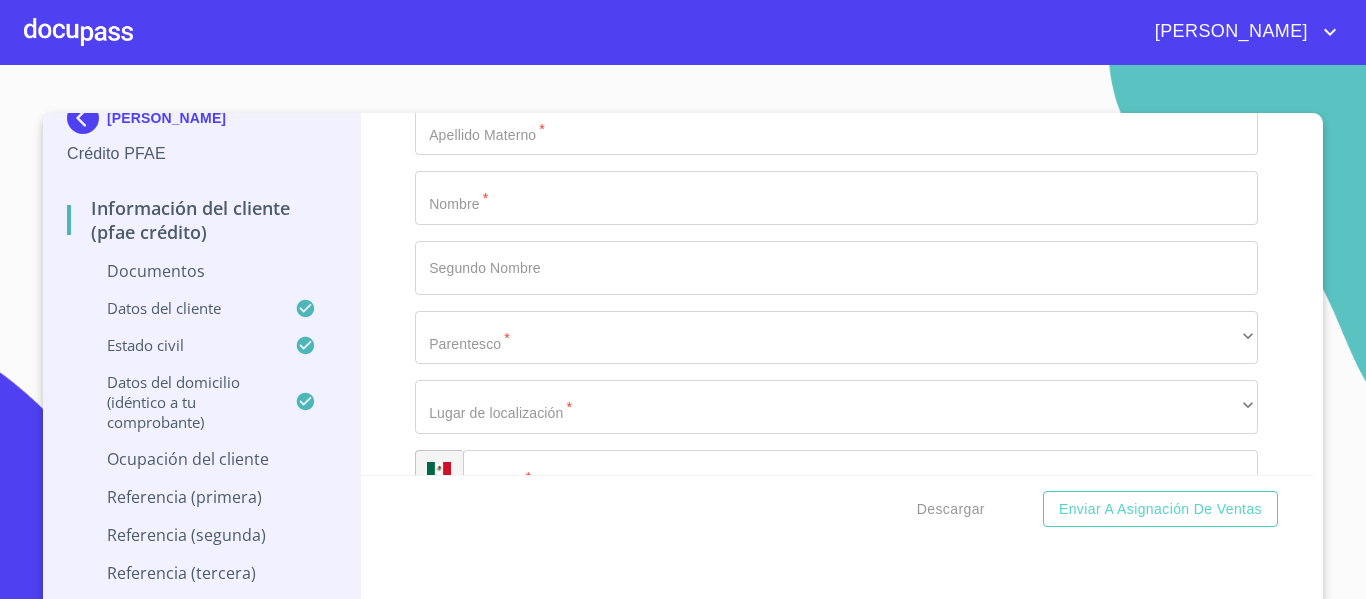 click on "Documento de identificación.   *" at bounding box center [836, -1007] 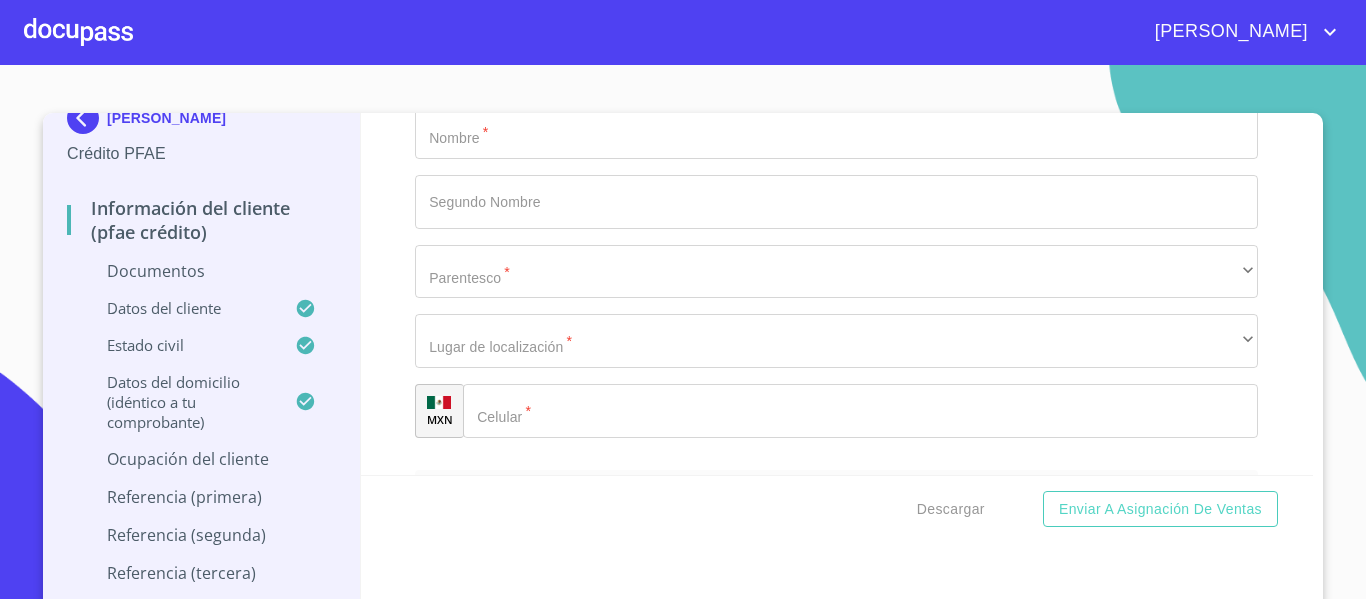 scroll, scrollTop: 7916, scrollLeft: 0, axis: vertical 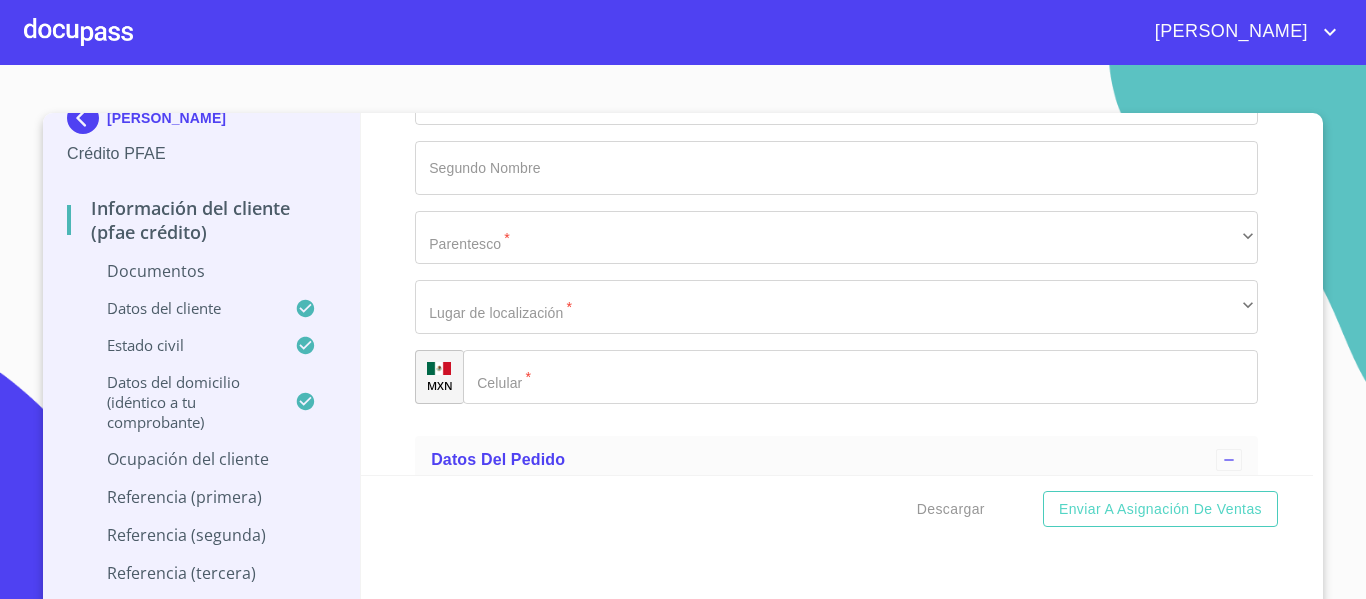 type on "CORDOVA" 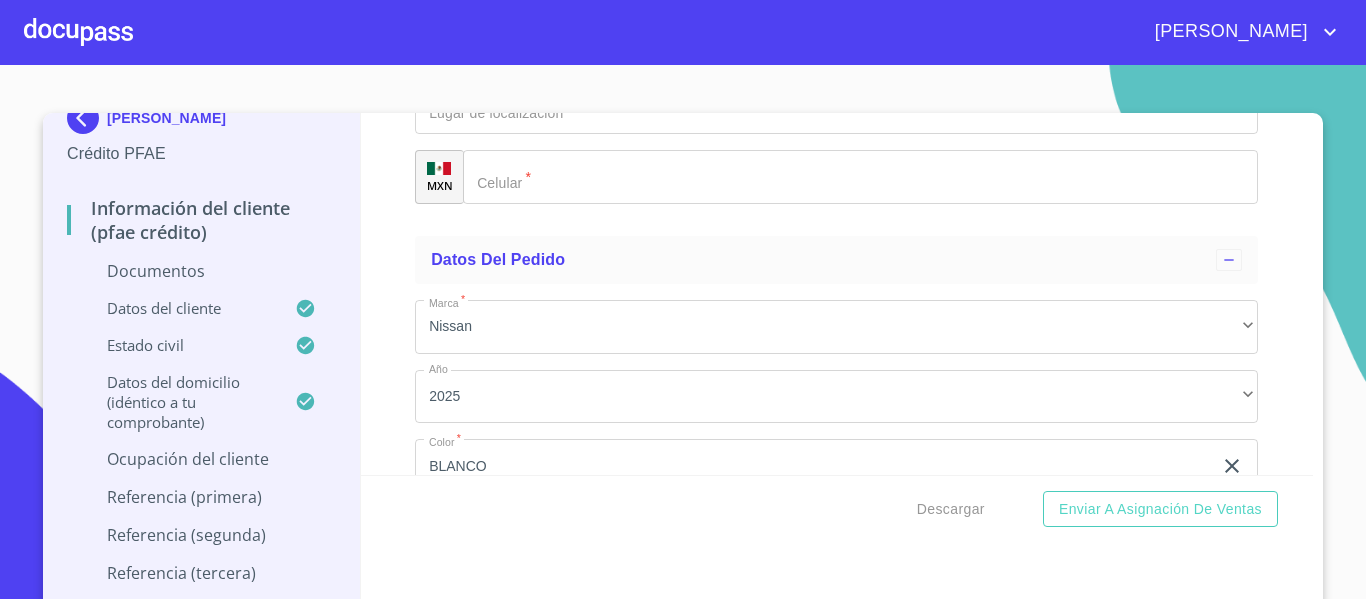 type on "[PERSON_NAME]" 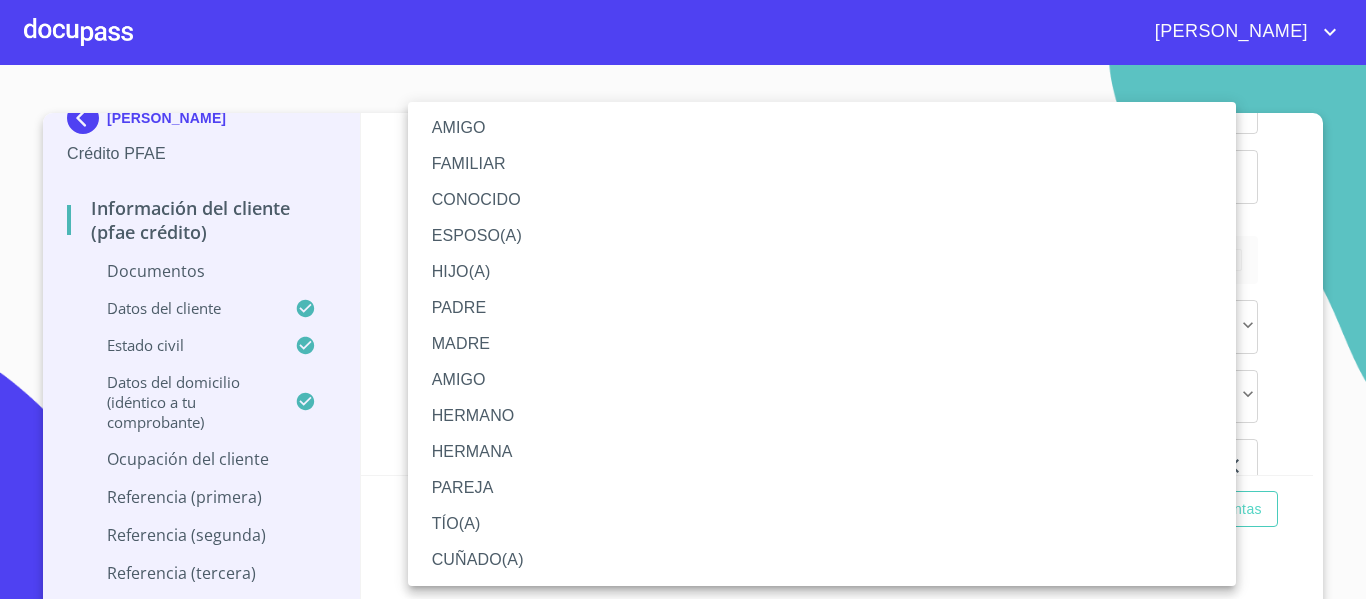 click on "MADRE" at bounding box center (822, 344) 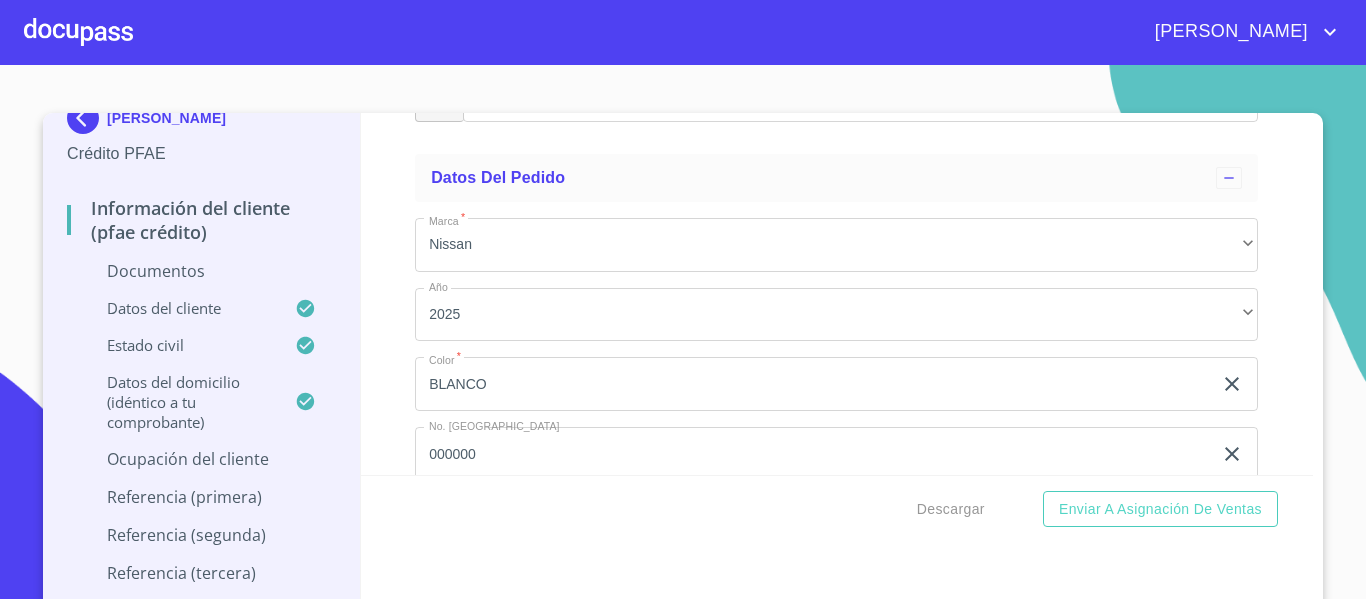scroll, scrollTop: 8316, scrollLeft: 0, axis: vertical 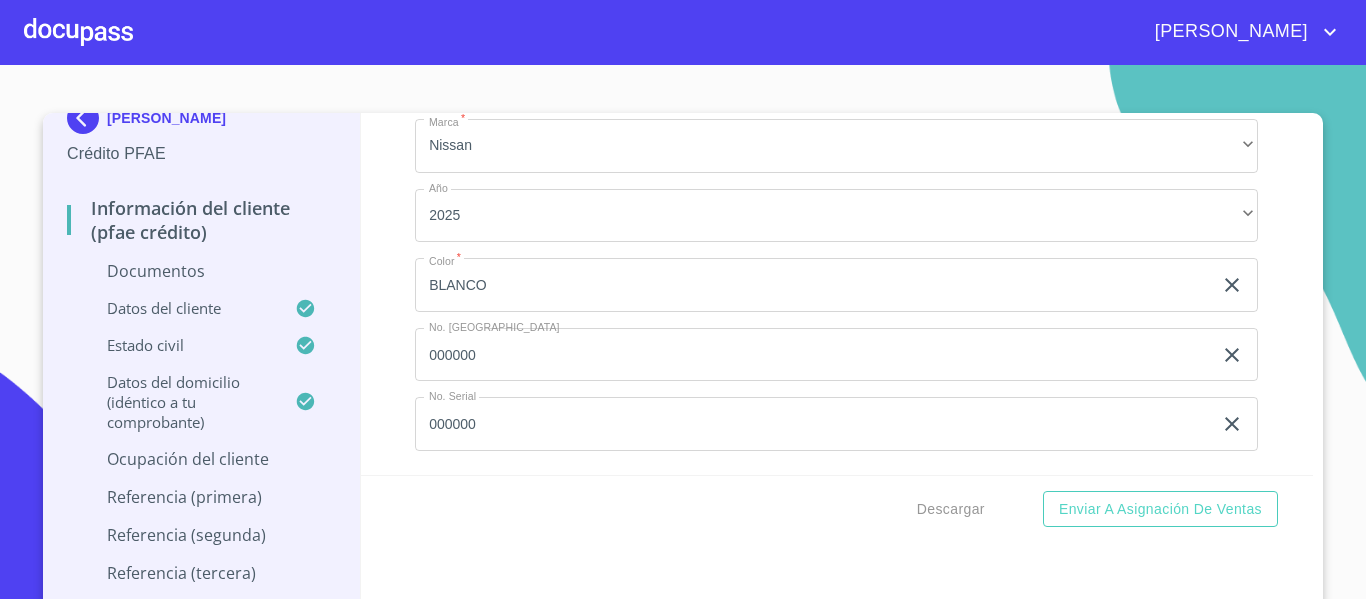 click on "​" at bounding box center [836, -1209] 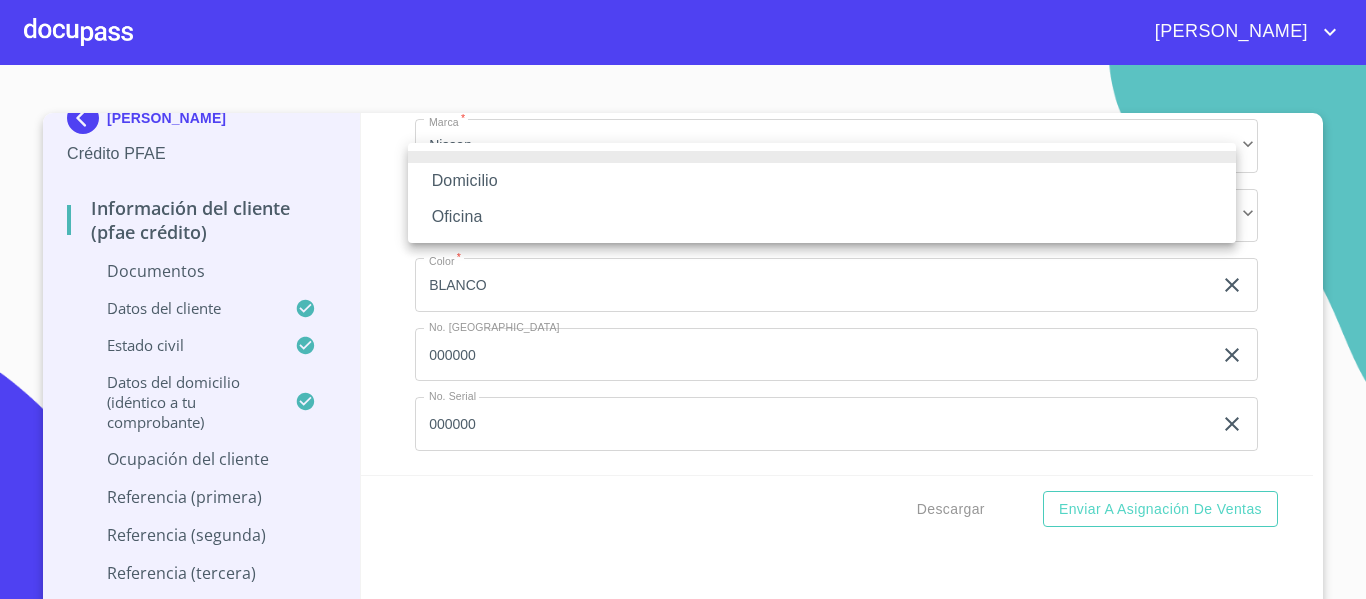 click on "Domicilio" at bounding box center [822, 181] 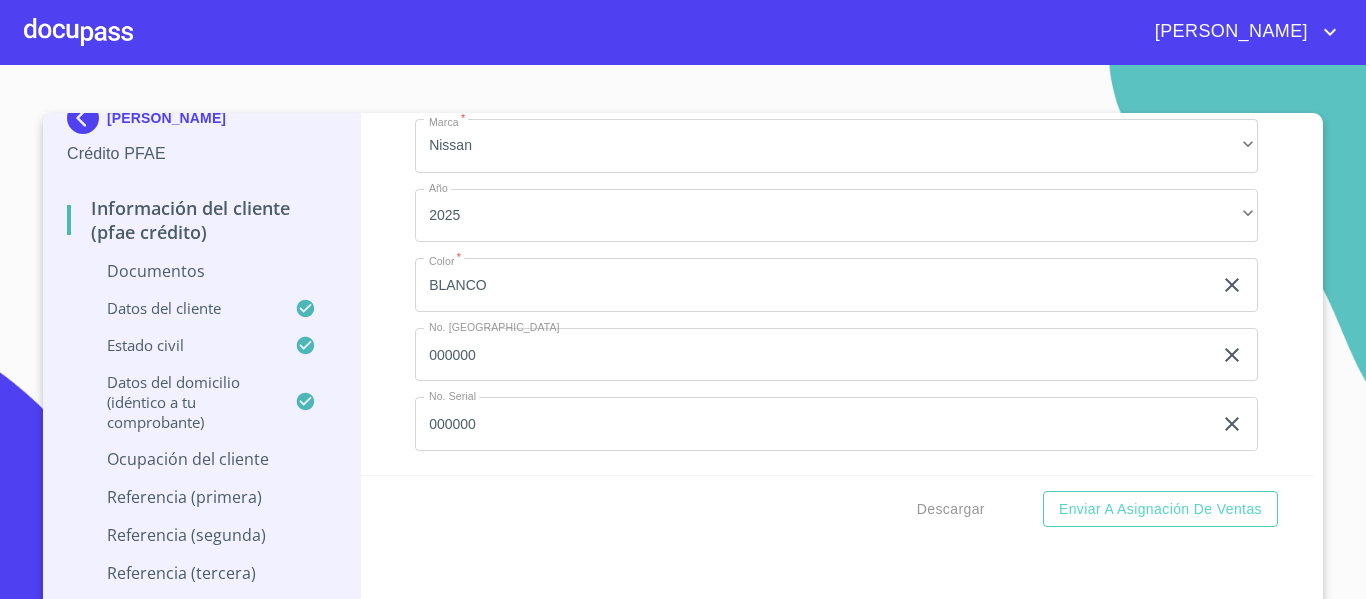 click on "​" at bounding box center (860, -1140) 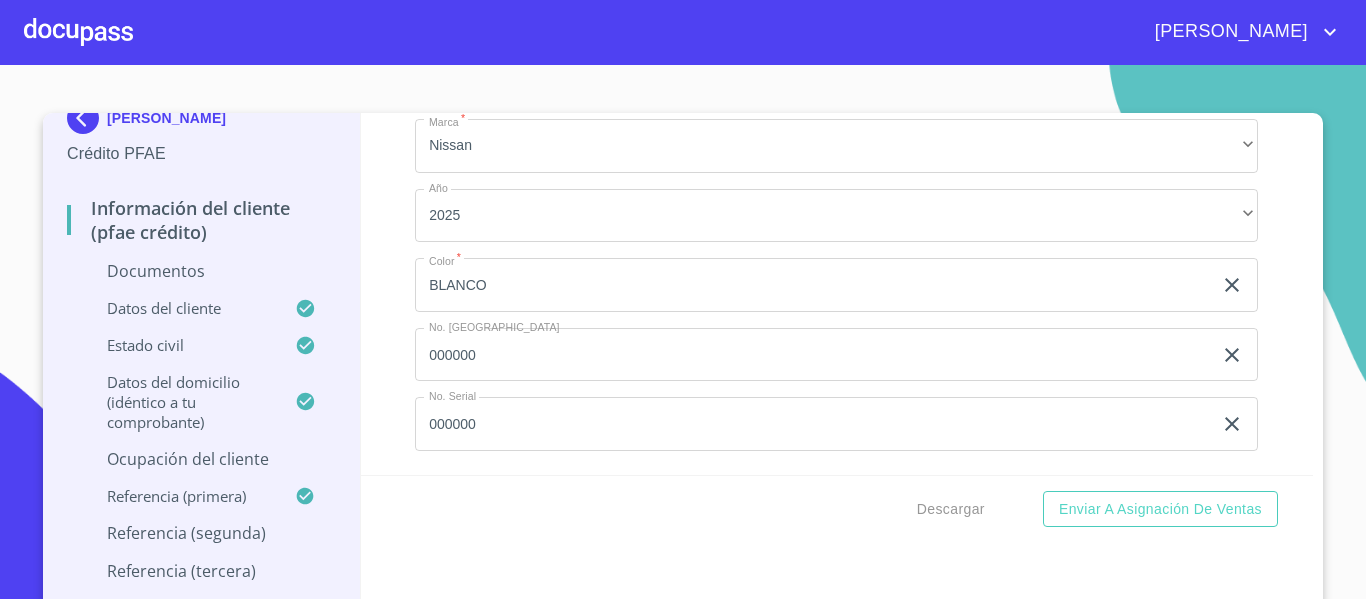 scroll, scrollTop: 8416, scrollLeft: 0, axis: vertical 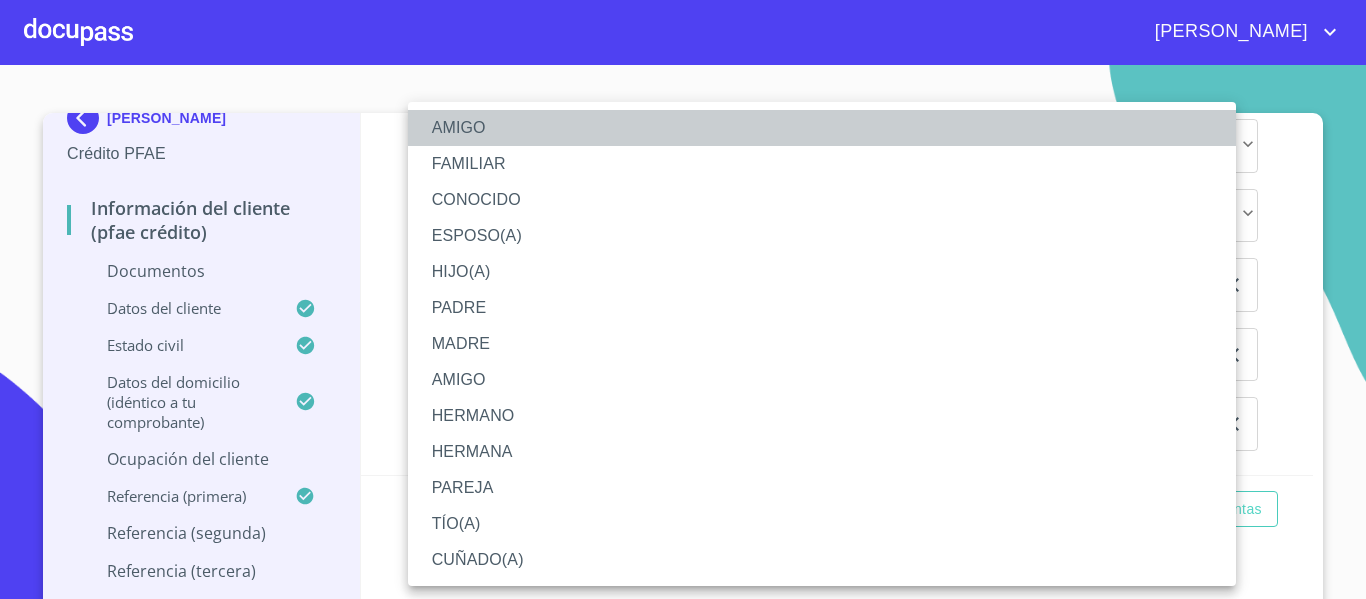 click on "AMIGO" at bounding box center [822, 128] 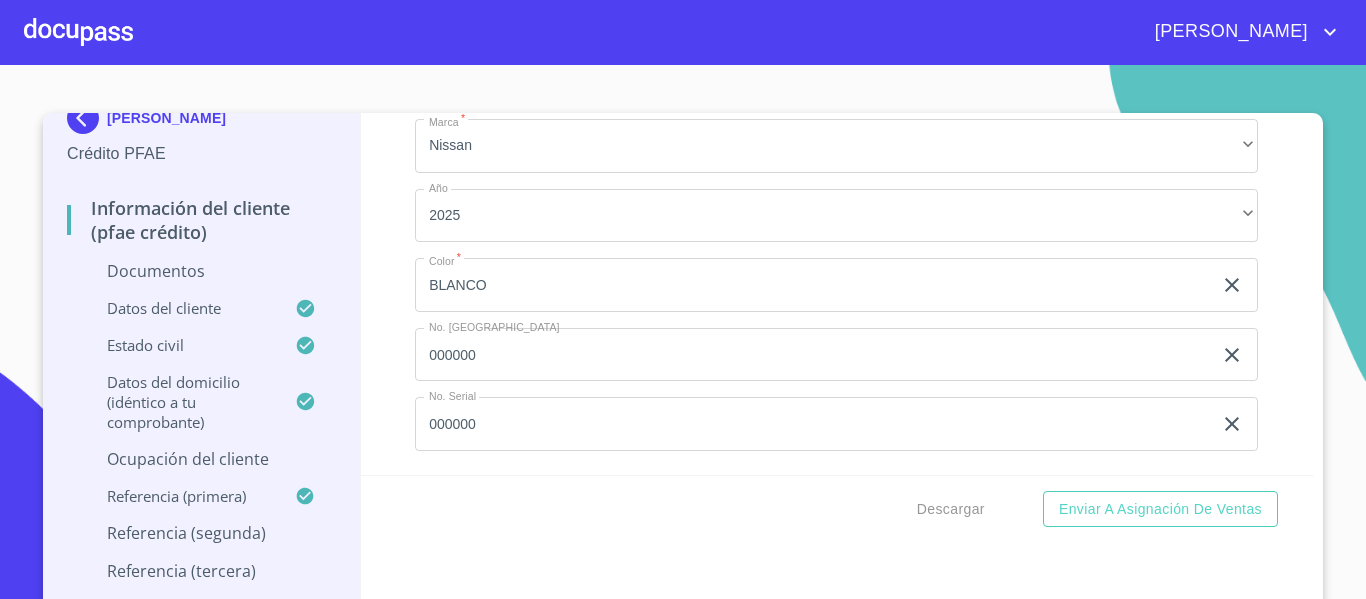 click on "​" at bounding box center (836, -641) 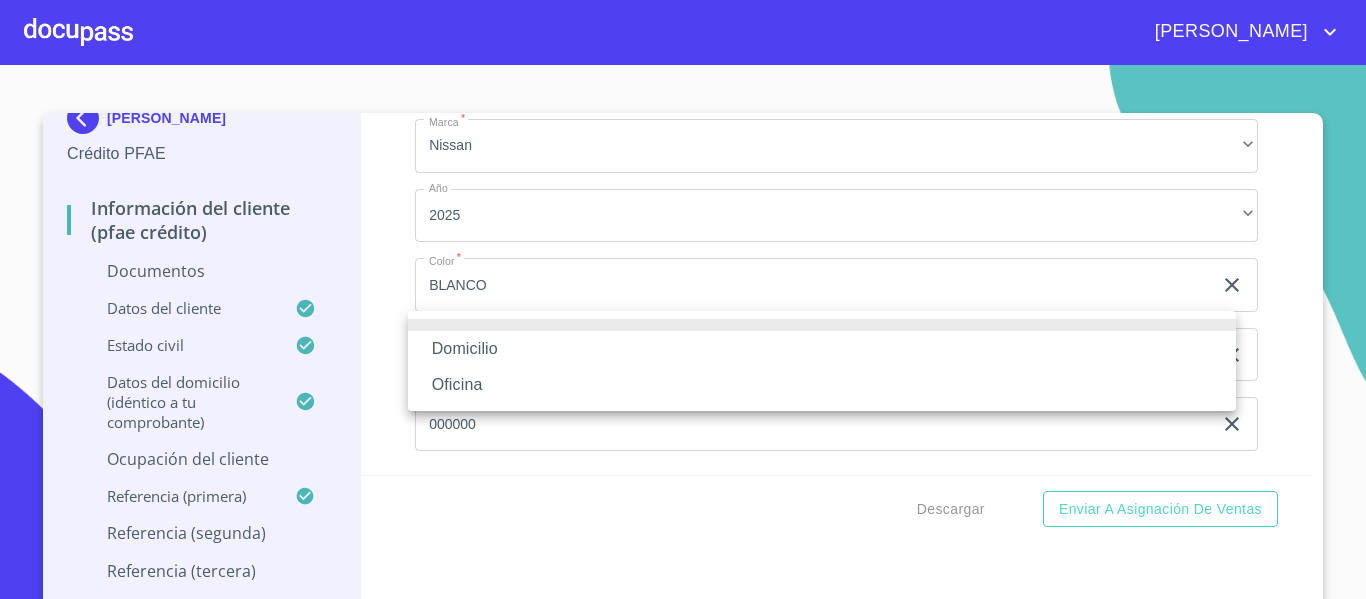 click on "Domicilio" at bounding box center (822, 349) 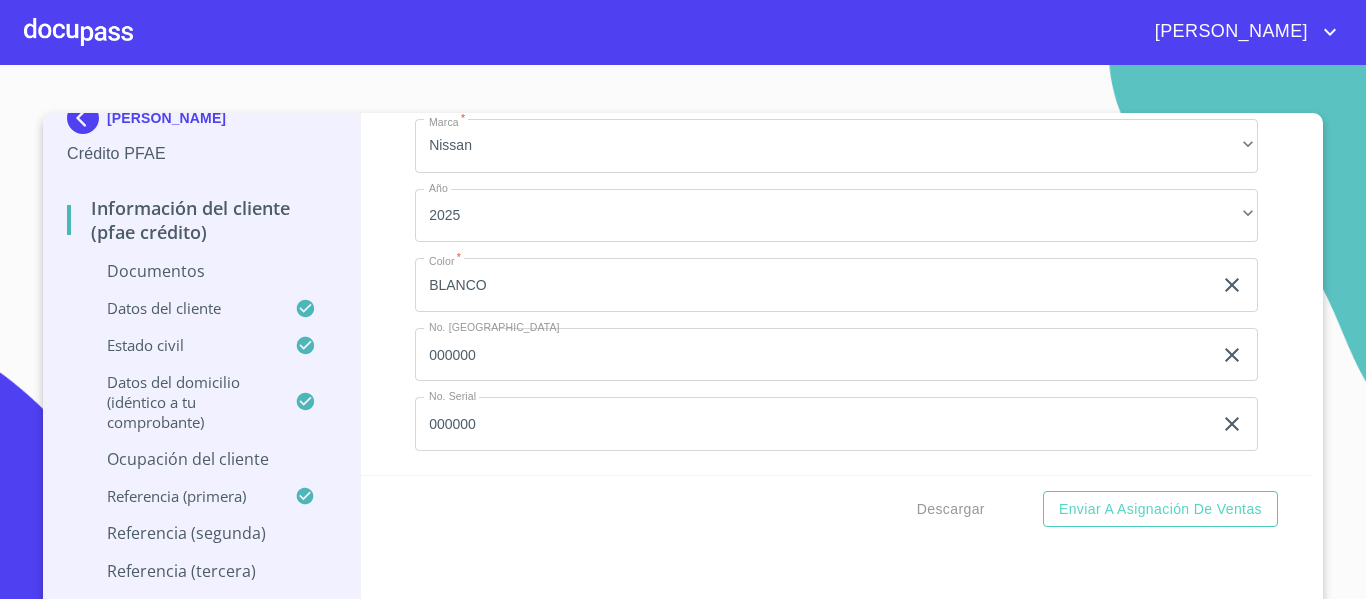 click on "+52 ​" at bounding box center (861, -572) 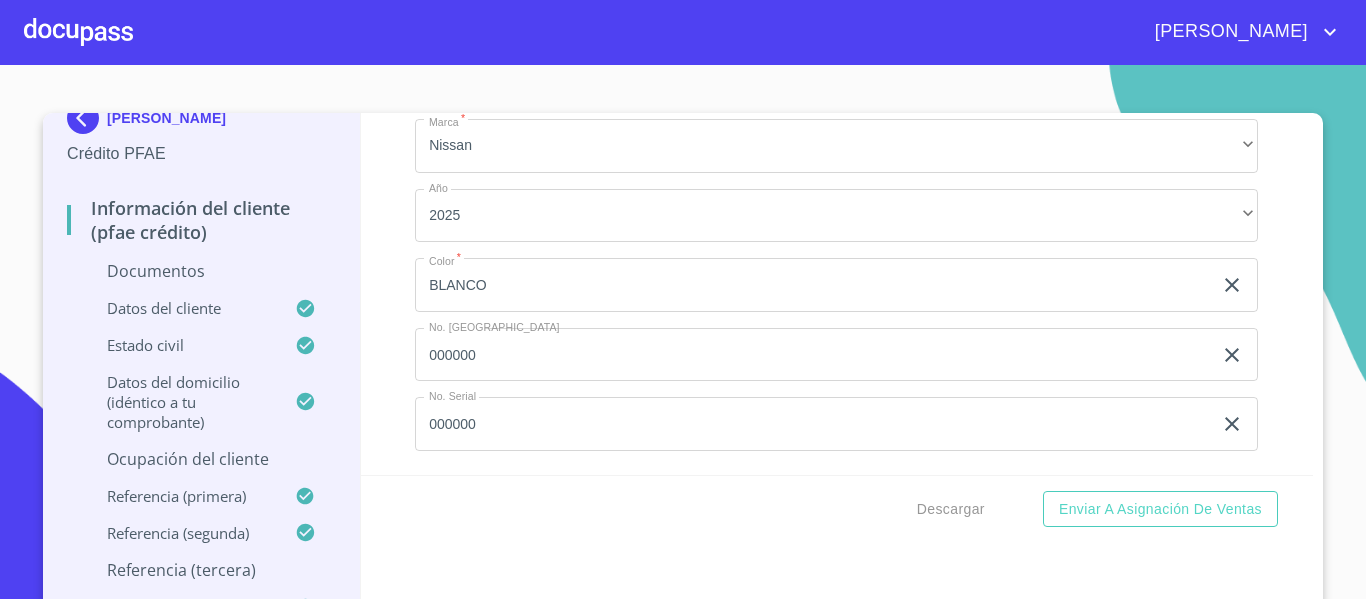 scroll, scrollTop: 9016, scrollLeft: 0, axis: vertical 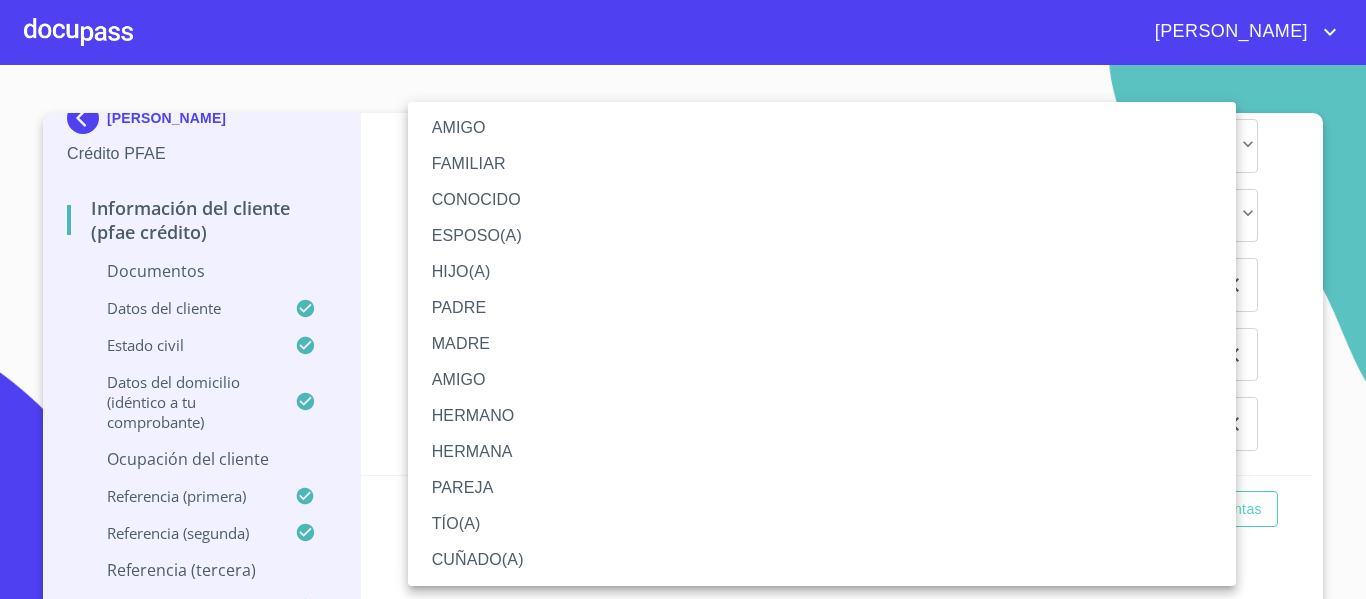 click on "CUÑADO(A)" at bounding box center (822, 560) 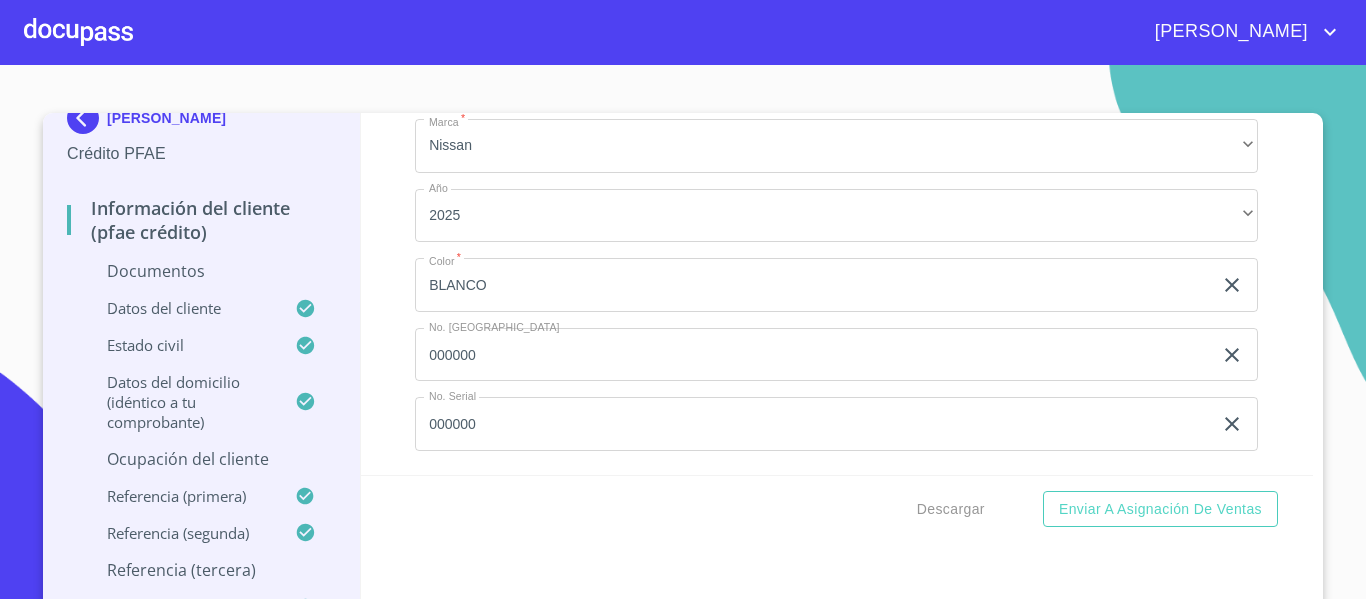 click on "​" at bounding box center [836, -74] 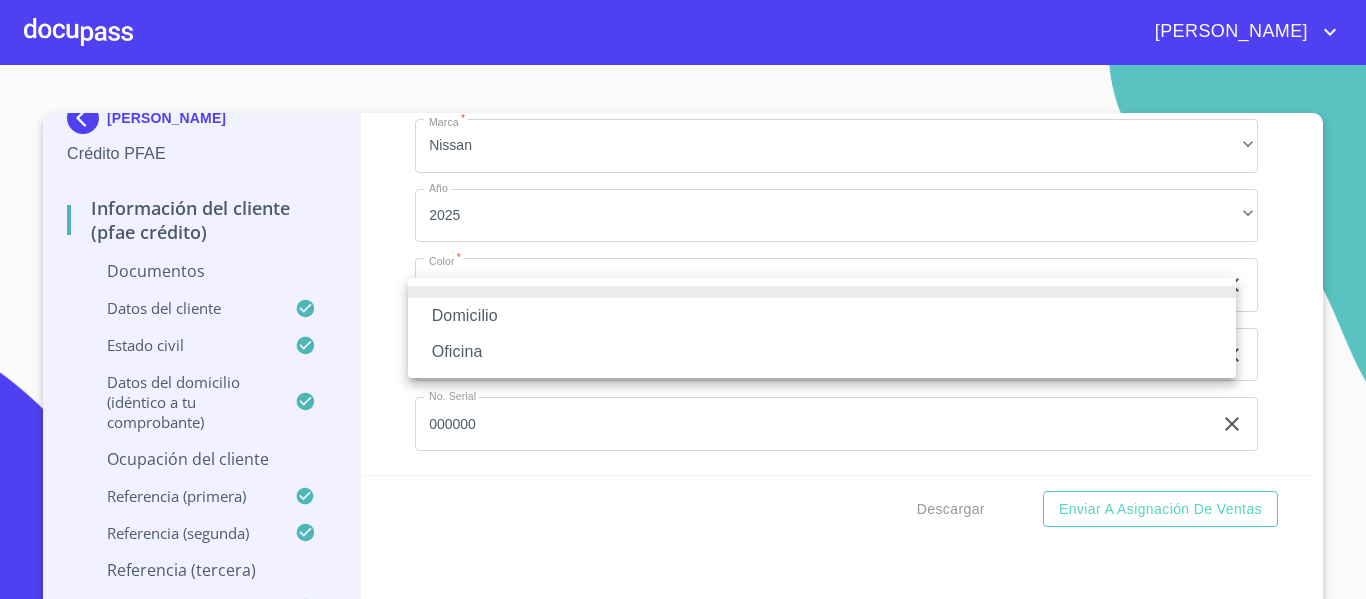 click on "Domicilio" at bounding box center [822, 316] 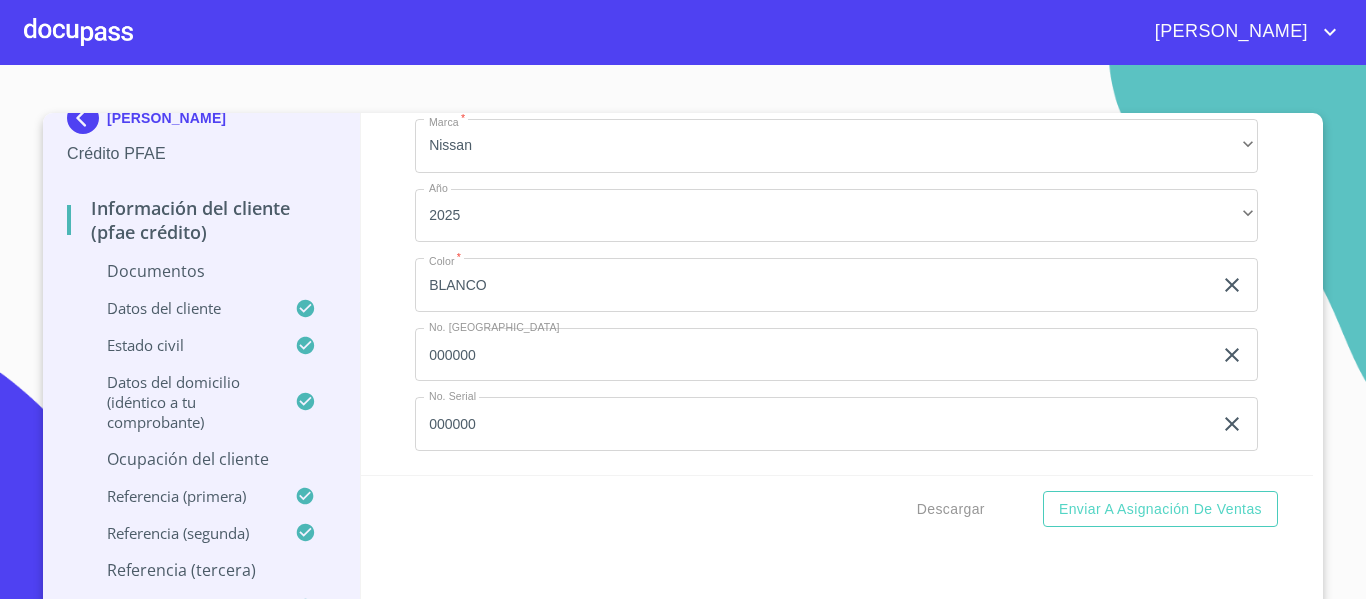 click on "Documento de identificación.   *" 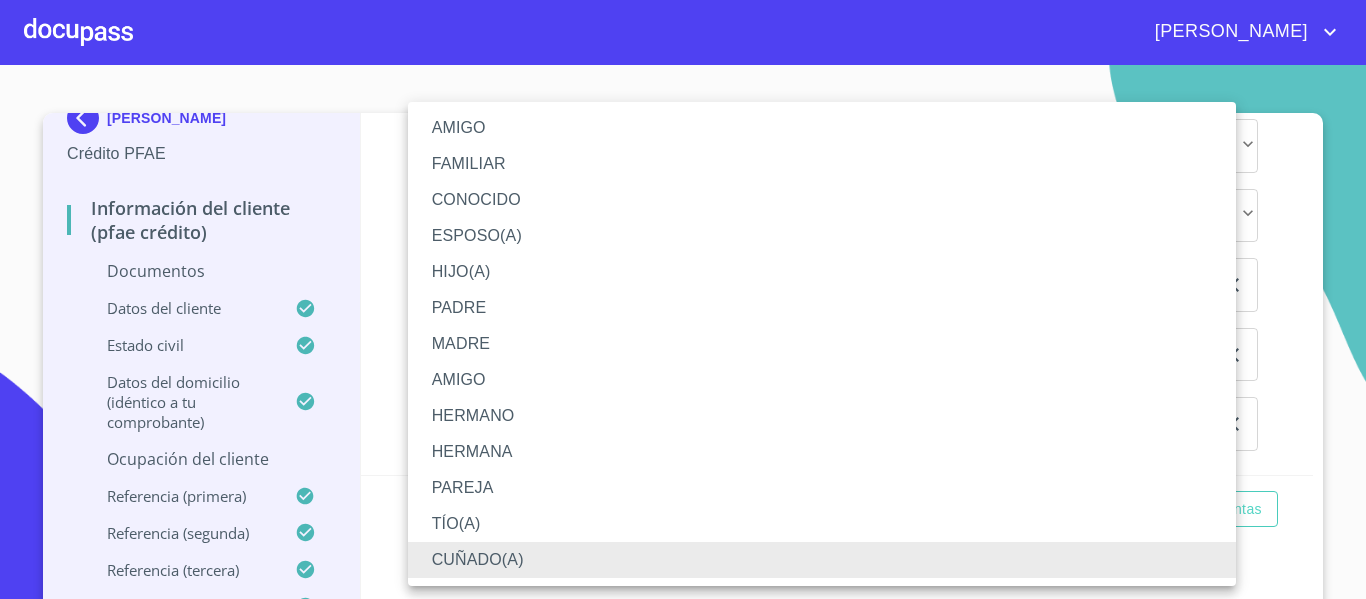 click on "FAMILIAR" at bounding box center [822, 164] 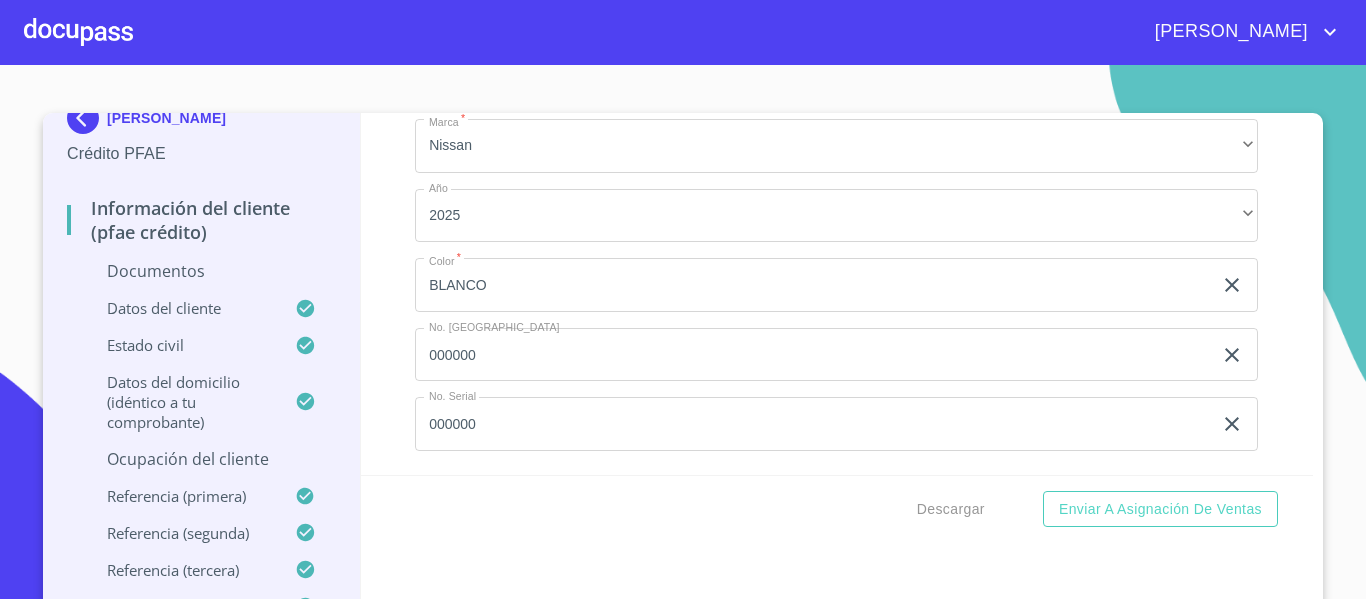 click on "Información del cliente (PFAE crédito)   Documentos Documento de identificación.   * INE ​ Identificación Oficial * Identificación Oficial Identificación Oficial Identificación Oficial Comprobante de Domicilio * Arrastra o selecciona el (los) documento(s) para agregar Fuente de ingresos   * Independiente/Dueño de negocio/Persona Moral ​ Comprobante de Ingresos mes 1 * Arrastra o selecciona el (los) documento(s) para agregar Comprobante de Ingresos mes 2 * [GEOGRAPHIC_DATA] o selecciona el (los) documento(s) para agregar Comprobante de Ingresos mes 3 * Arrastra o selecciona el (los) documento(s) para agregar CURP * [GEOGRAPHIC_DATA] o selecciona el (los) documento(s) para agregar [PERSON_NAME] de situación fiscal Arrastra o selecciona el (los) documento(s) para agregar Datos del cliente Apellido [PERSON_NAME]   * [PERSON_NAME] ​ Apellido Materno   * [PERSON_NAME] ​ Primer nombre   * [PERSON_NAME] ​ [PERSON_NAME] Nombre ​ Fecha de nacimiento * 27 de may. de [DEMOGRAPHIC_DATA] ​ RFC   * AOMF770527 ​ CURP   * AOMF770527HDFCNR08 ​ ​ *" at bounding box center (837, 294) 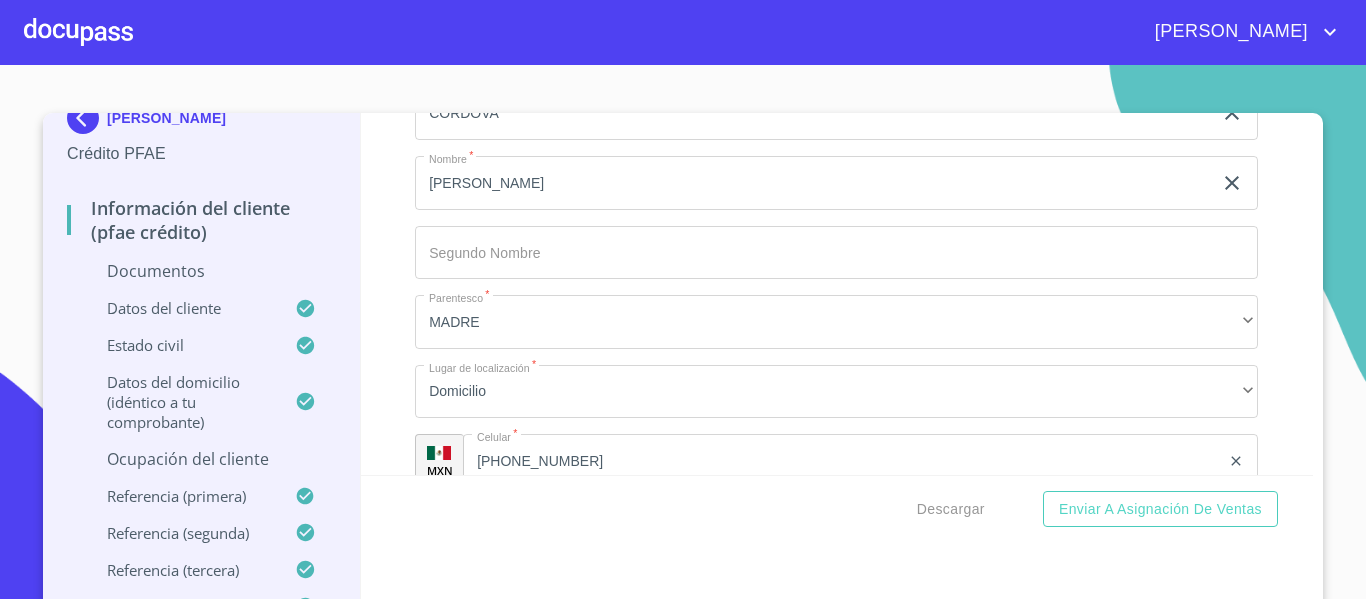 scroll, scrollTop: 6716, scrollLeft: 0, axis: vertical 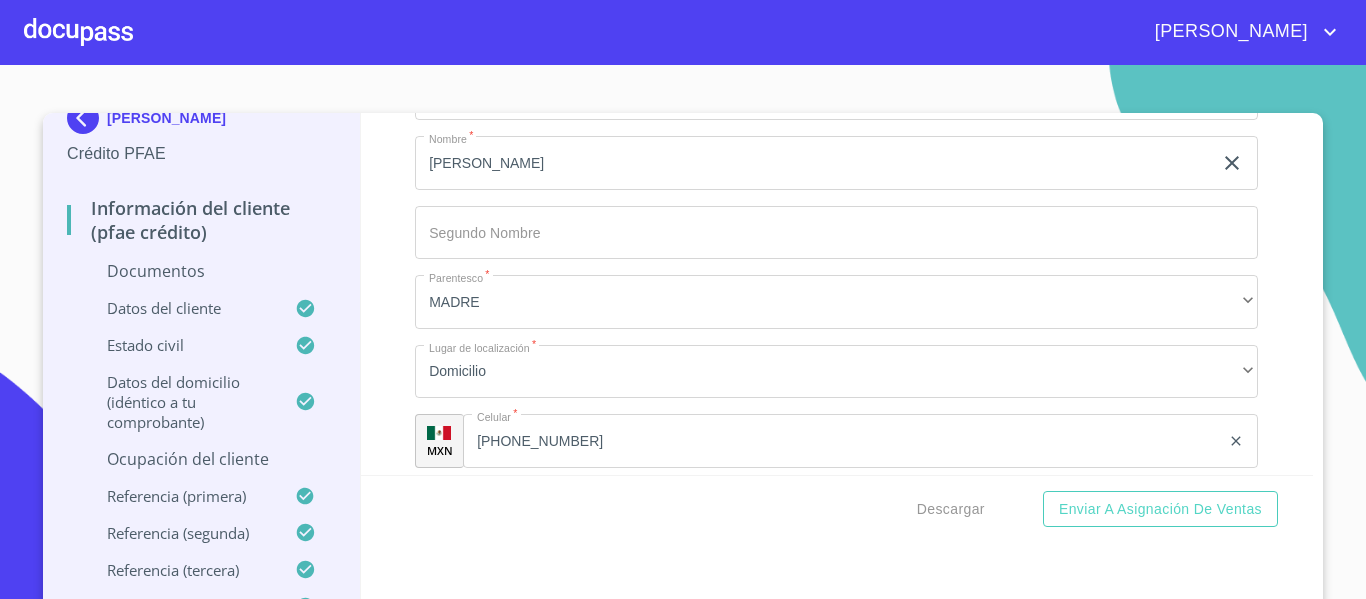 click on "Documento de identificación.   *" at bounding box center (836, -1171) 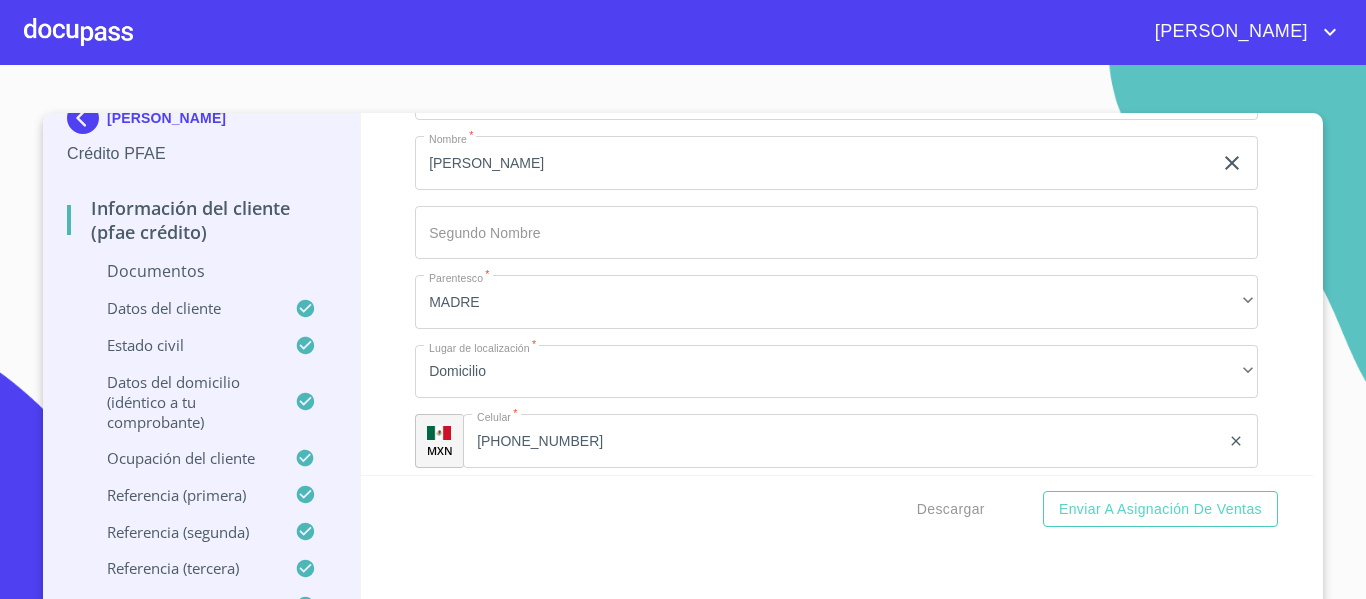 click on "Información del cliente (PFAE crédito)   Documentos Documento de identificación.   * INE ​ Identificación Oficial * Identificación Oficial Identificación Oficial Identificación Oficial Comprobante de Domicilio * Arrastra o selecciona el (los) documento(s) para agregar Fuente de ingresos   * Independiente/Dueño de negocio/Persona Moral ​ Comprobante de Ingresos mes 1 * Arrastra o selecciona el (los) documento(s) para agregar Comprobante de Ingresos mes 2 * [GEOGRAPHIC_DATA] o selecciona el (los) documento(s) para agregar Comprobante de Ingresos mes 3 * Arrastra o selecciona el (los) documento(s) para agregar CURP * [GEOGRAPHIC_DATA] o selecciona el (los) documento(s) para agregar [PERSON_NAME] de situación fiscal Arrastra o selecciona el (los) documento(s) para agregar Datos del cliente Apellido [PERSON_NAME]   * [PERSON_NAME] ​ Apellido Materno   * [PERSON_NAME] ​ Primer nombre   * [PERSON_NAME] ​ [PERSON_NAME] Nombre ​ Fecha de nacimiento * 27 de may. de [DEMOGRAPHIC_DATA] ​ RFC   * AOMF770527 ​ CURP   * AOMF770527HDFCNR08 ​ ​ *" at bounding box center [837, 294] 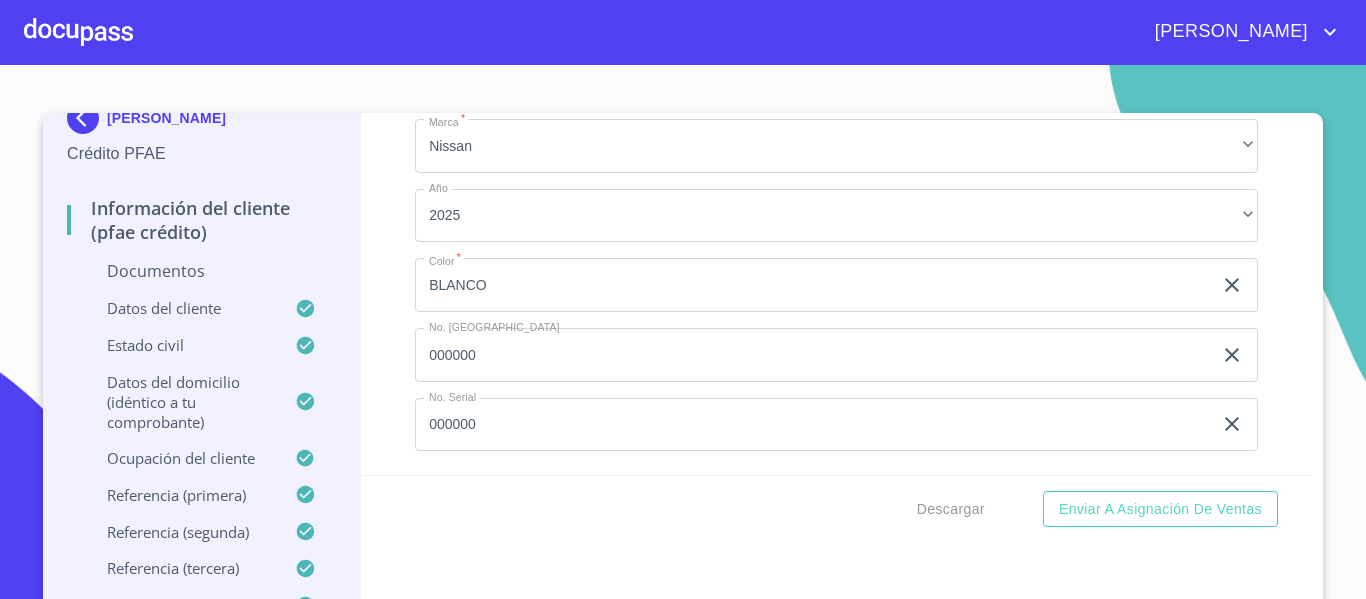 scroll, scrollTop: 8900, scrollLeft: 0, axis: vertical 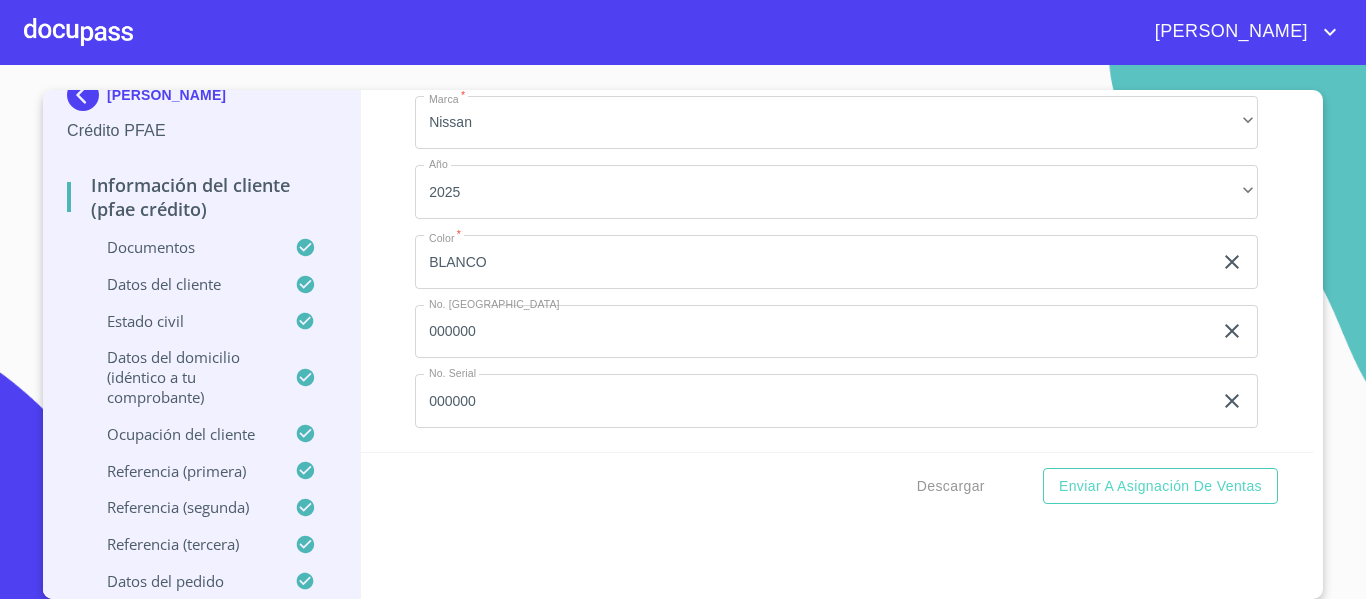 click on "Información del cliente (PFAE crédito)   Documentos Documento de identificación.   * INE ​ Identificación Oficial * Identificación Oficial Identificación Oficial Identificación Oficial Comprobante de Domicilio * Comprobante de Domicilio Comprobante de [PERSON_NAME] de ingresos   * Independiente/Dueño de negocio/Persona Moral ​ Comprobante de Ingresos mes 1 * Comprobante de Ingresos mes 1 Comprobante de Ingresos mes 1 Comprobante de Ingresos mes 2 * Comprobante de Ingresos mes 2 Comprobante de Ingresos mes 2 Comprobante de Ingresos mes 3 * Comprobante de Ingresos mes 3 Comprobante de Ingresos mes 3 CURP * CURP [PERSON_NAME] de situación fiscal [PERSON_NAME] de situación fiscal [PERSON_NAME] de situación fiscal Datos del cliente Apellido [PERSON_NAME]   * [PERSON_NAME] ​ Apellido Materno   * [PERSON_NAME] ​ Primer nombre   * [PERSON_NAME] ​ [PERSON_NAME] Nombre ​ Fecha de nacimiento * 27 de may. de [DEMOGRAPHIC_DATA] ​ RFC   * AOMF770527 ​ CURP   * AOMF770527HDFCNR08 ​ ID de Identificación 2367248842 ​   * *" at bounding box center [837, 271] 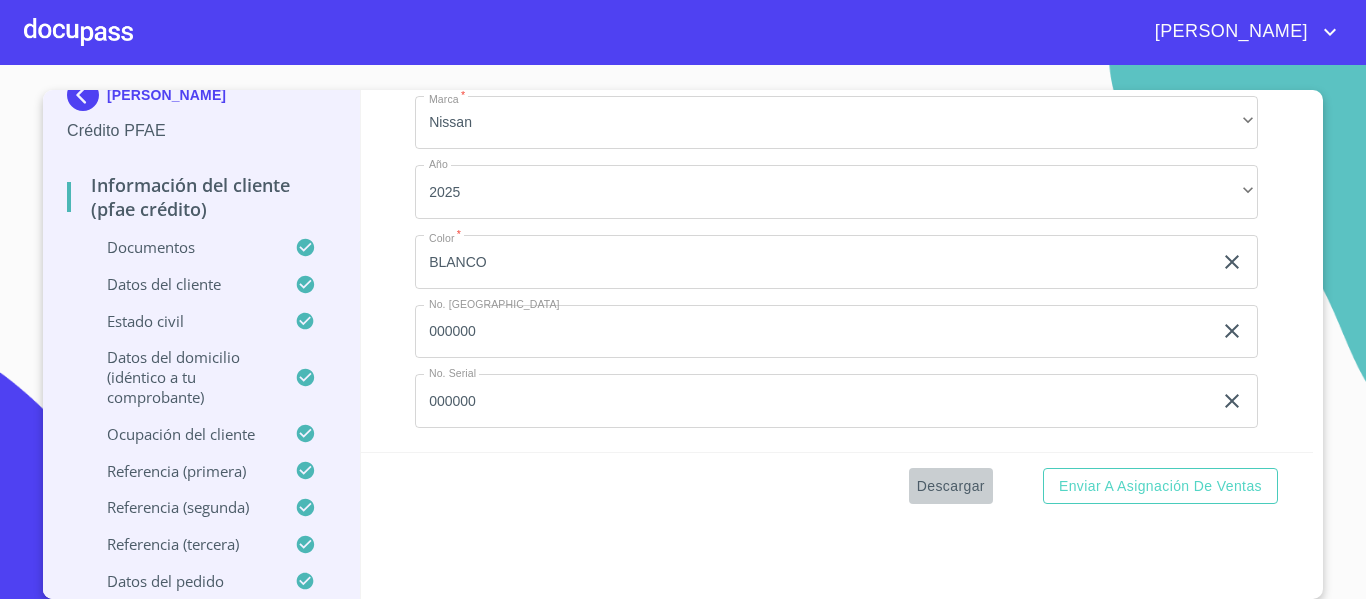 click on "Descargar" at bounding box center (951, 486) 